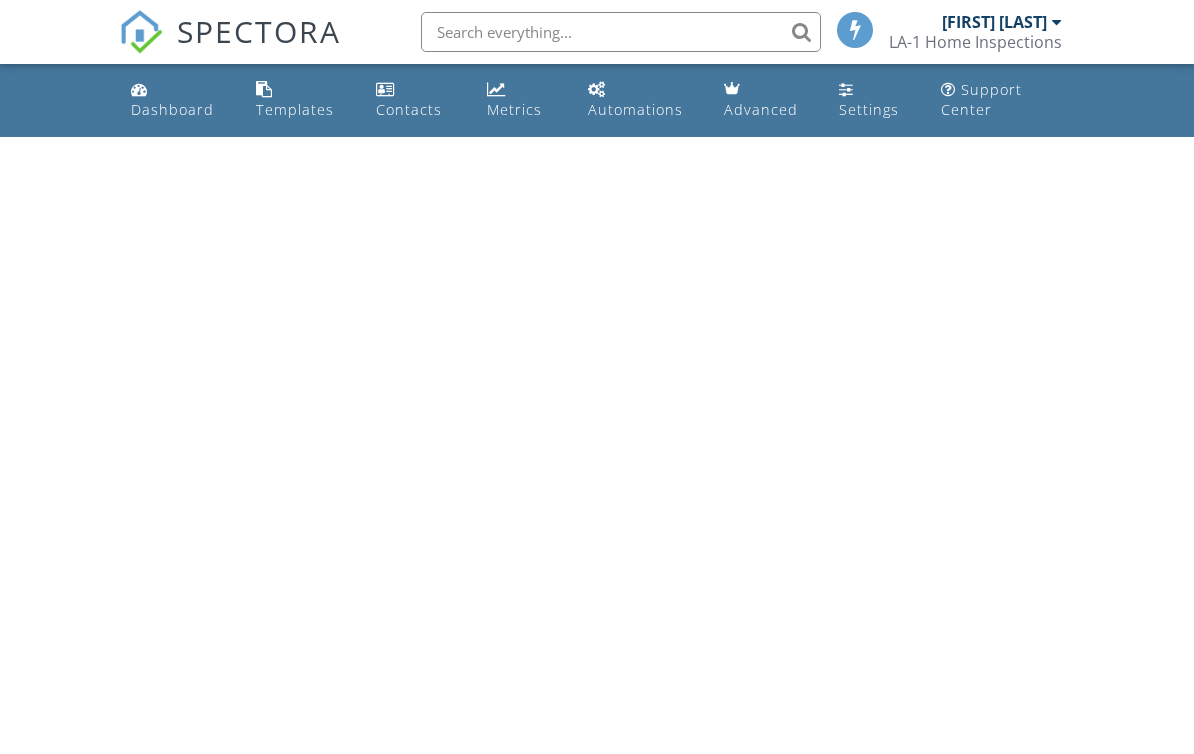 scroll, scrollTop: 0, scrollLeft: 0, axis: both 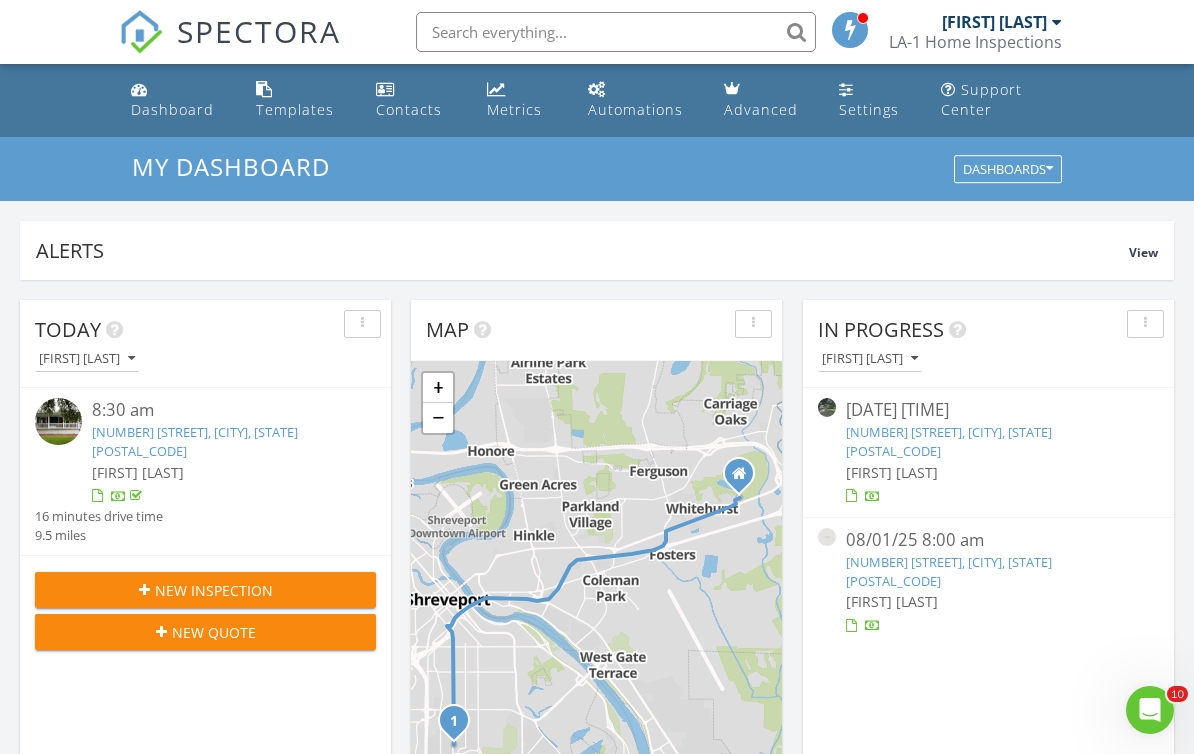 click on "115 Dutchman dr, Monroe, LA 71203" at bounding box center [949, 571] 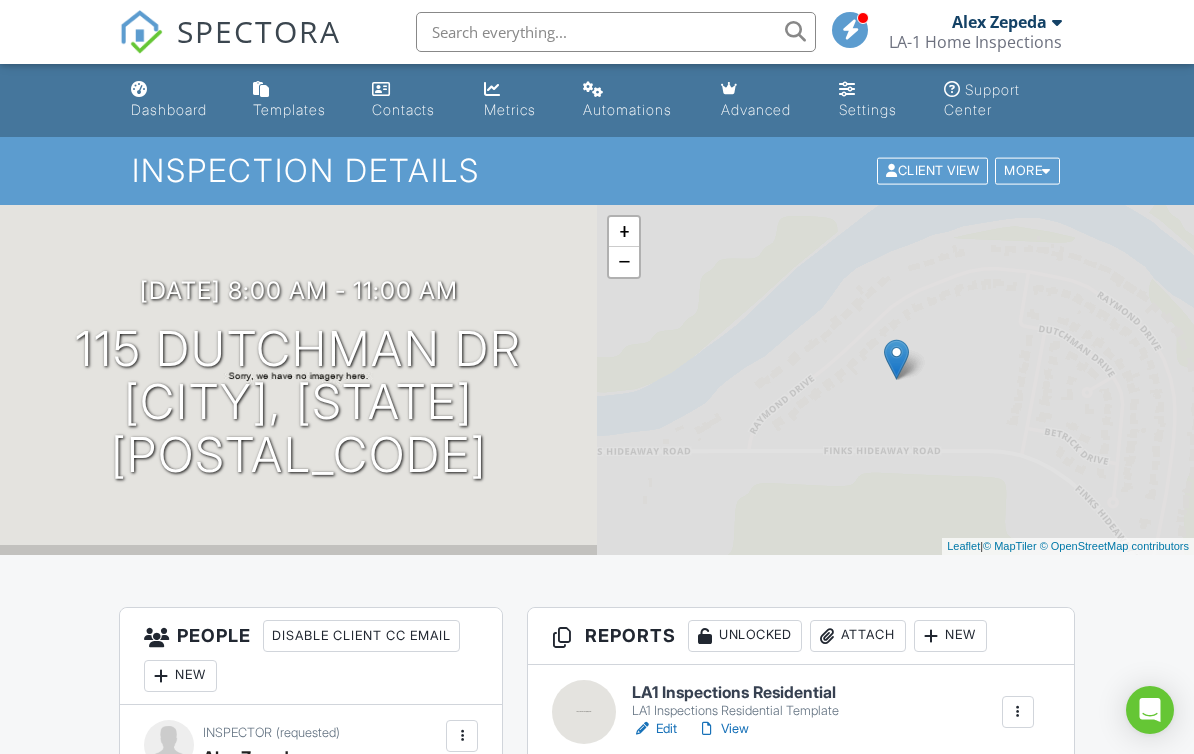 scroll, scrollTop: 0, scrollLeft: 0, axis: both 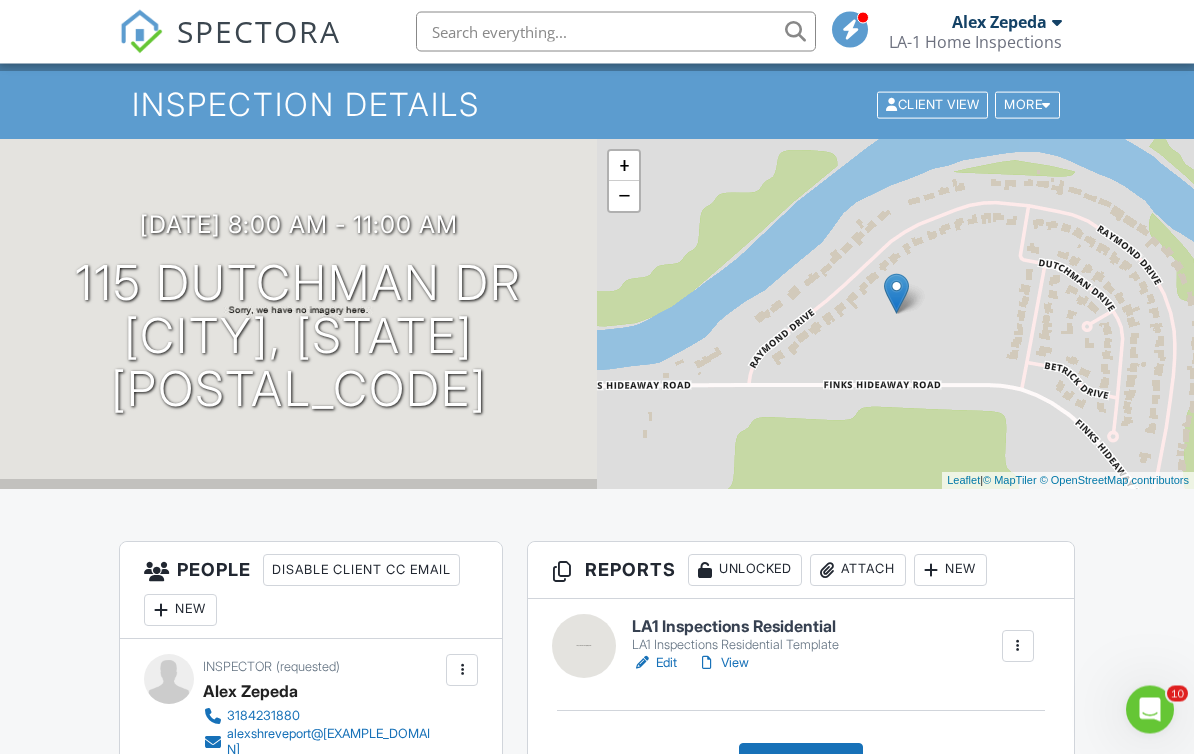 click on "Edit" at bounding box center (654, 664) 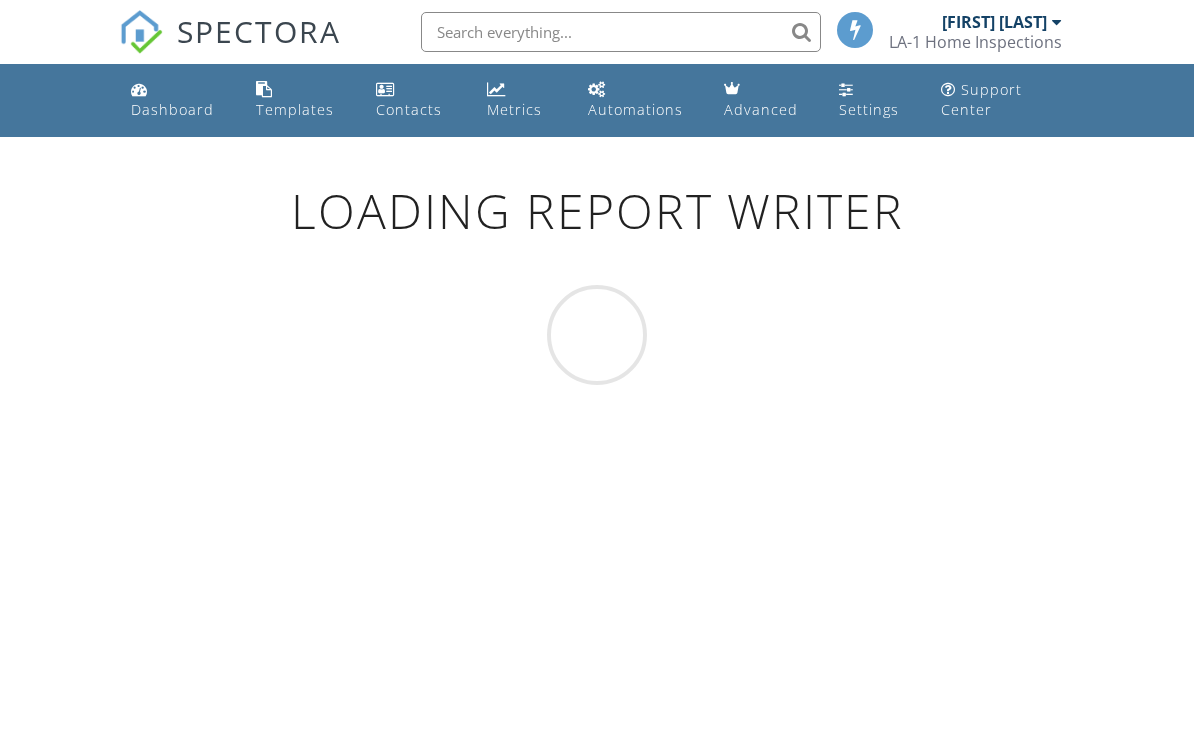 scroll, scrollTop: 0, scrollLeft: 0, axis: both 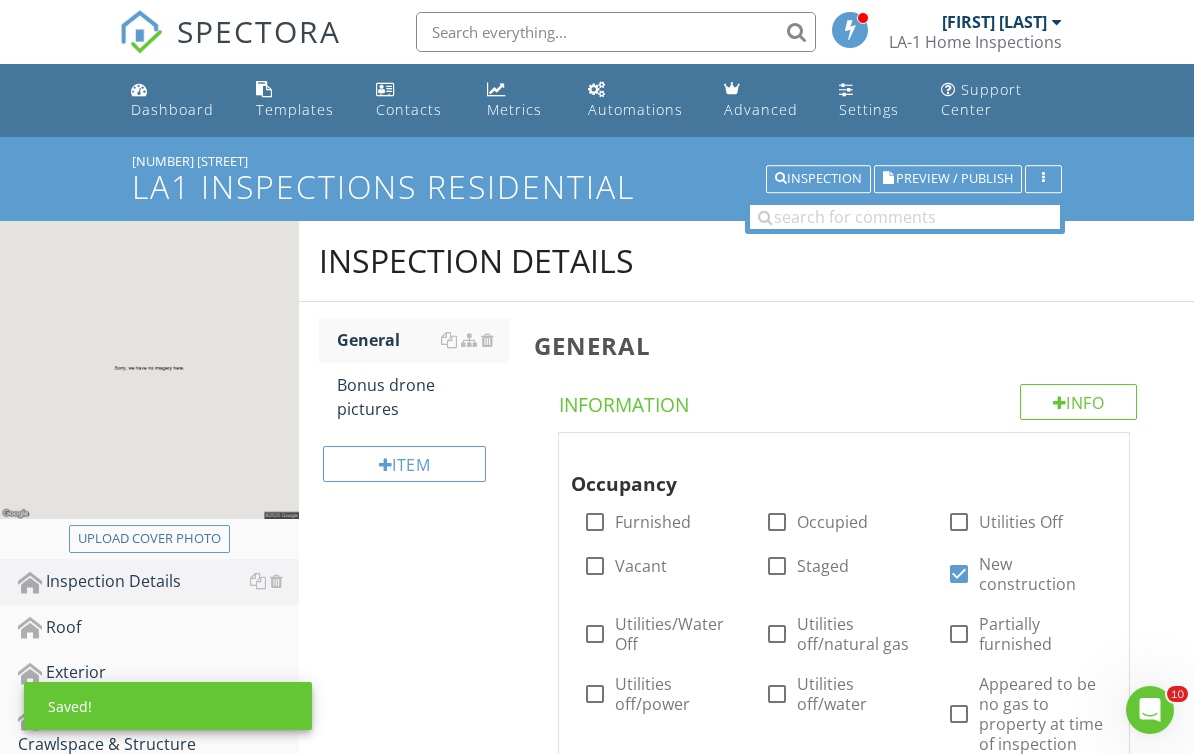 click on "Upload cover photo" at bounding box center (149, 539) 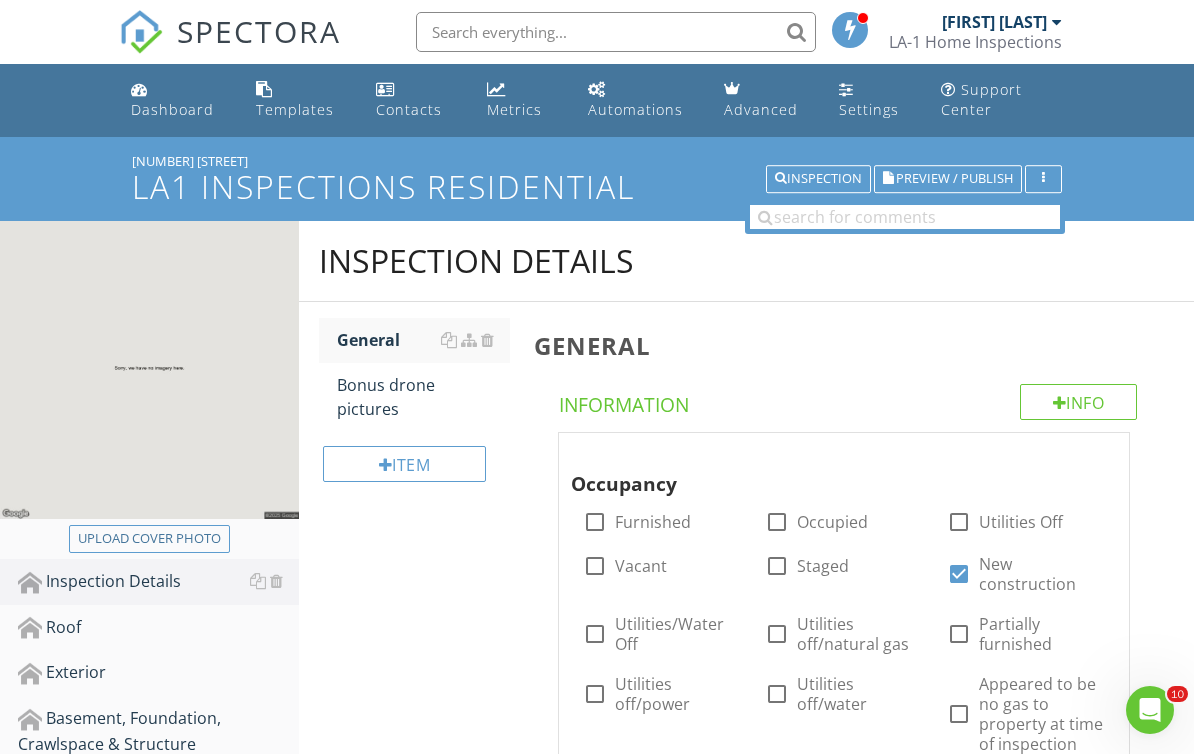 click on "Upload cover photo" at bounding box center (149, 539) 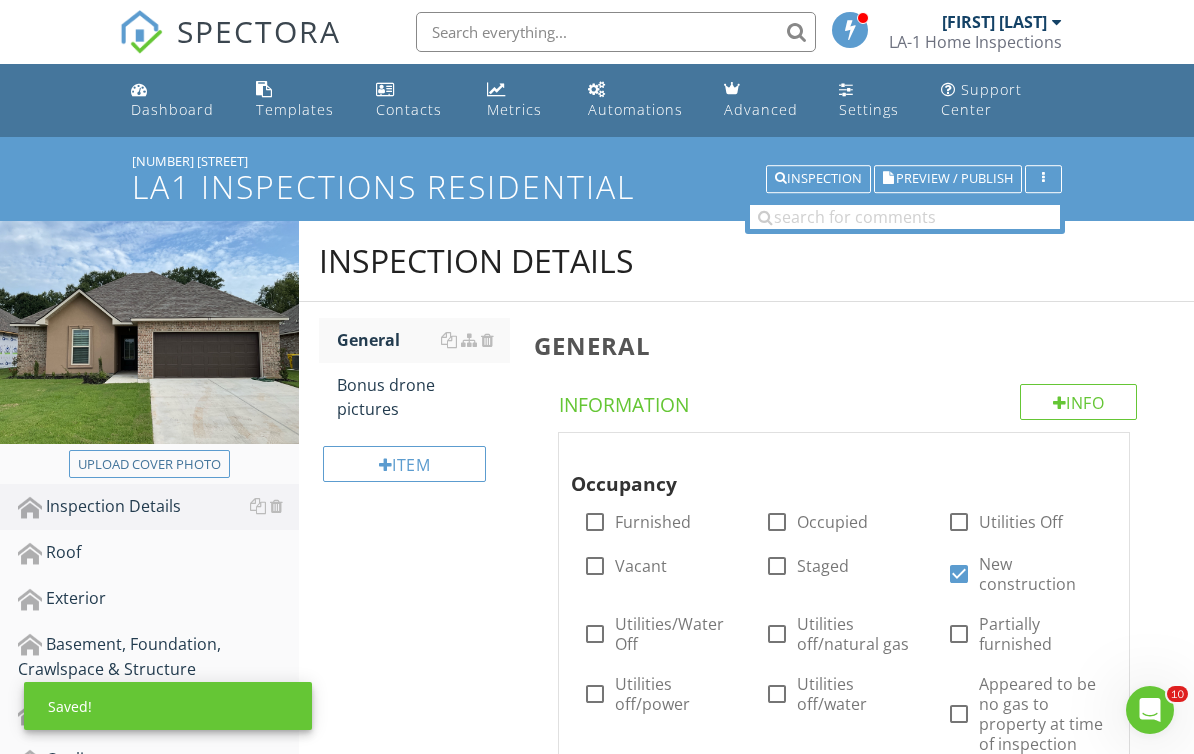 click on "Preview / Publish" at bounding box center [954, 179] 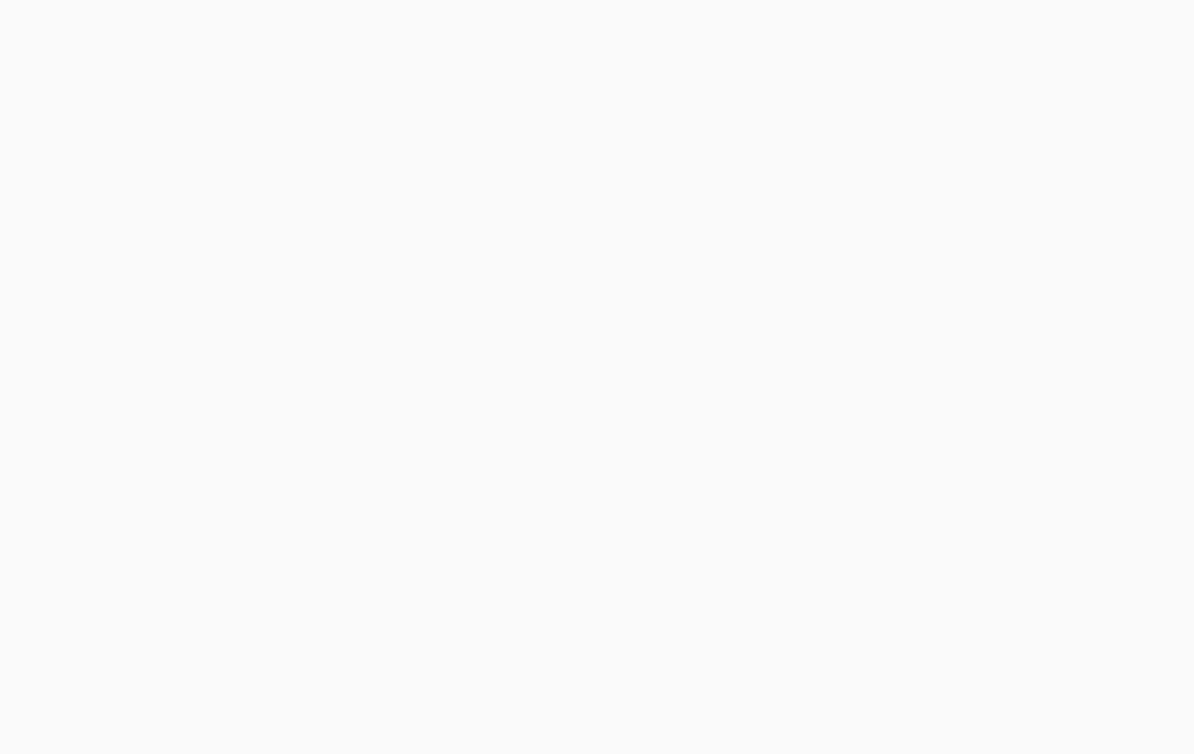 scroll, scrollTop: 0, scrollLeft: 0, axis: both 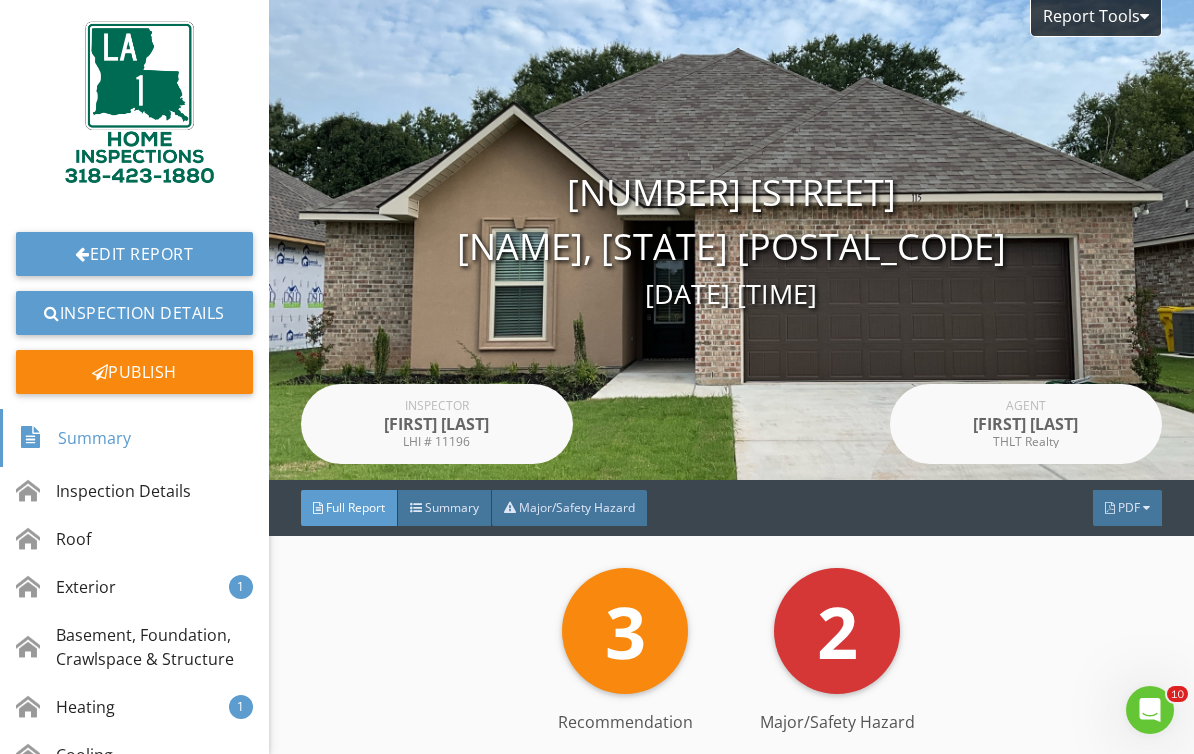 click on "Edit Report" at bounding box center (134, 254) 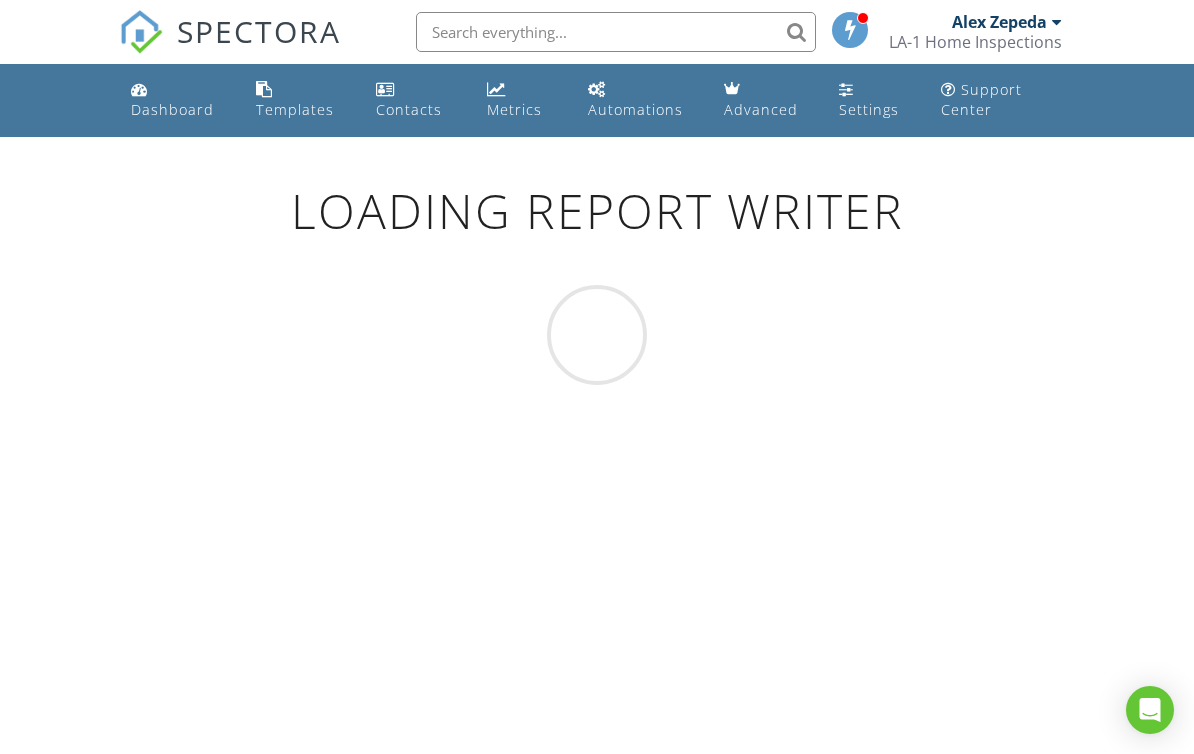 scroll, scrollTop: 0, scrollLeft: 0, axis: both 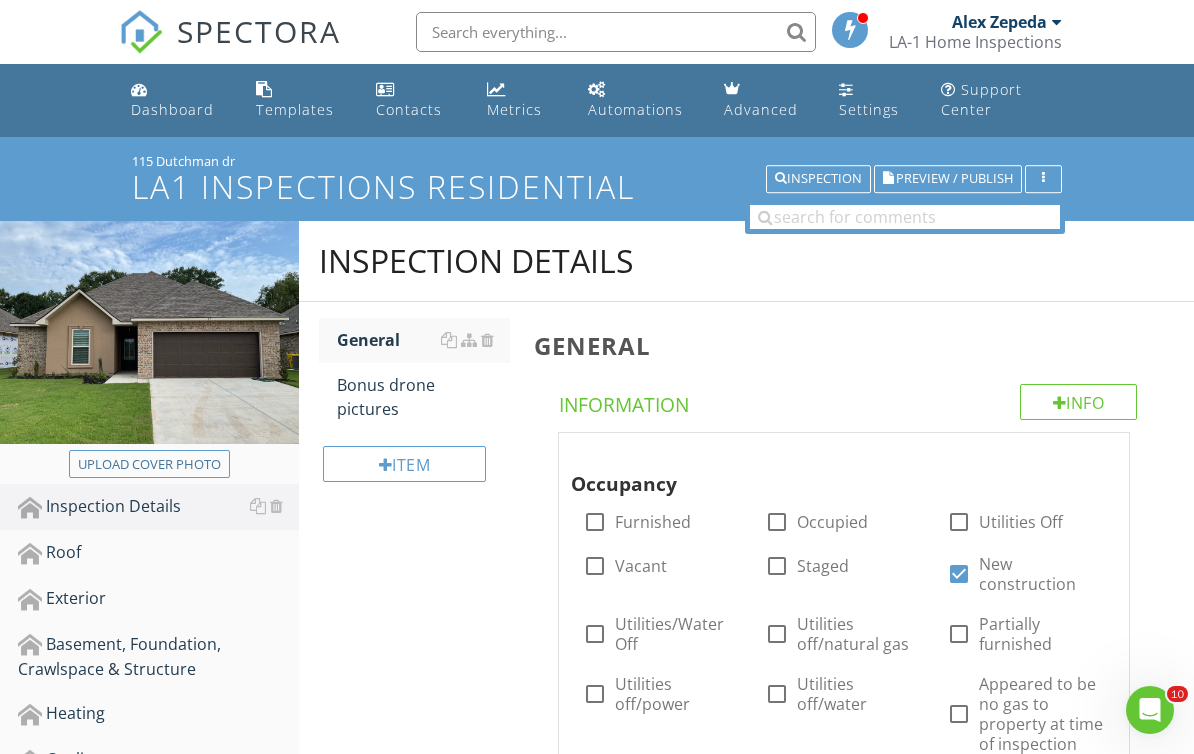 click on "Upload cover photo" at bounding box center (149, 465) 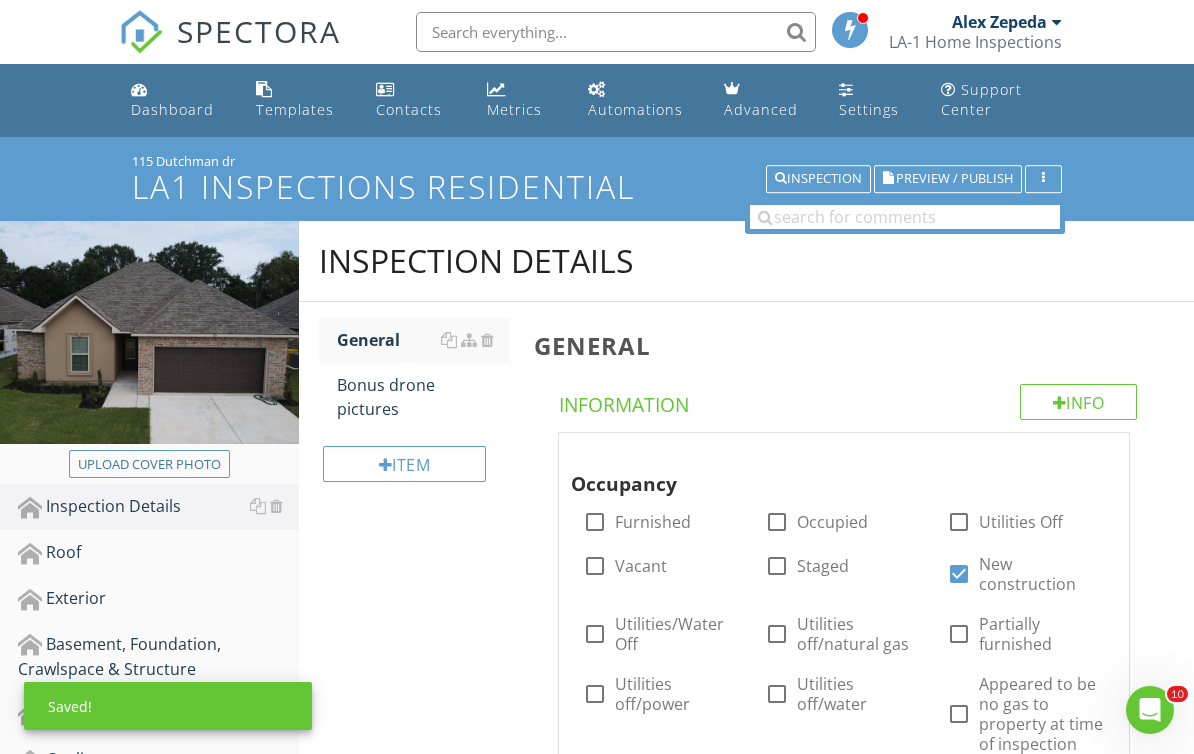 click on "Preview / Publish" at bounding box center [954, 179] 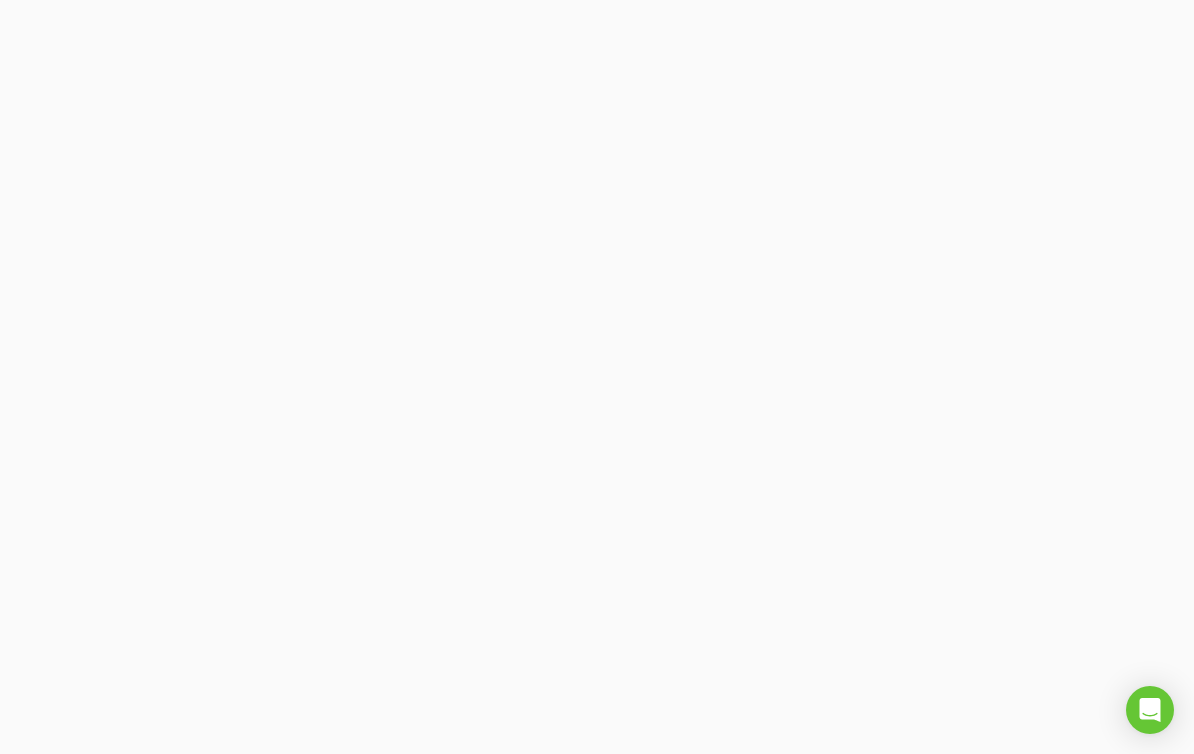 scroll, scrollTop: 0, scrollLeft: 0, axis: both 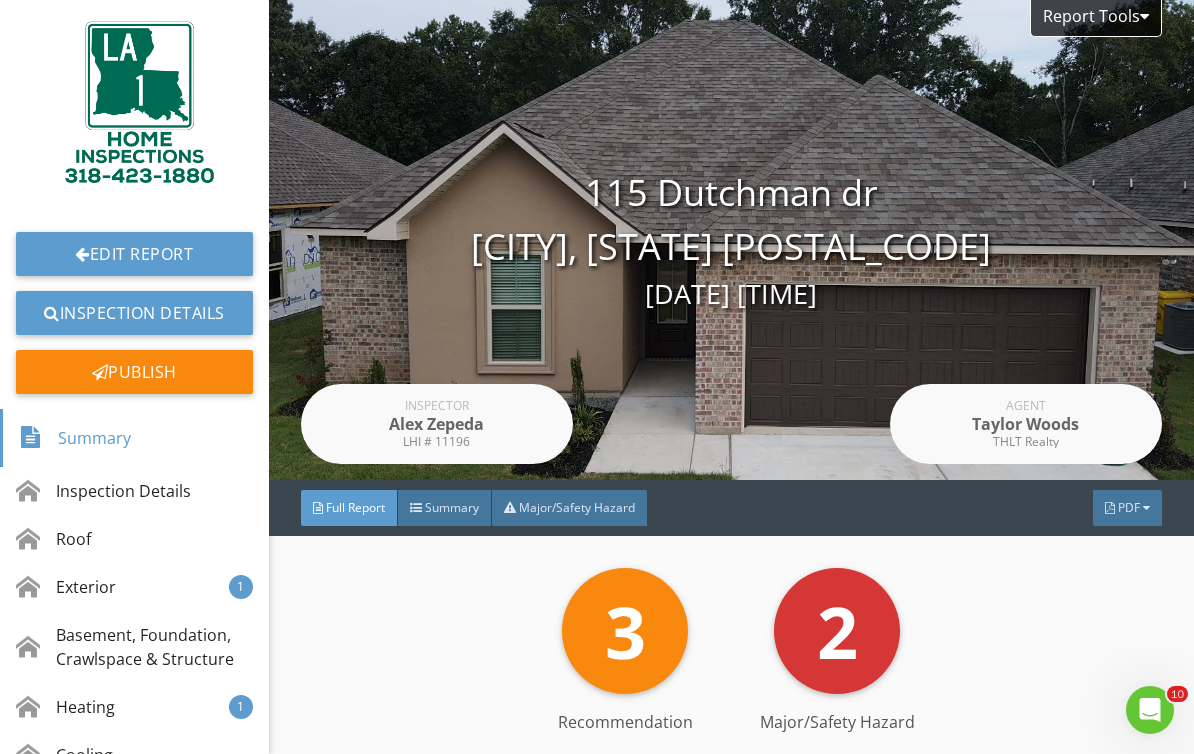 click on "Edit Report" at bounding box center (134, 254) 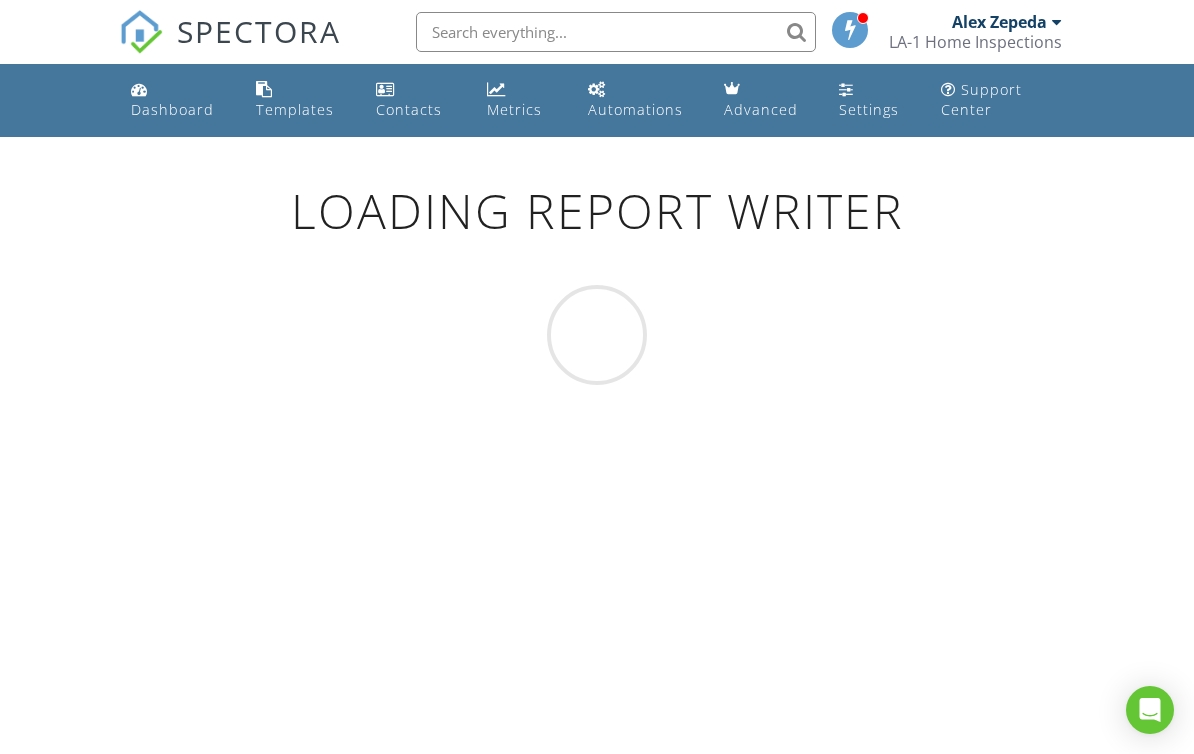 scroll, scrollTop: 0, scrollLeft: 0, axis: both 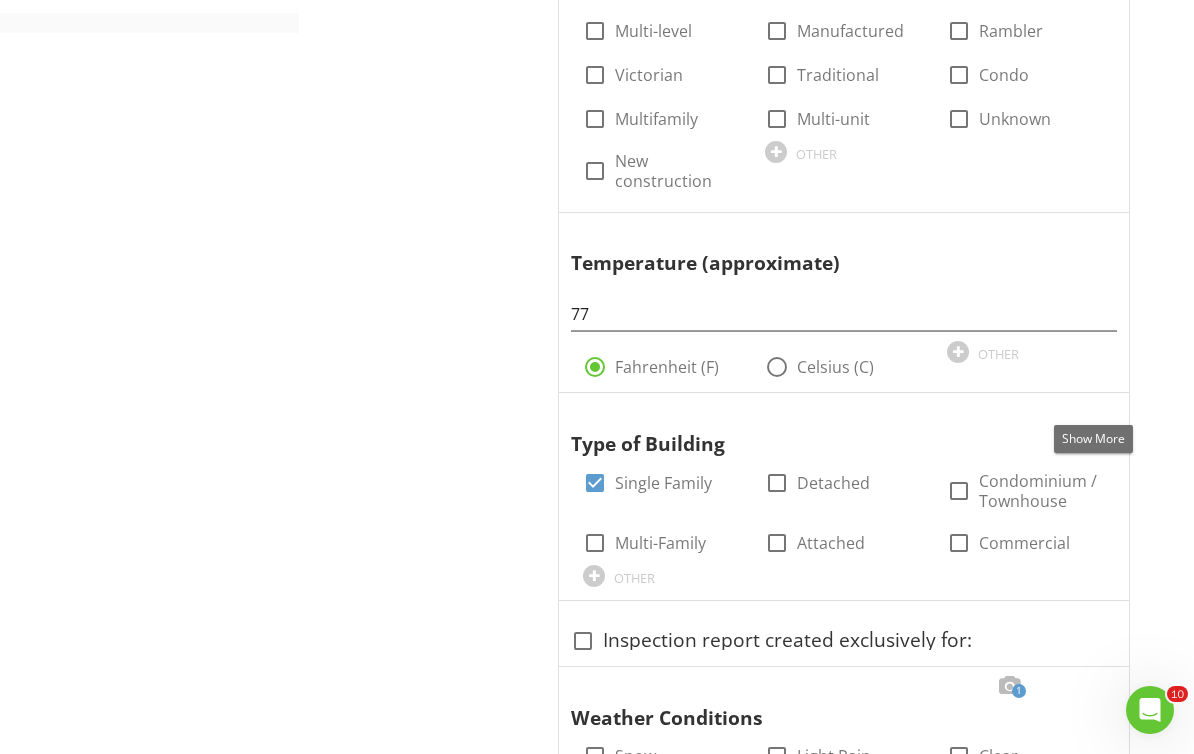 click at bounding box center (1093, 412) 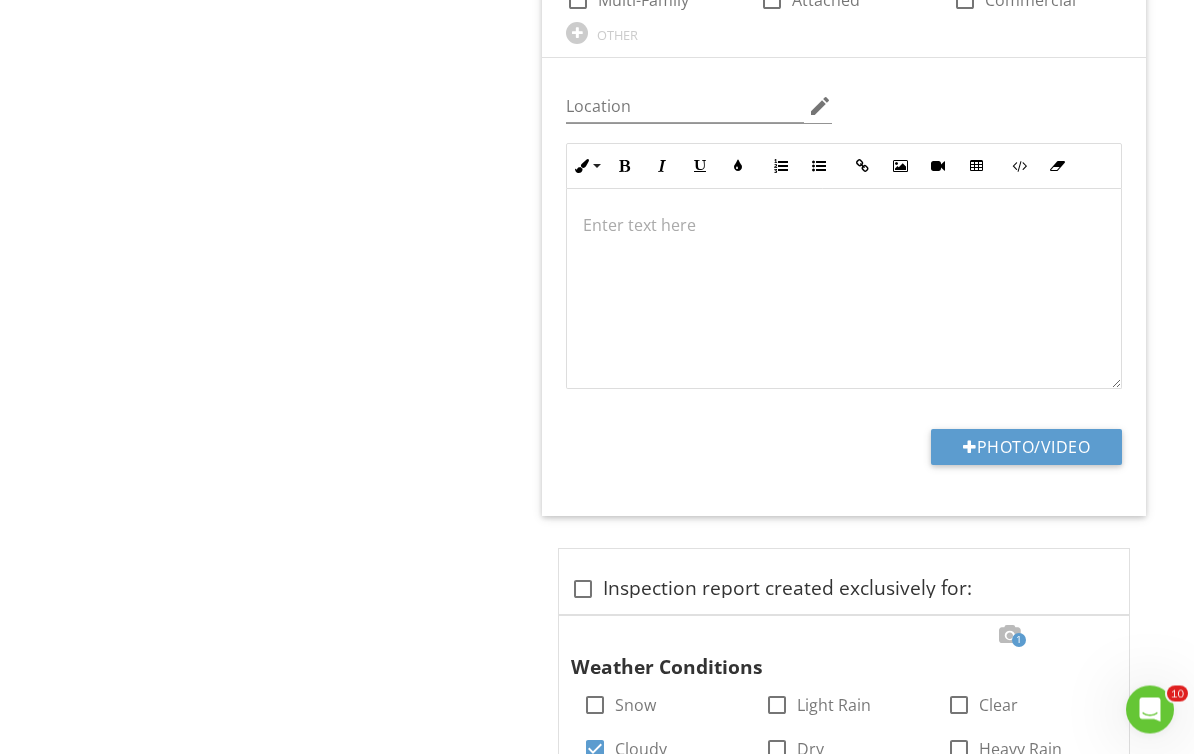 scroll, scrollTop: 1770, scrollLeft: 0, axis: vertical 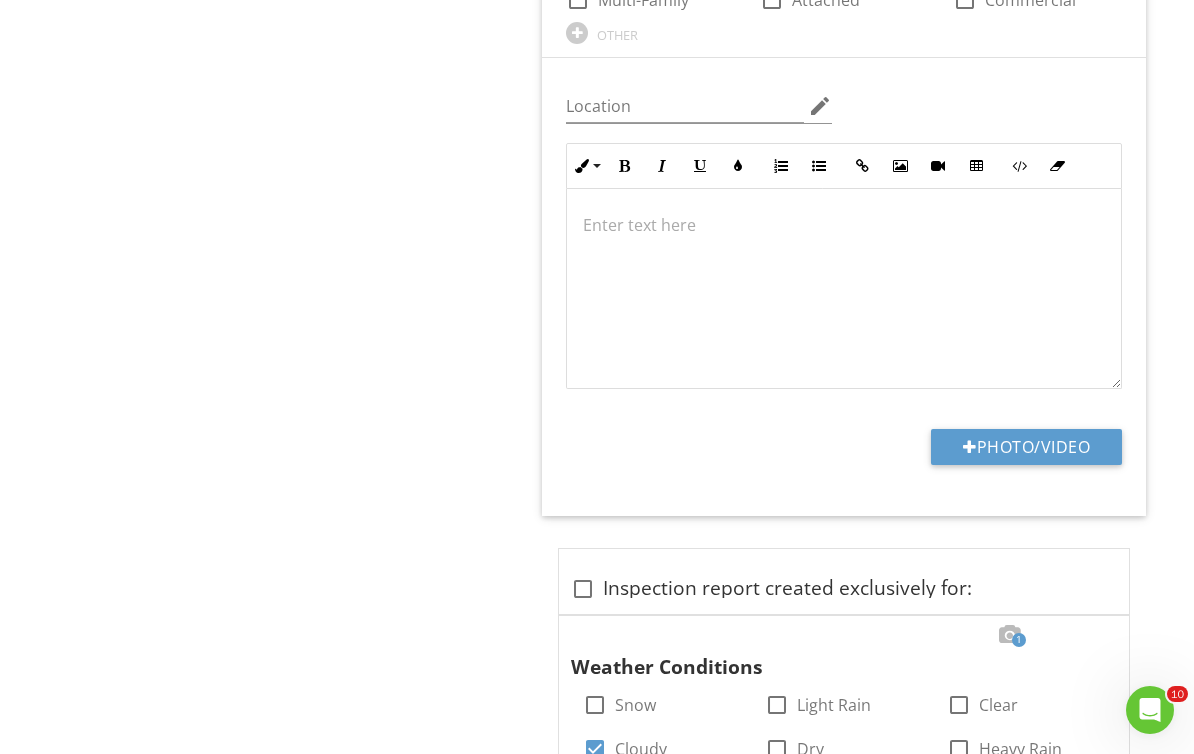 click on "Photo/Video" at bounding box center [1026, 447] 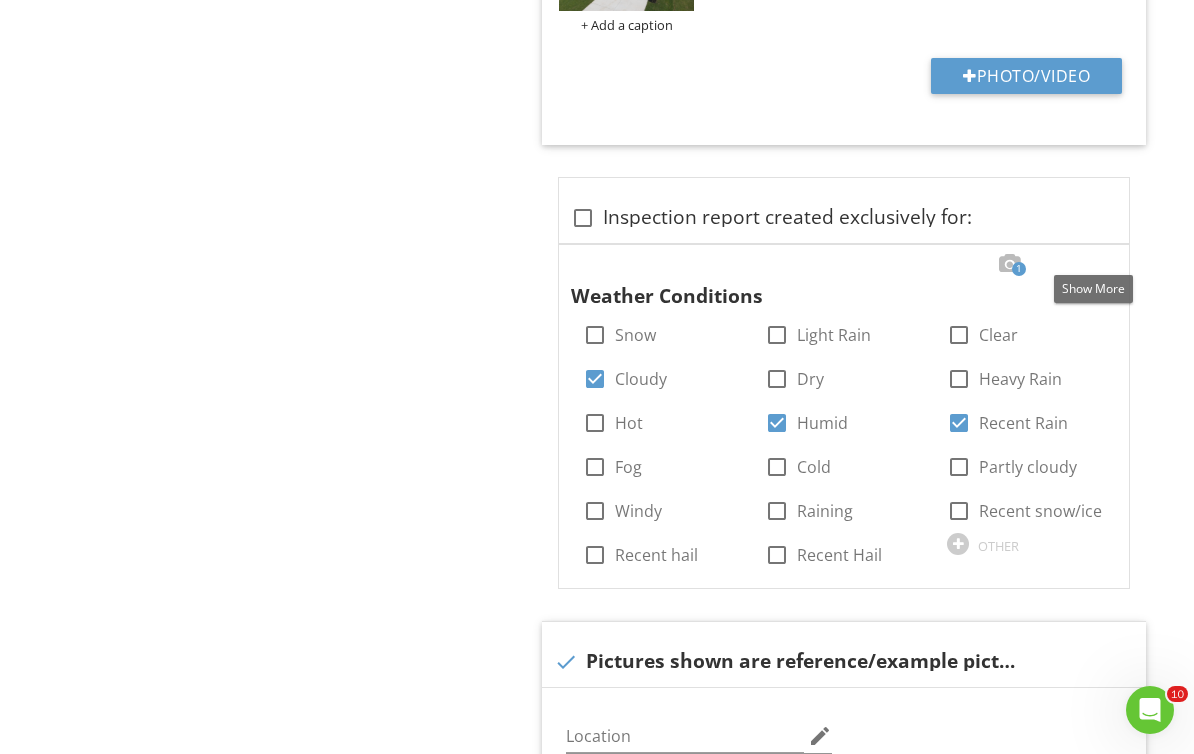 click at bounding box center [1093, 264] 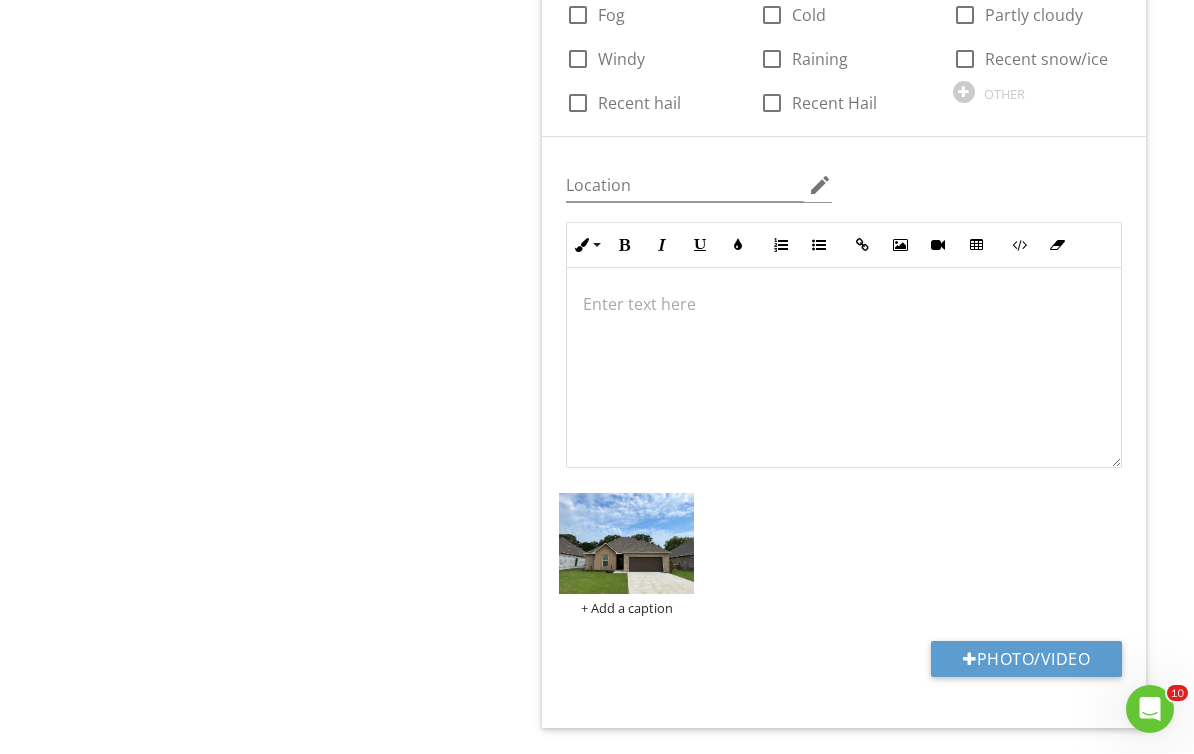 scroll, scrollTop: 2758, scrollLeft: 0, axis: vertical 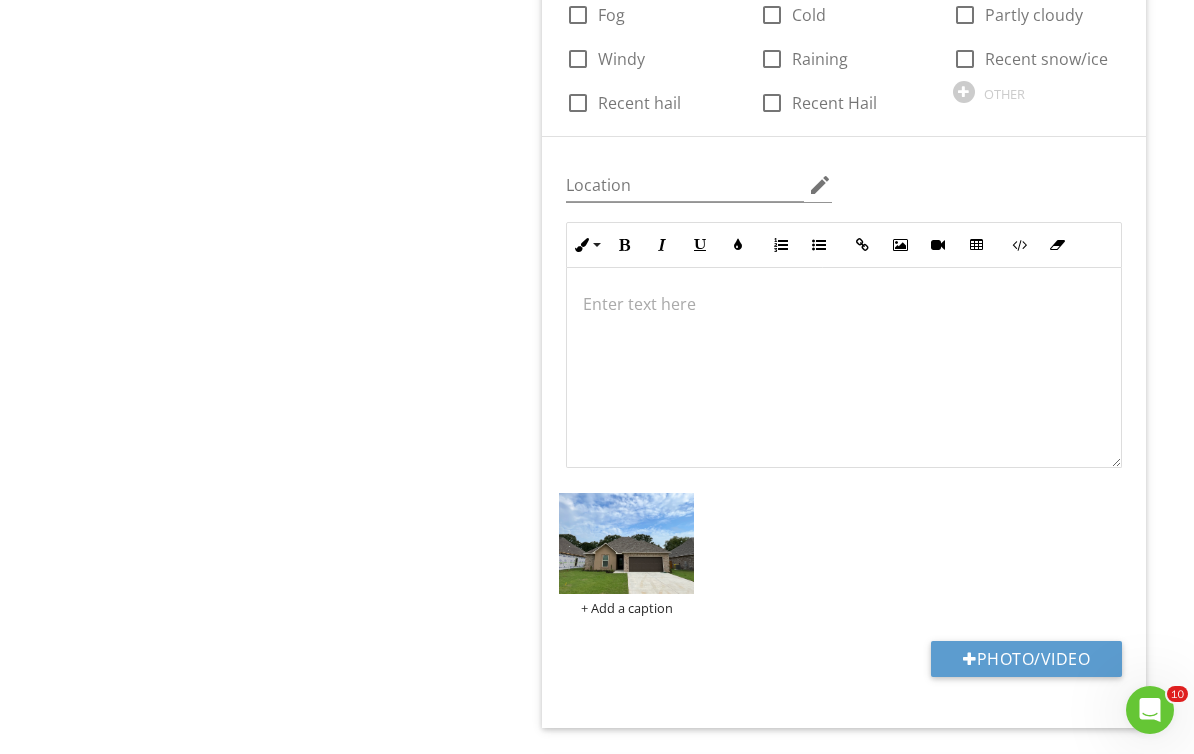 click at bounding box center (626, 543) 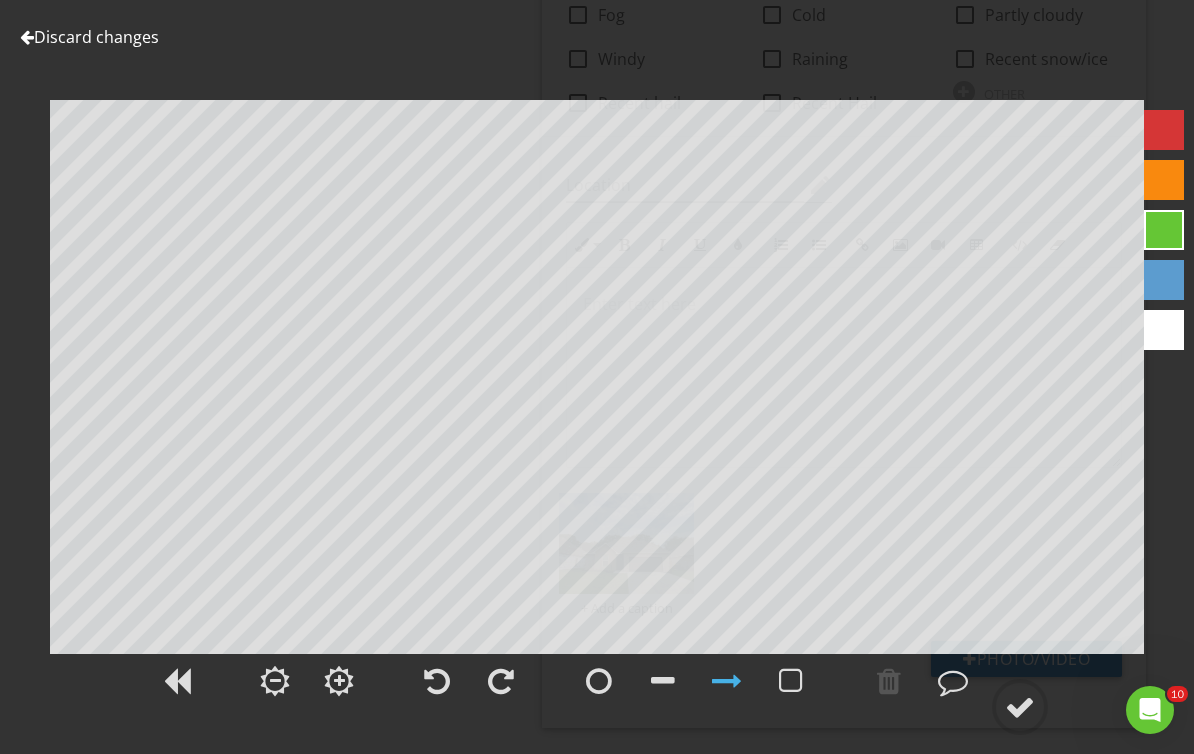 click on "Discard changes" at bounding box center (89, 37) 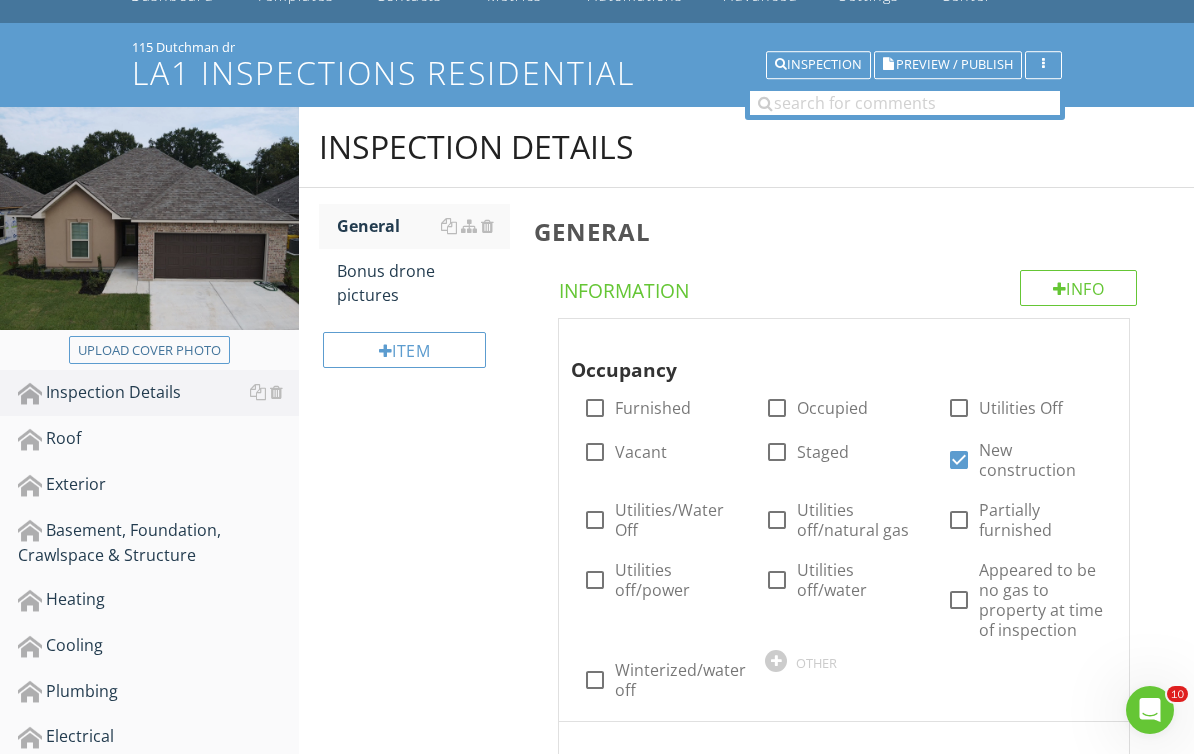 scroll, scrollTop: 217, scrollLeft: 0, axis: vertical 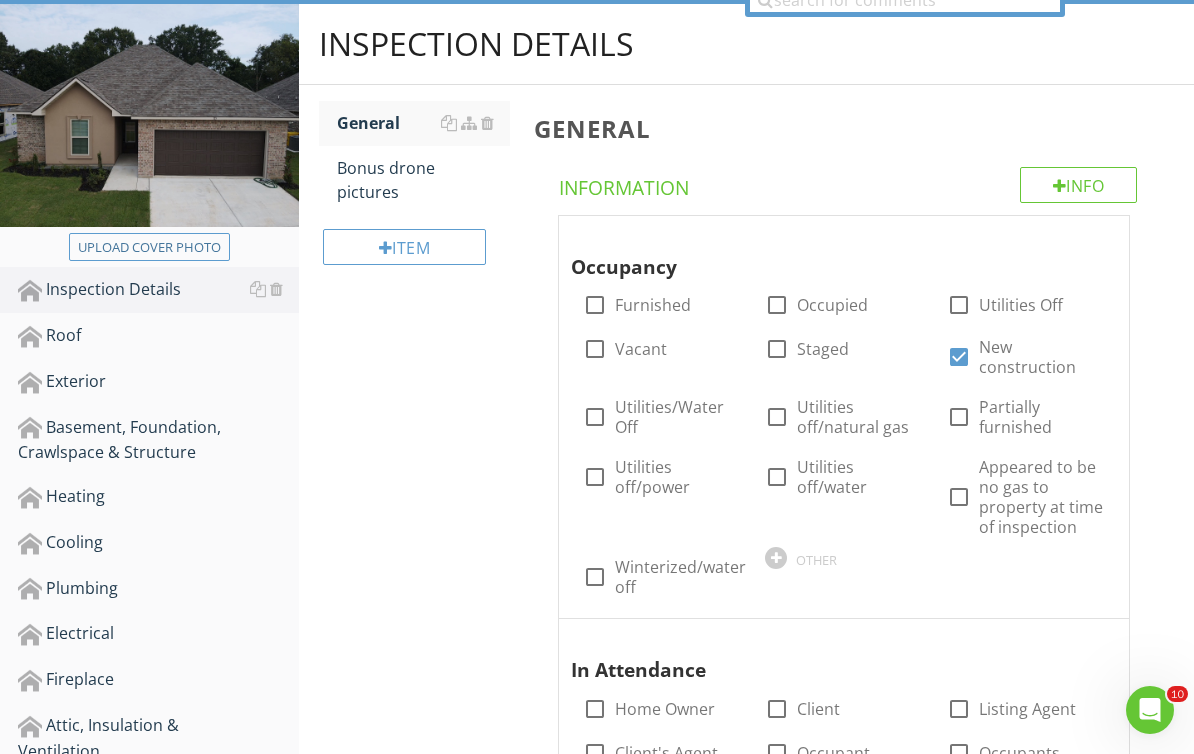 click on "Roof" at bounding box center [158, 336] 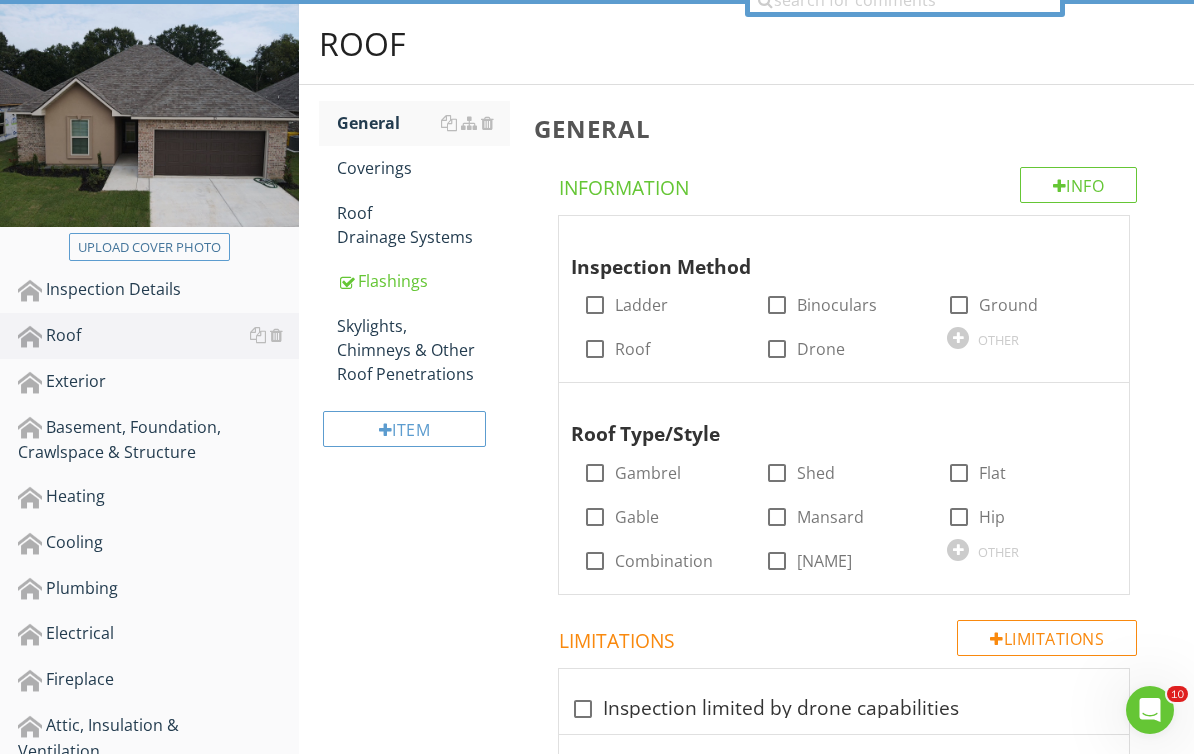 click at bounding box center (959, 305) 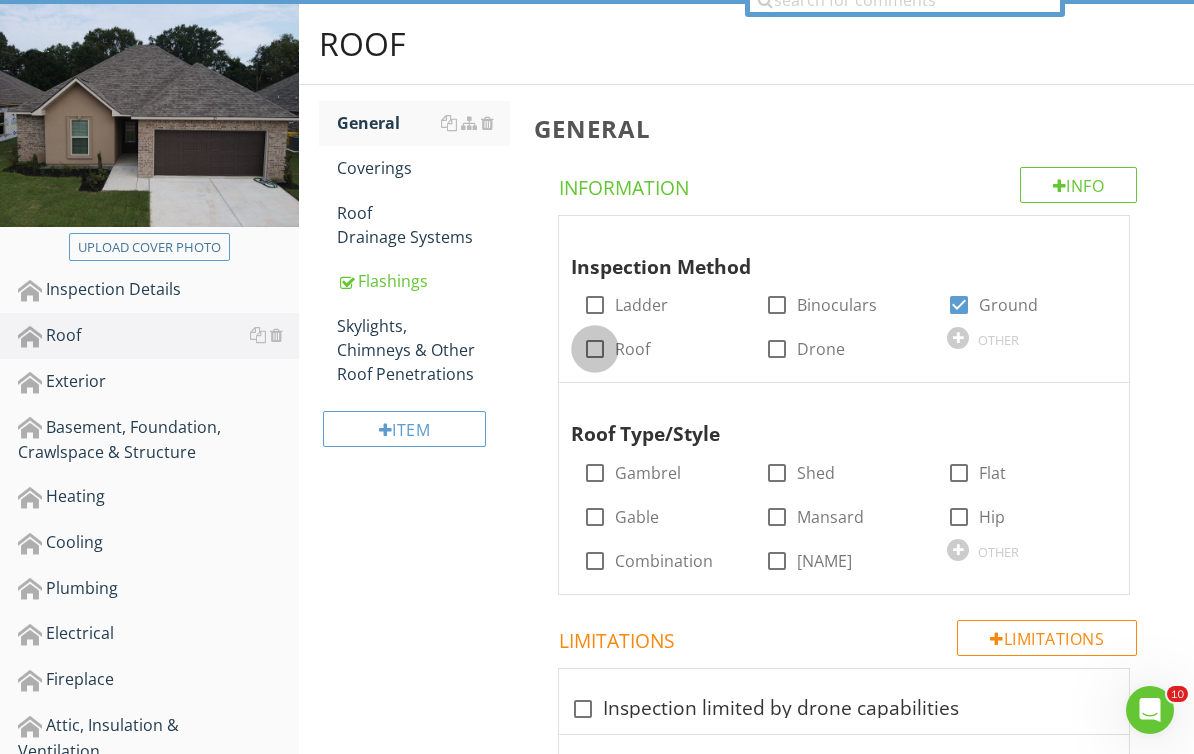 click at bounding box center [595, 349] 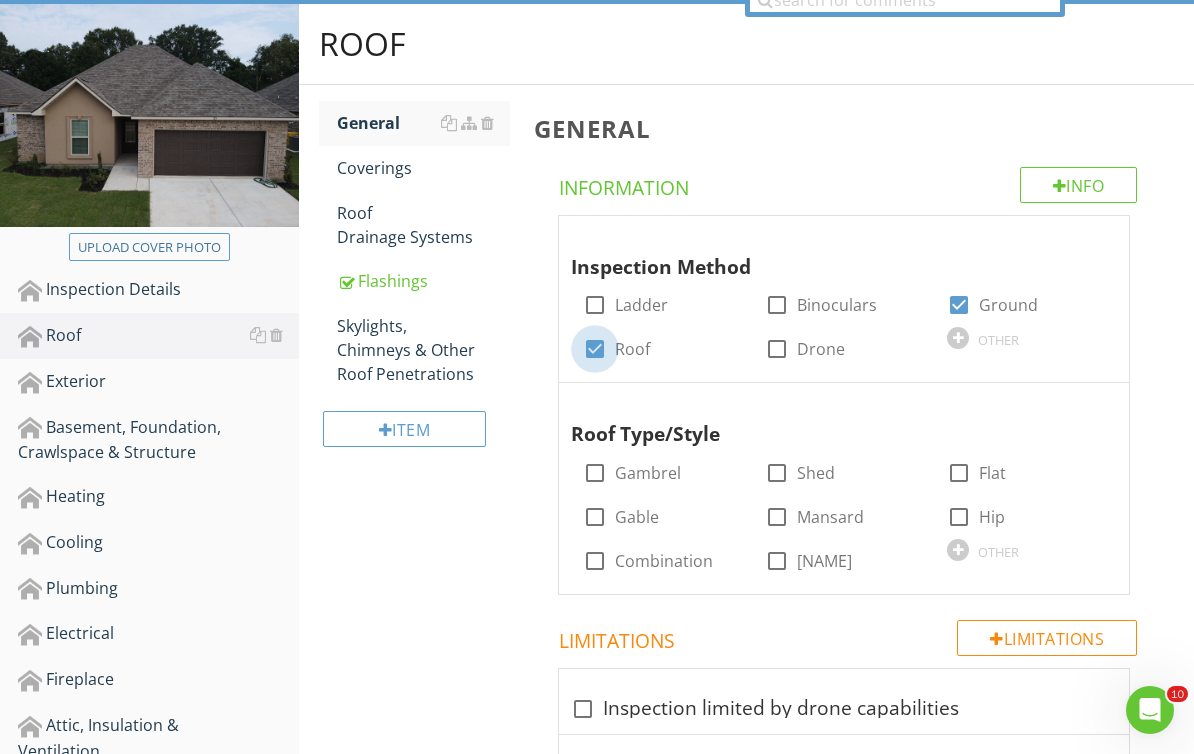 click at bounding box center (595, 349) 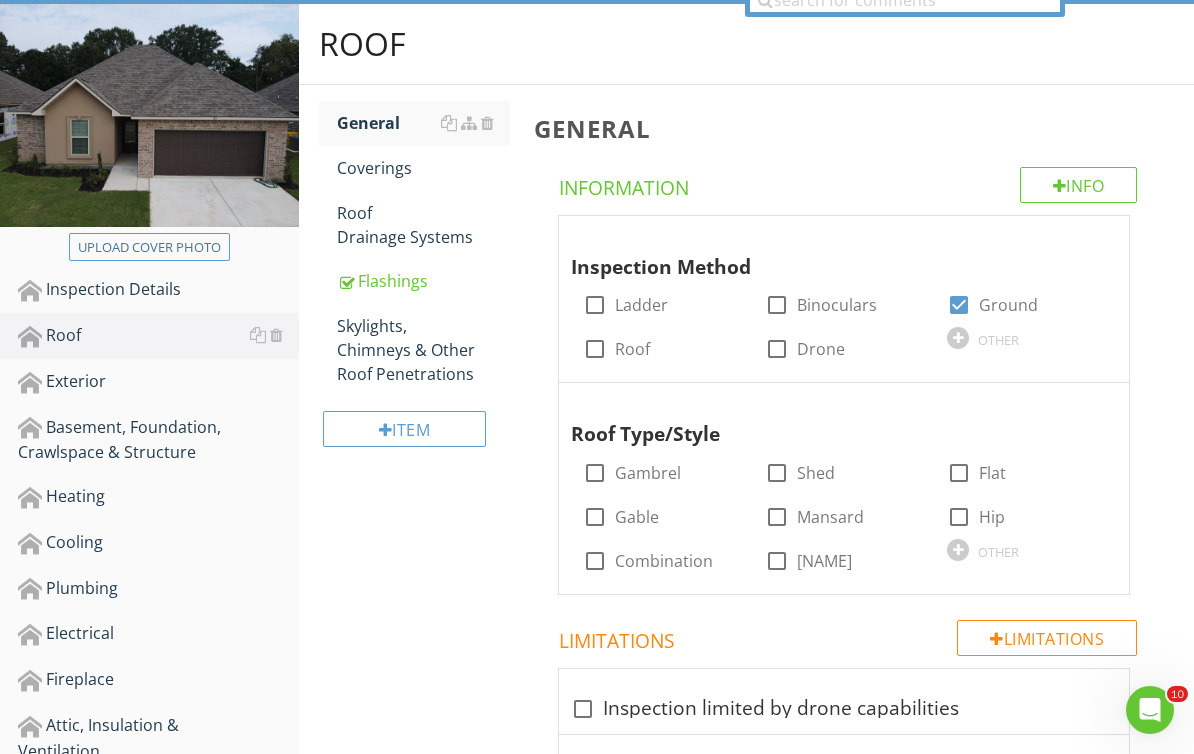 click at bounding box center (777, 349) 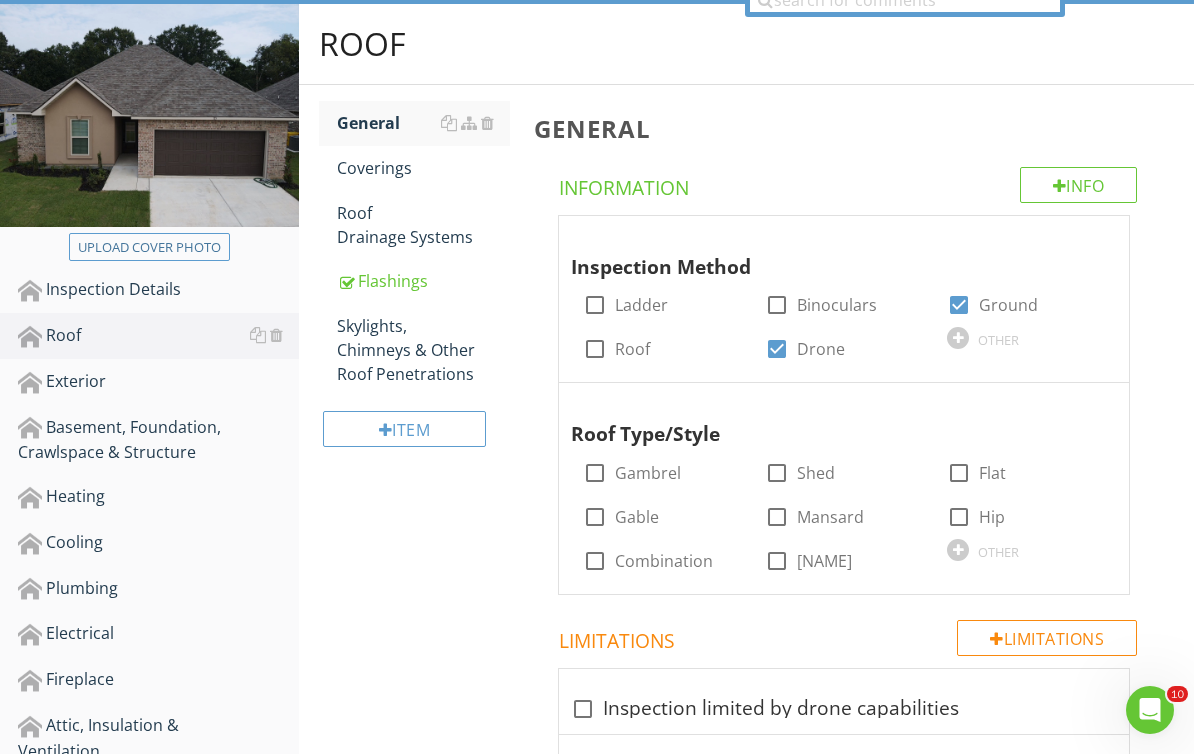 click at bounding box center (1093, 235) 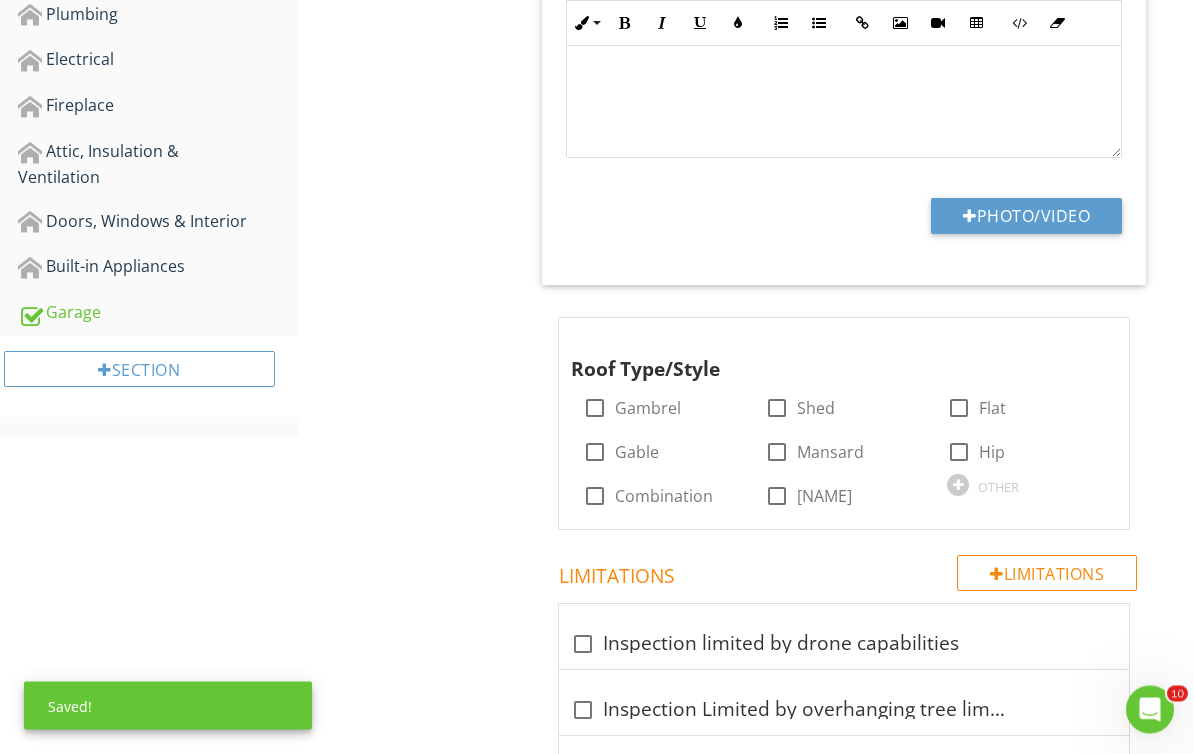 scroll, scrollTop: 791, scrollLeft: 0, axis: vertical 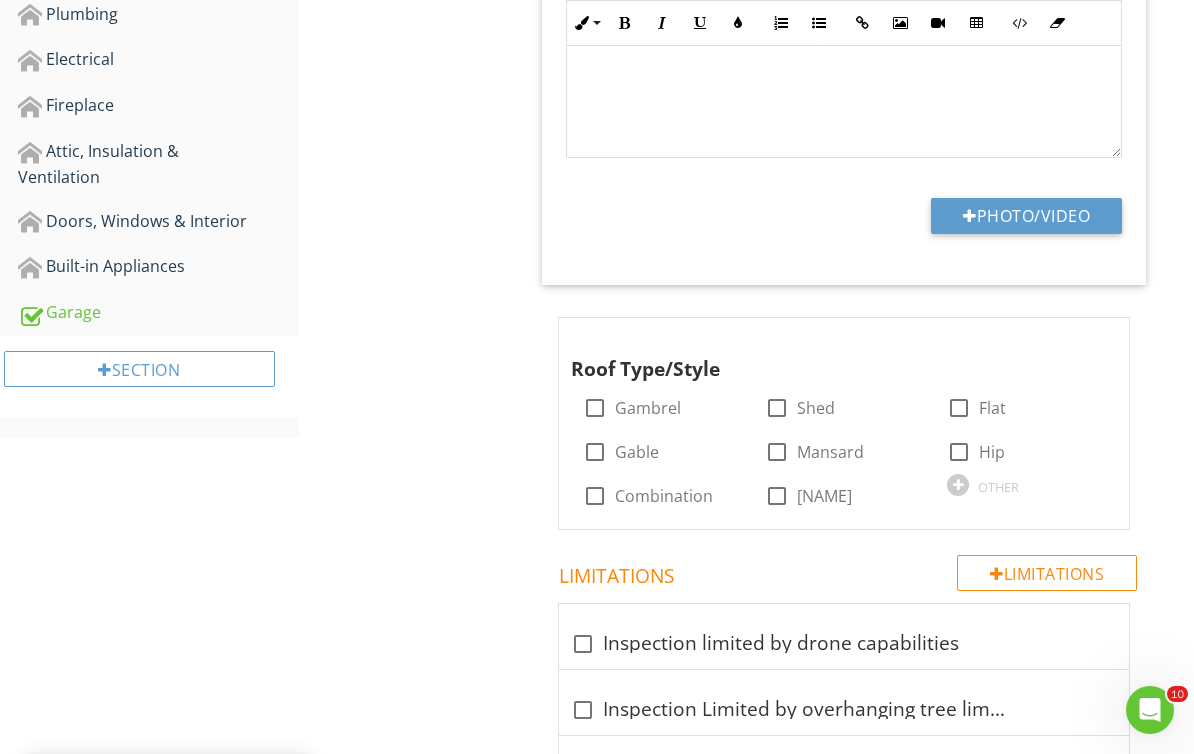 click on "Photo/Video" at bounding box center [1026, 216] 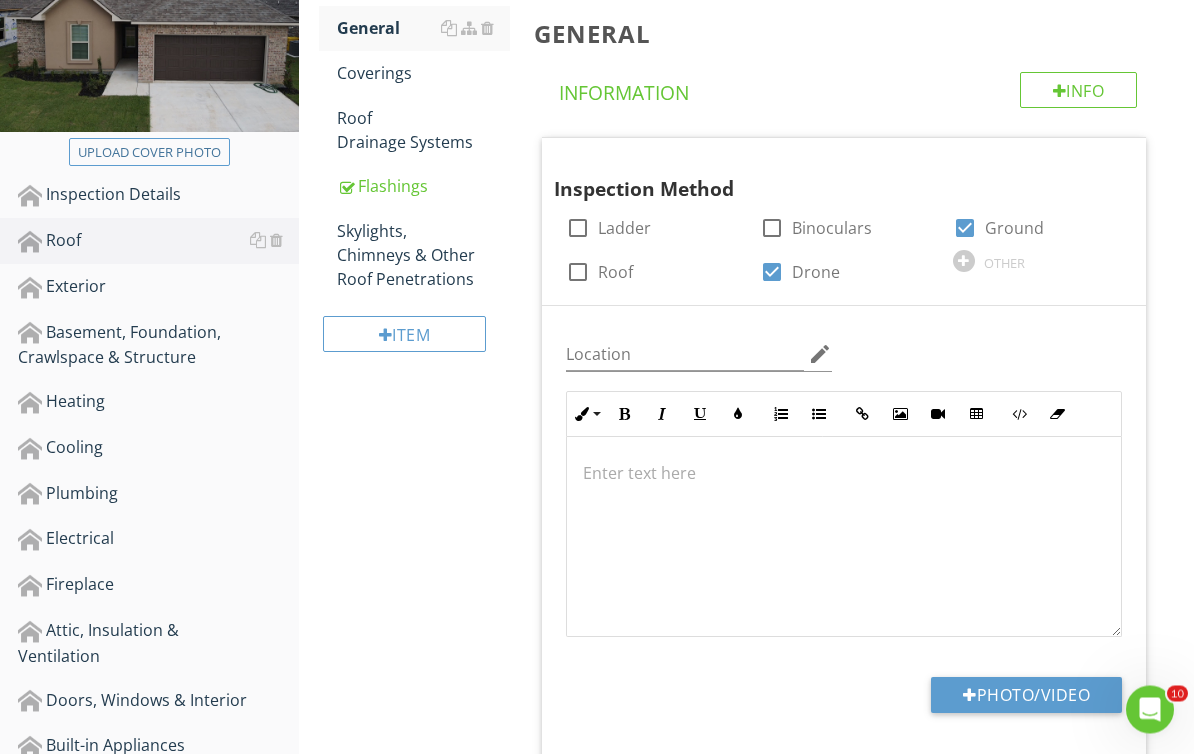 scroll, scrollTop: 422, scrollLeft: 0, axis: vertical 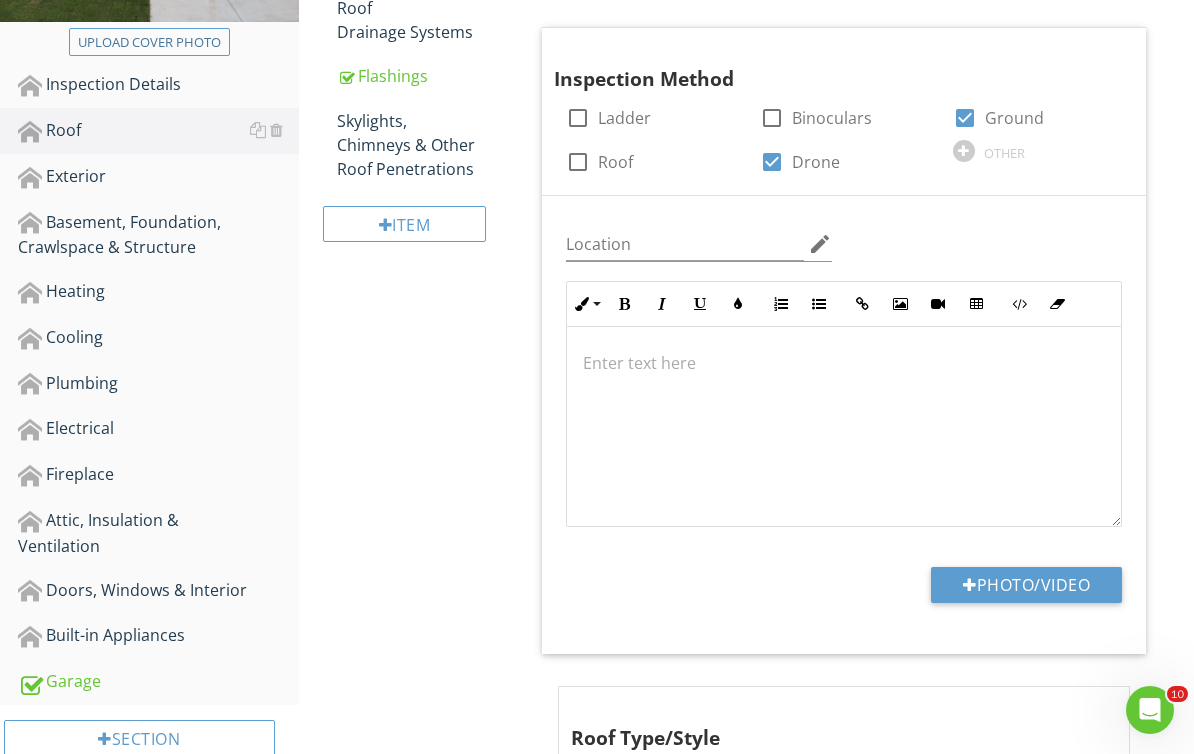 click on "Photo/Video" at bounding box center (1026, 585) 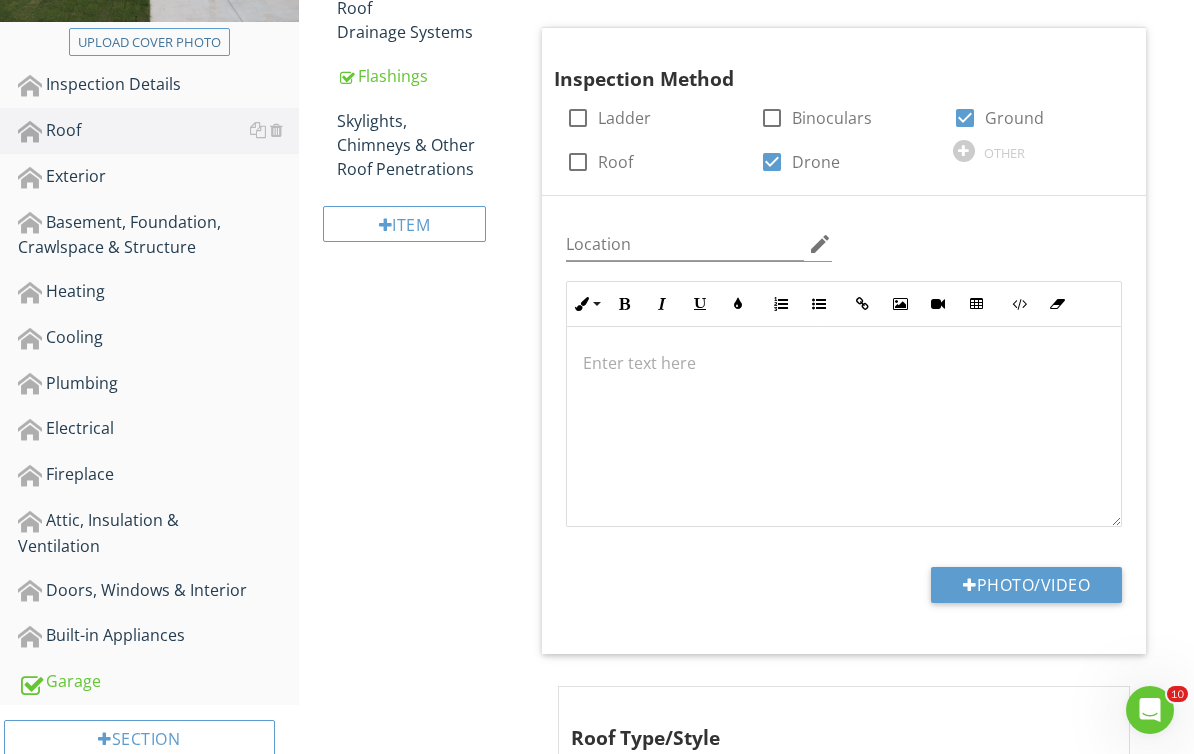 type on "C:\fakepath\IMG_3727.JPG" 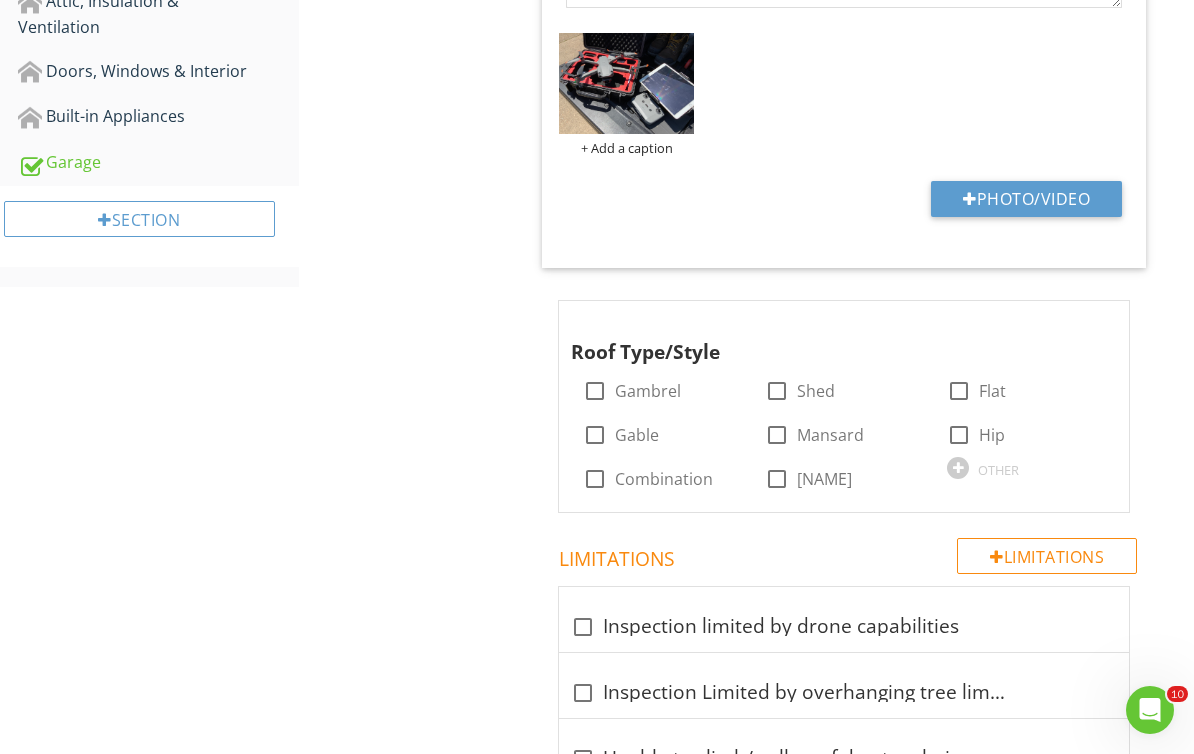 scroll, scrollTop: 1083, scrollLeft: 0, axis: vertical 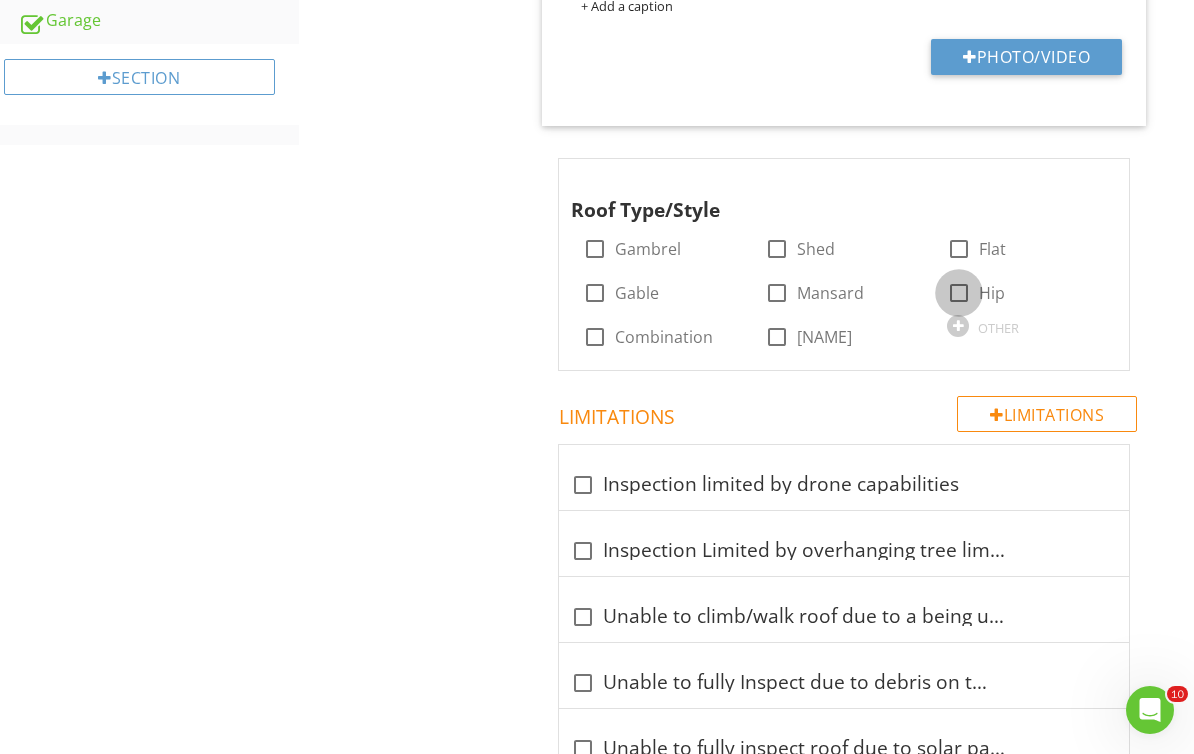click at bounding box center (959, 293) 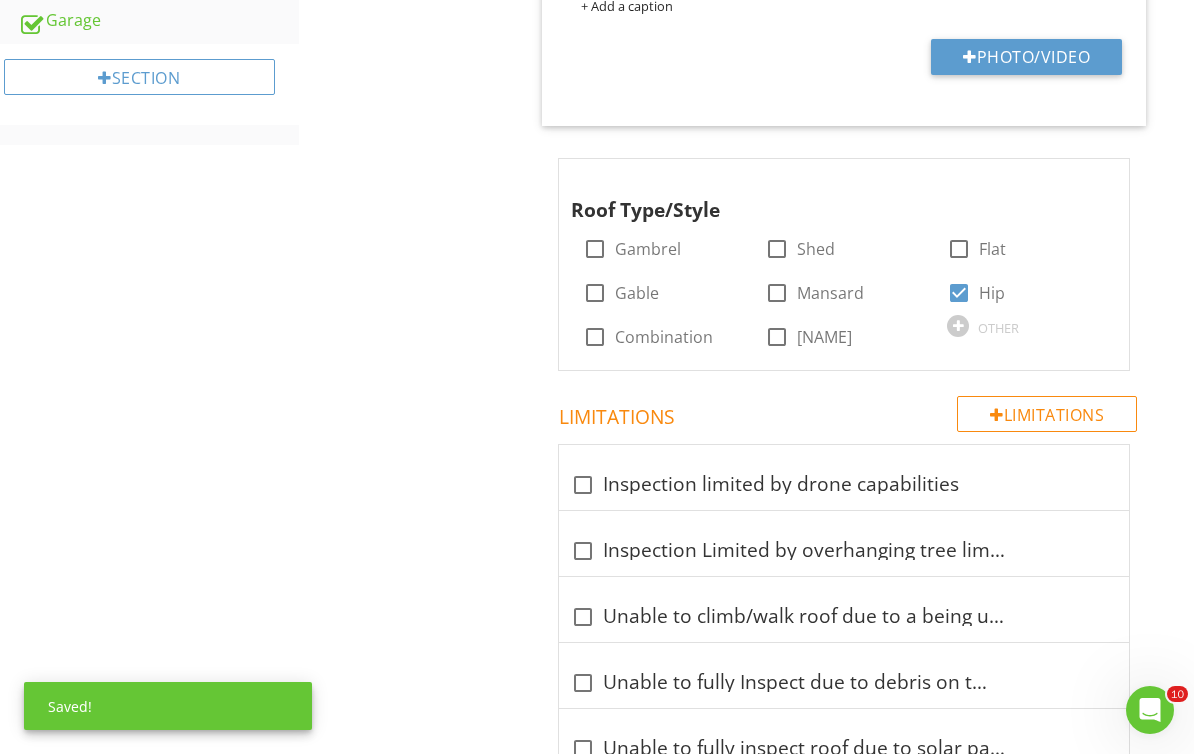 click at bounding box center [1093, 178] 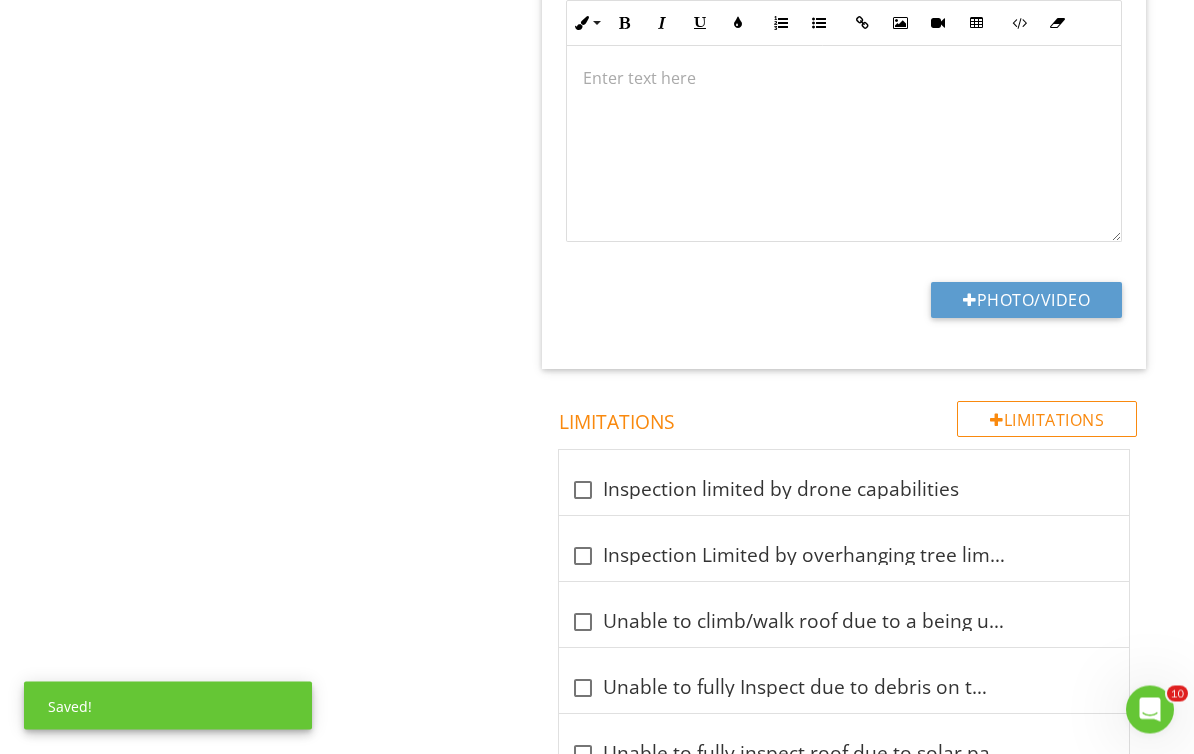 scroll, scrollTop: 1543, scrollLeft: 0, axis: vertical 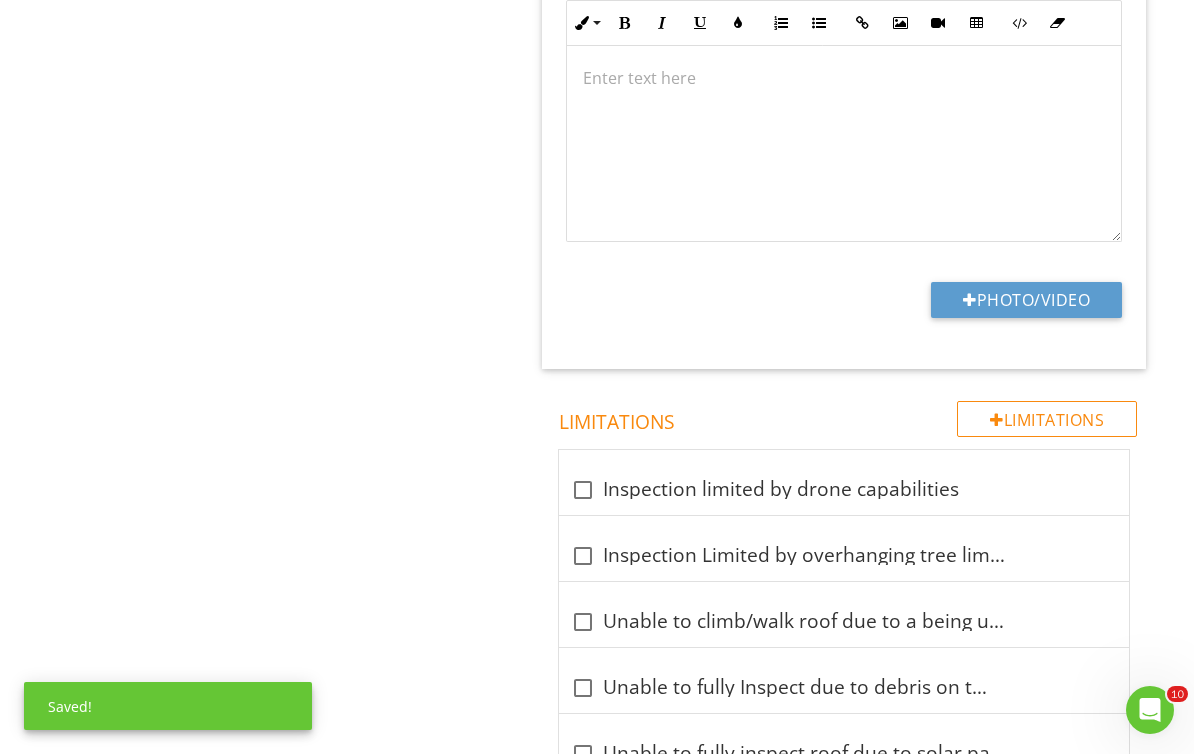click on "Photo/Video" at bounding box center (1026, 300) 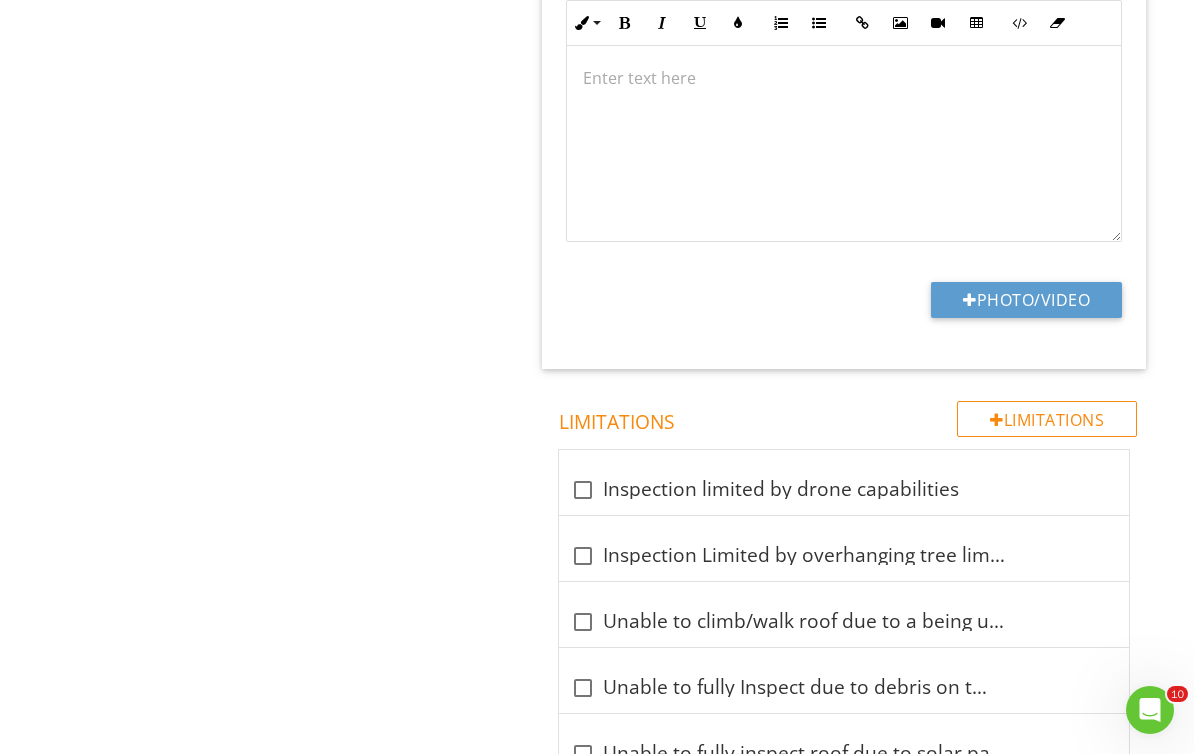 type on "C:\fakepath\2025-08-01-08-45-22-657.png" 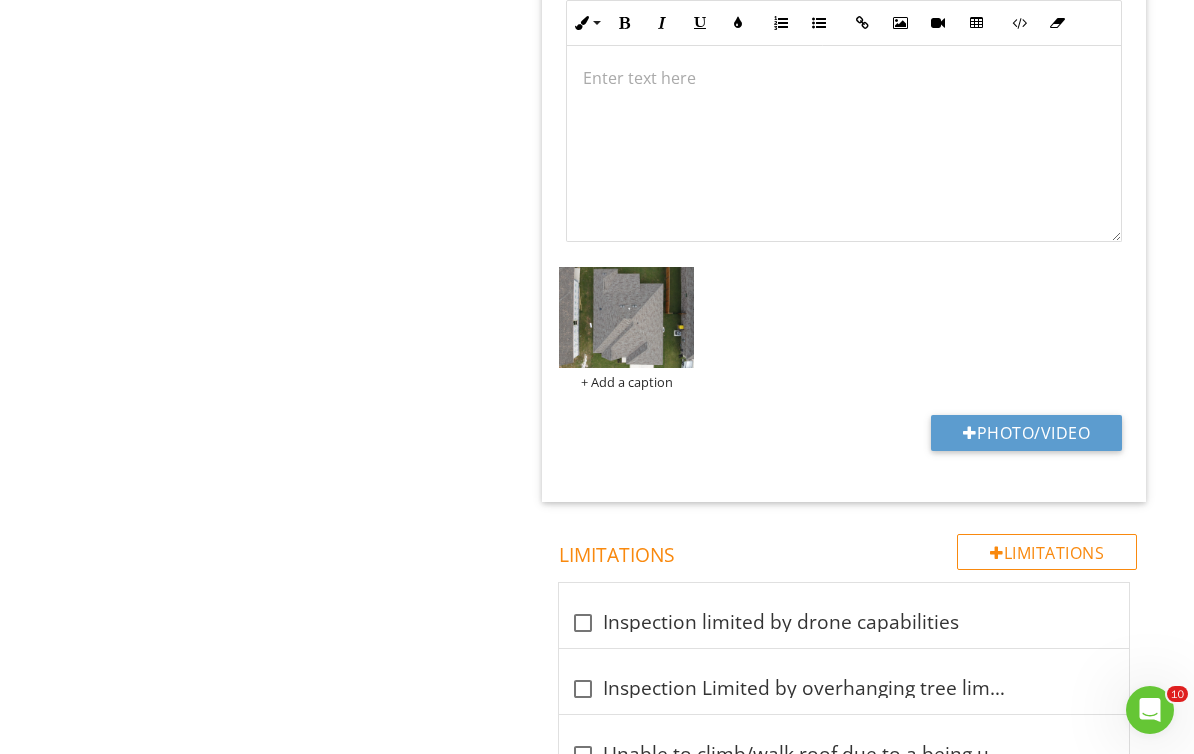 click at bounding box center [626, 317] 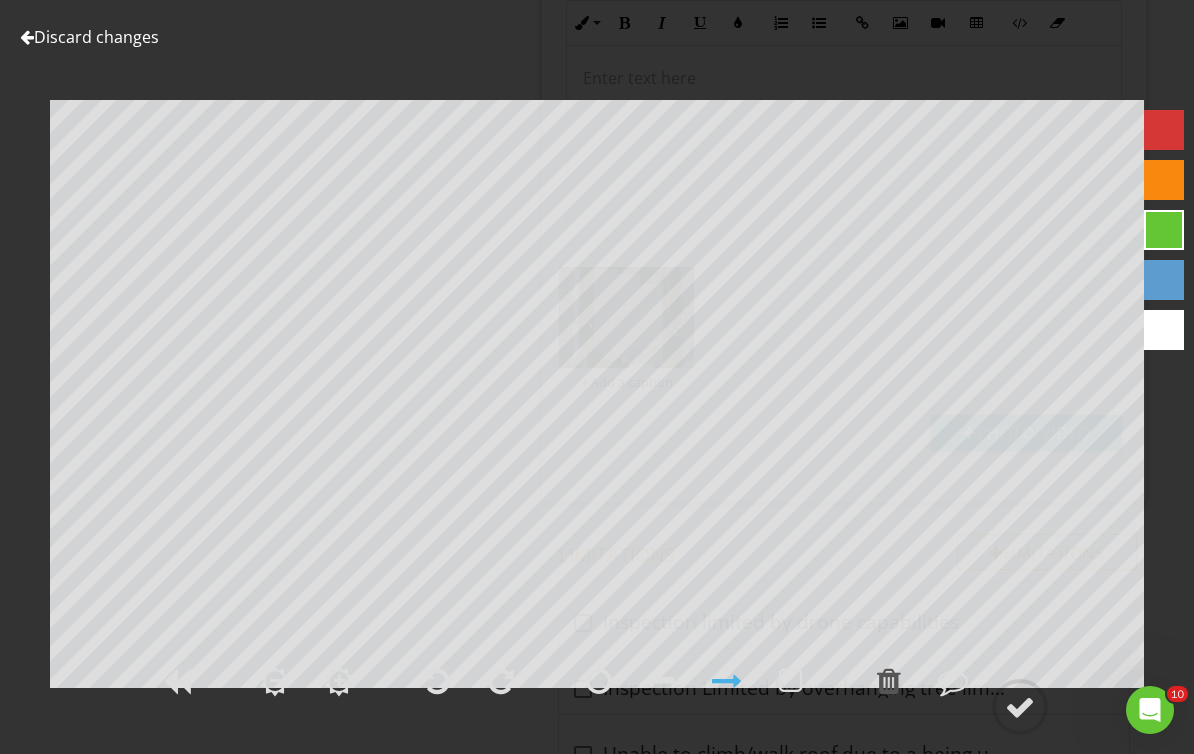 click on "Discard changes" at bounding box center (89, 37) 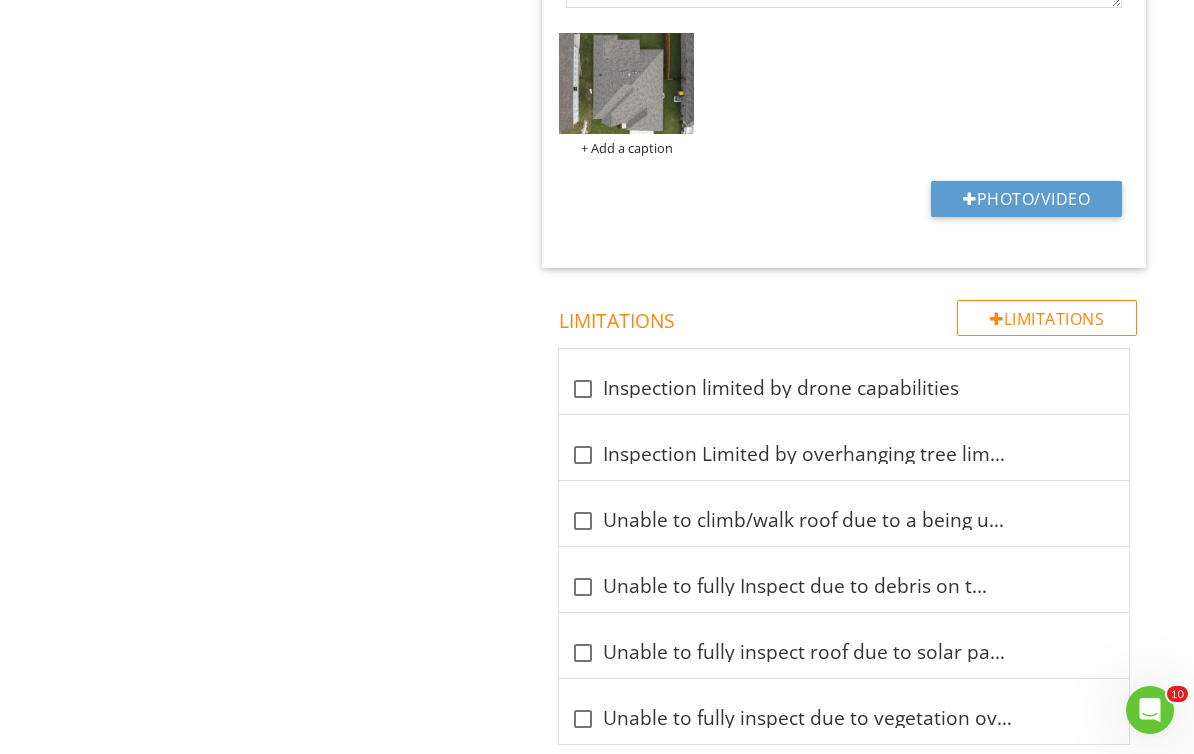 scroll, scrollTop: 1845, scrollLeft: 0, axis: vertical 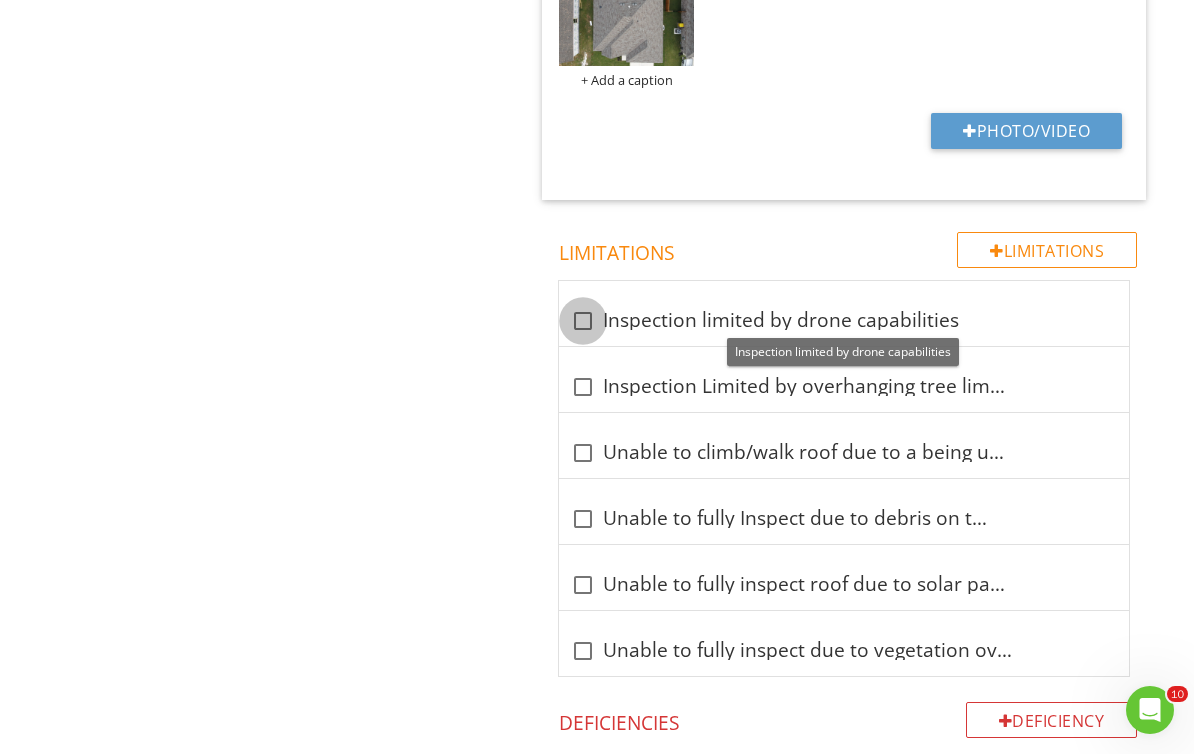 click at bounding box center [583, 321] 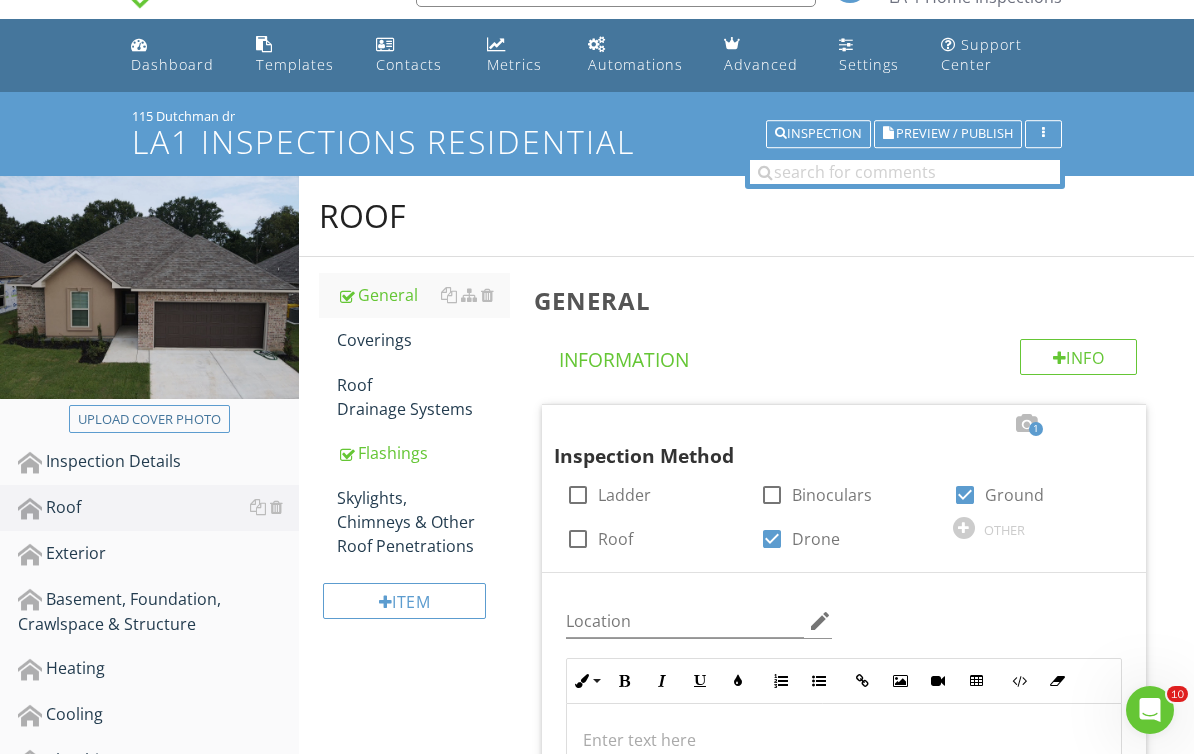 scroll, scrollTop: 0, scrollLeft: 0, axis: both 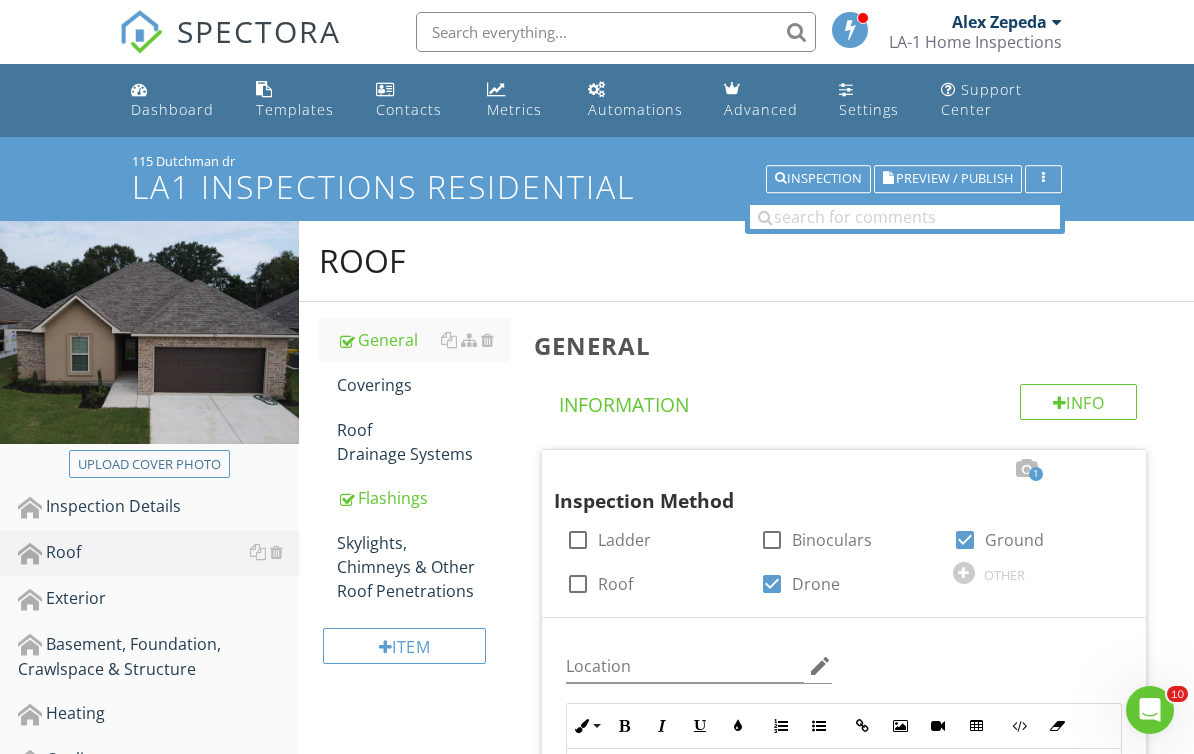 click on "Inspection Details" at bounding box center [158, 507] 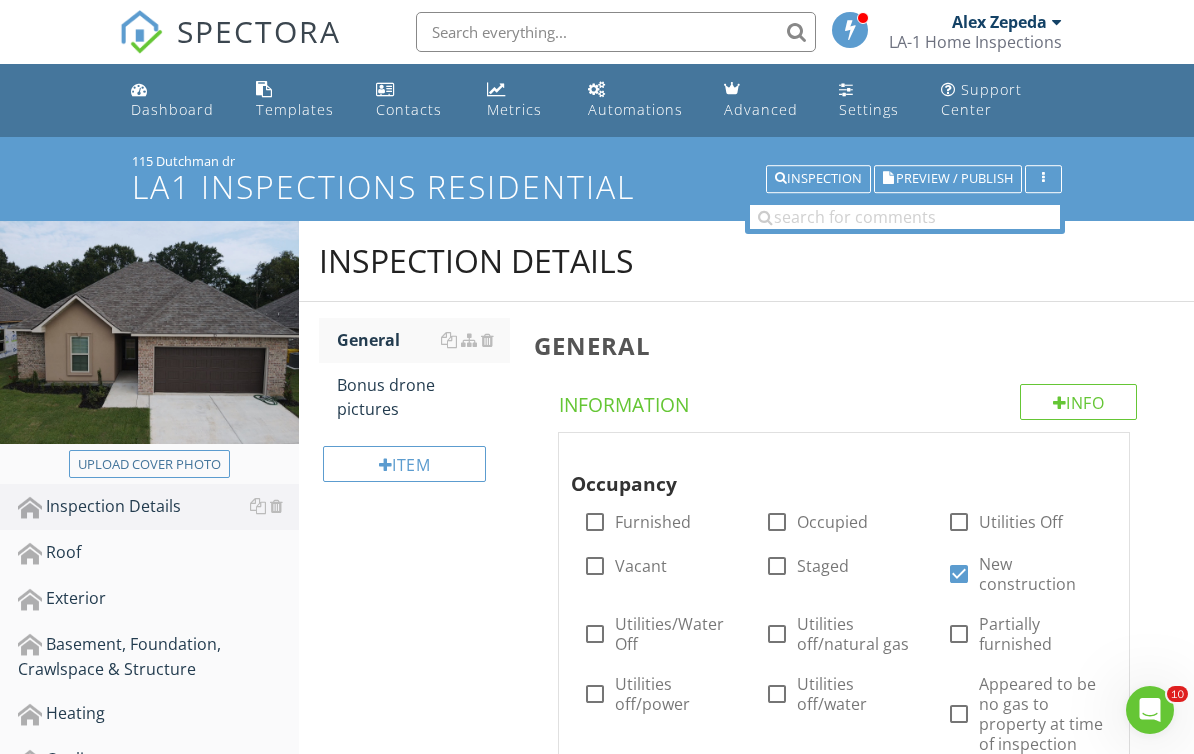 click on "Bonus drone pictures" at bounding box center [424, 397] 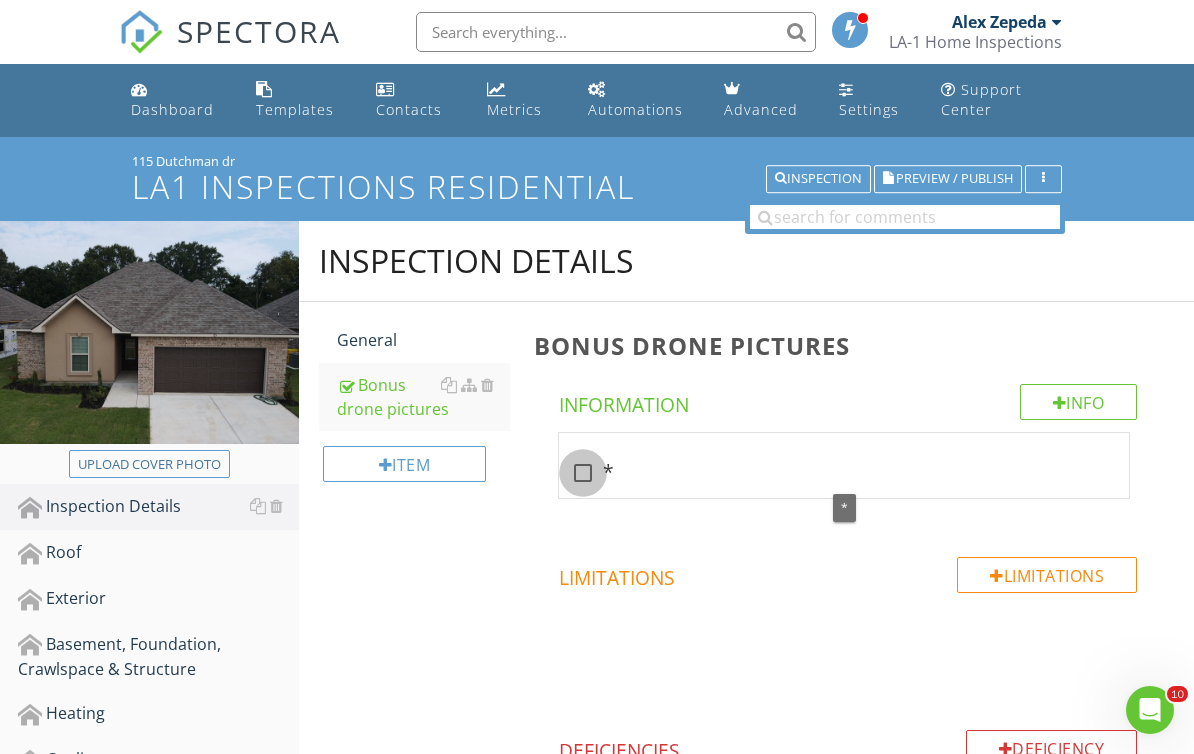 click at bounding box center (583, 473) 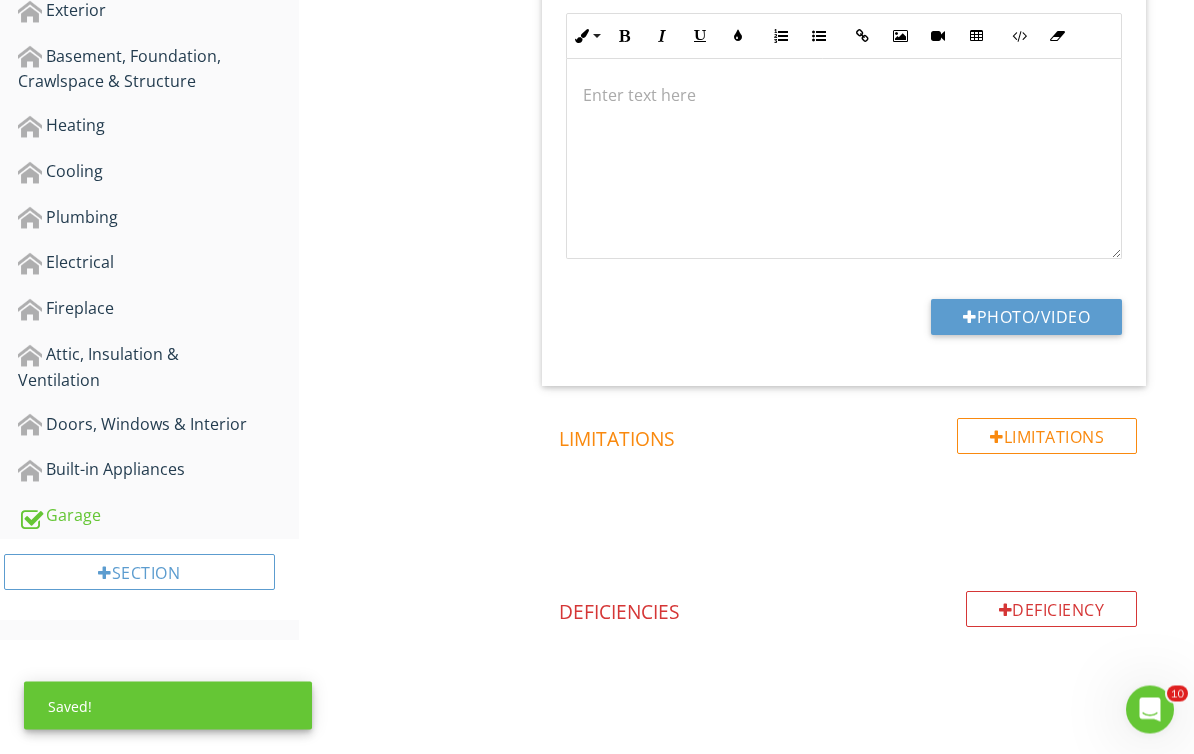 scroll, scrollTop: 587, scrollLeft: 0, axis: vertical 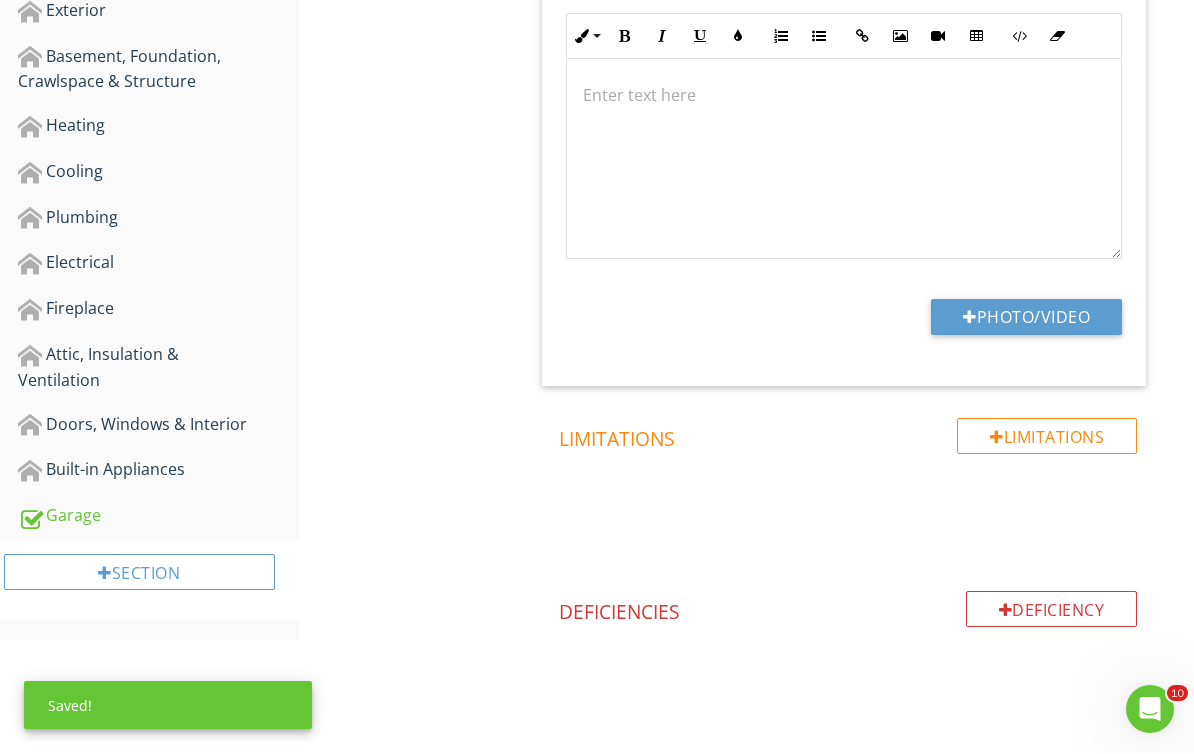click on "Photo/Video" at bounding box center [1026, 318] 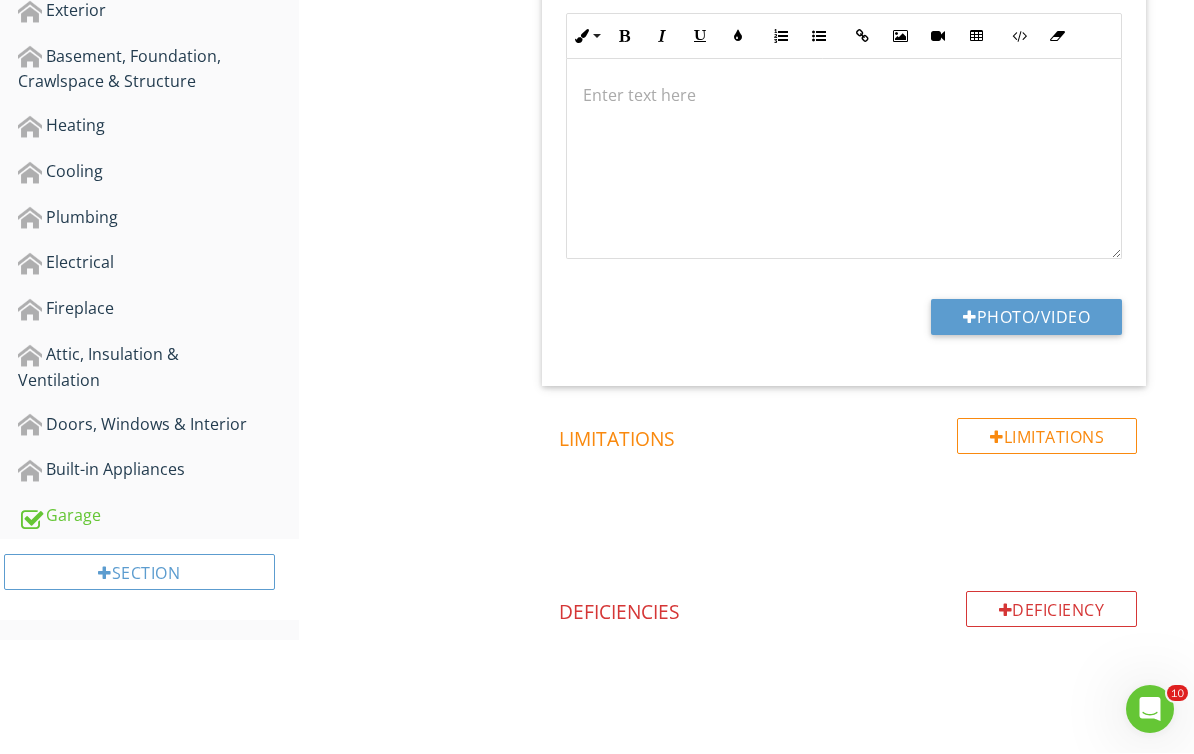 type on "C:\fakepath\2025-08-01-08-45-22-657.png" 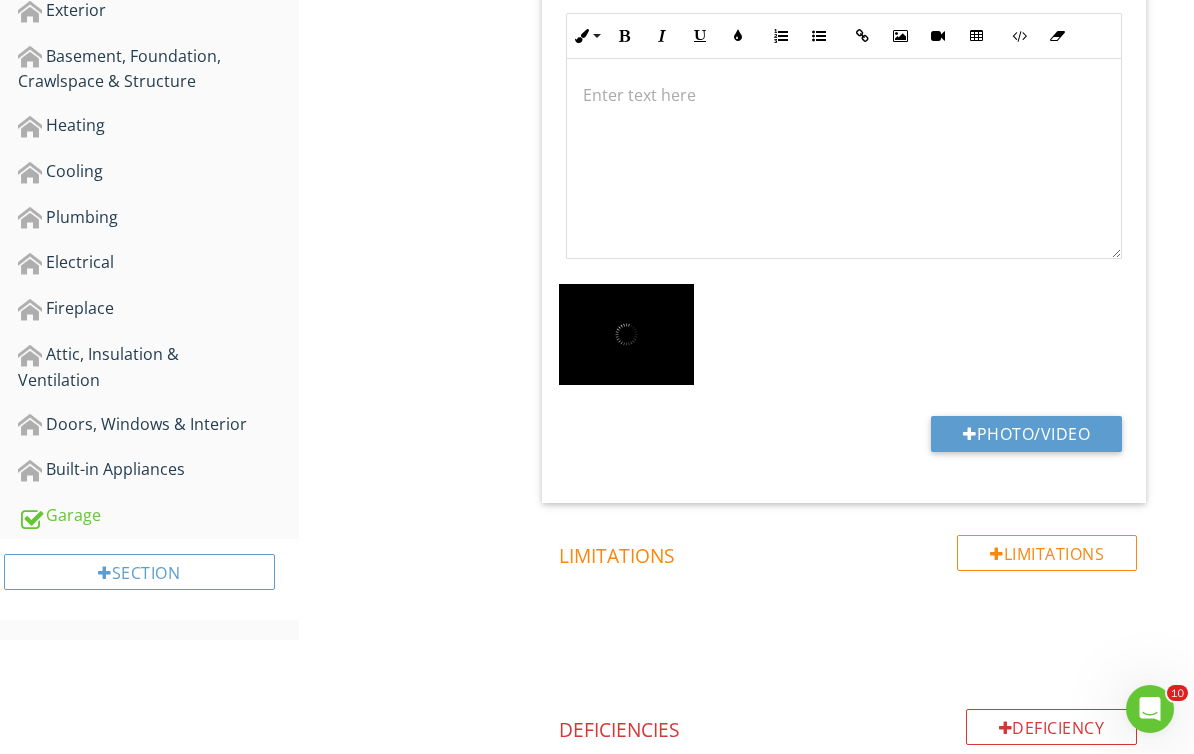 scroll, scrollTop: 588, scrollLeft: 0, axis: vertical 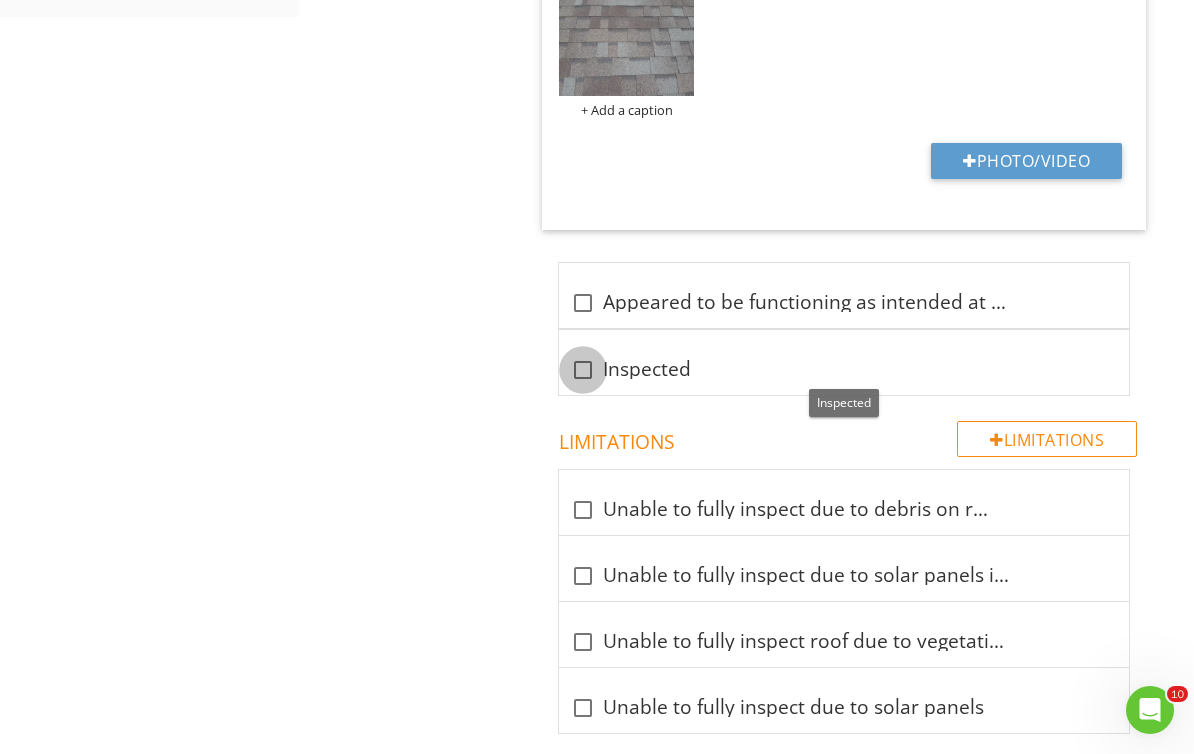click at bounding box center (583, 370) 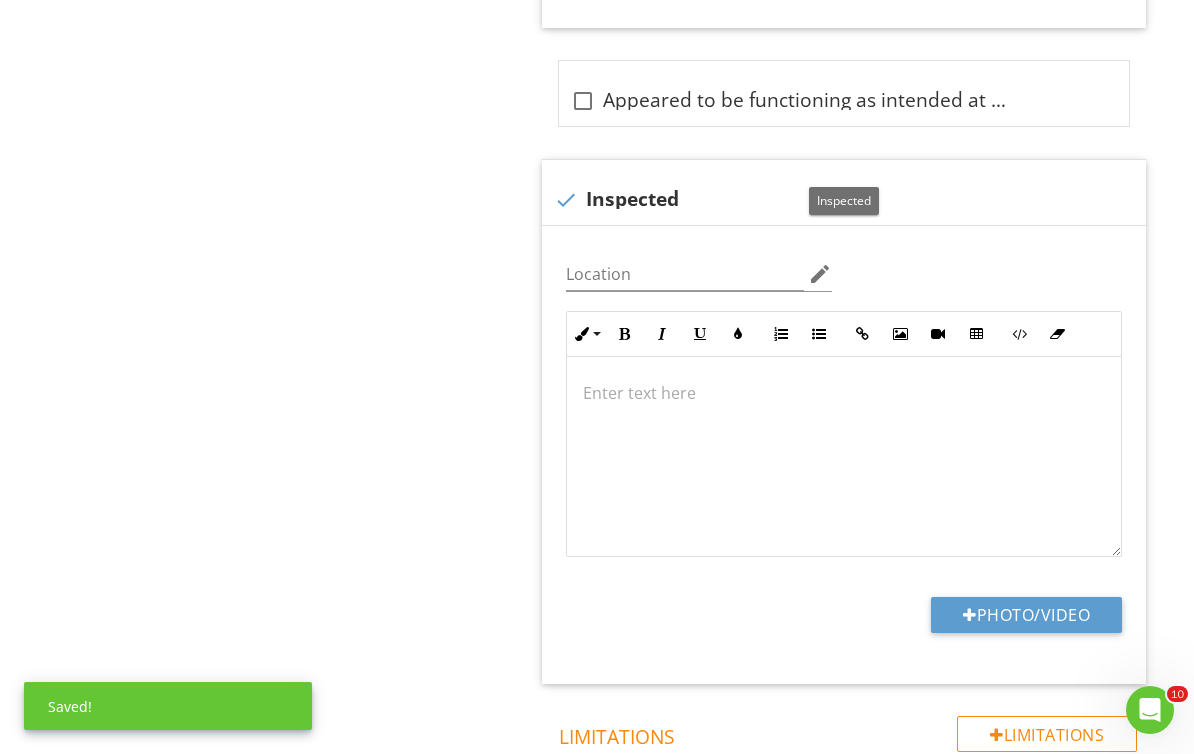 scroll, scrollTop: 1492, scrollLeft: 0, axis: vertical 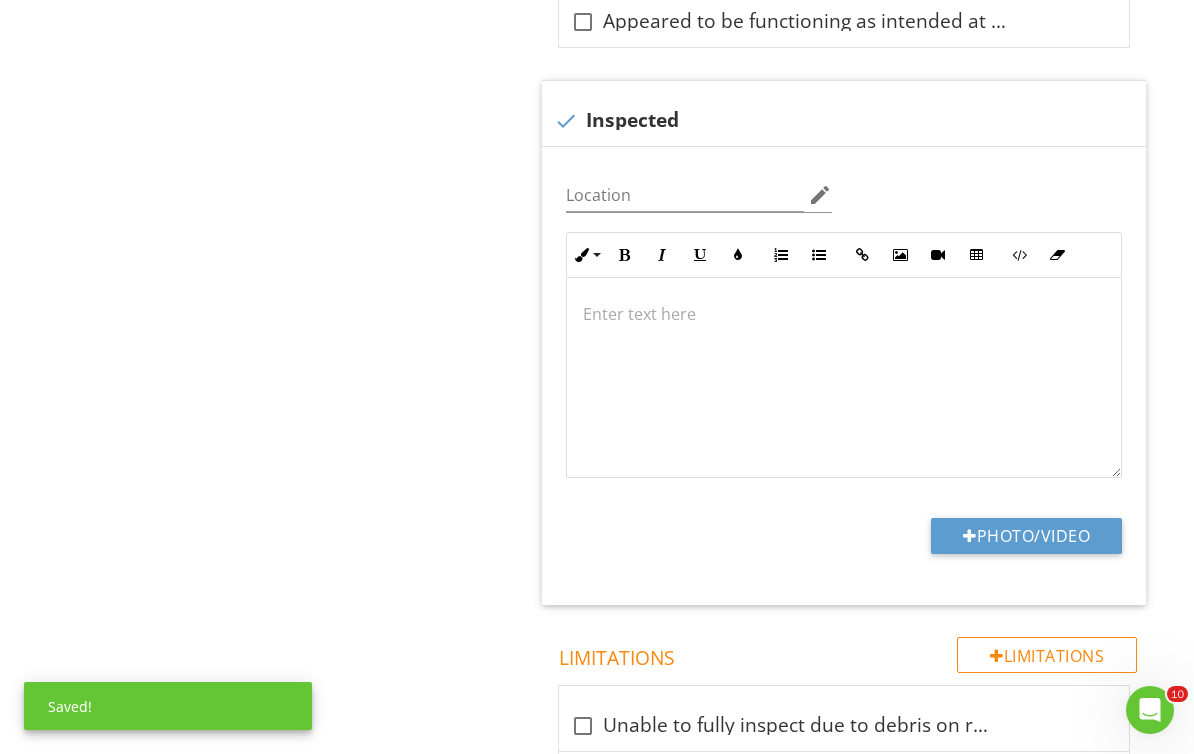 click on "Photo/Video" at bounding box center (1026, 536) 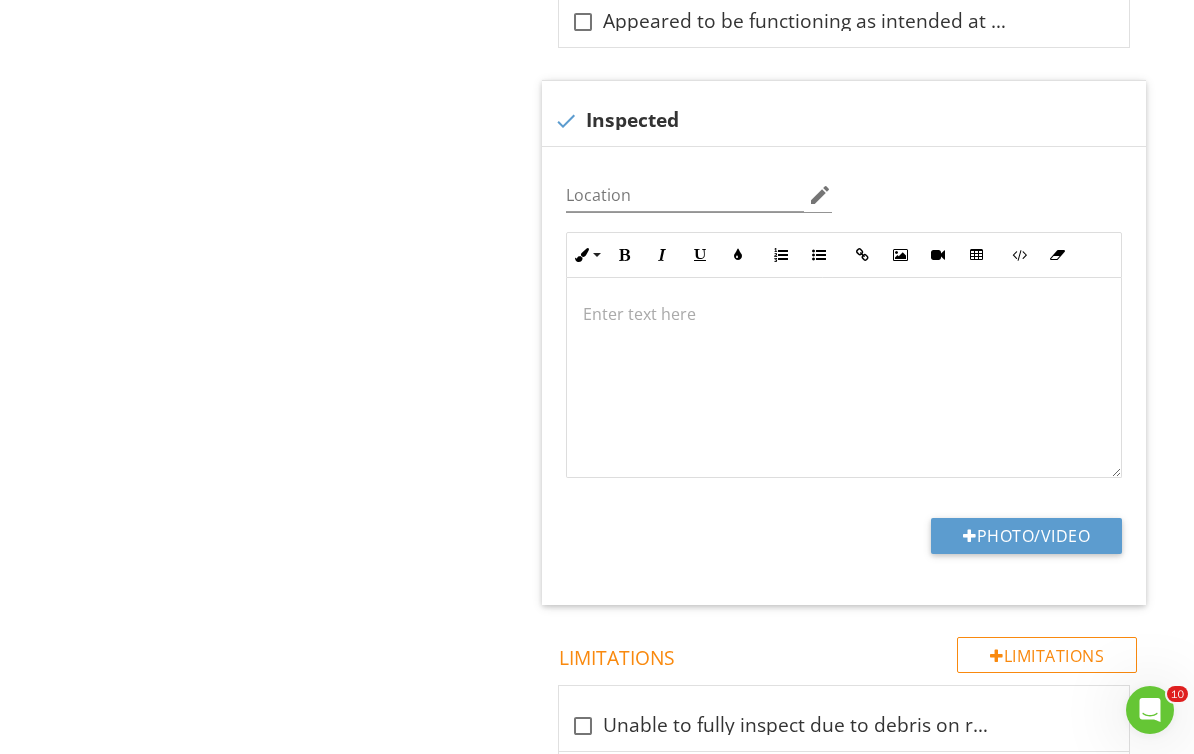 type on "C:\fakepath\2025-08-01-08-41-09-420.png" 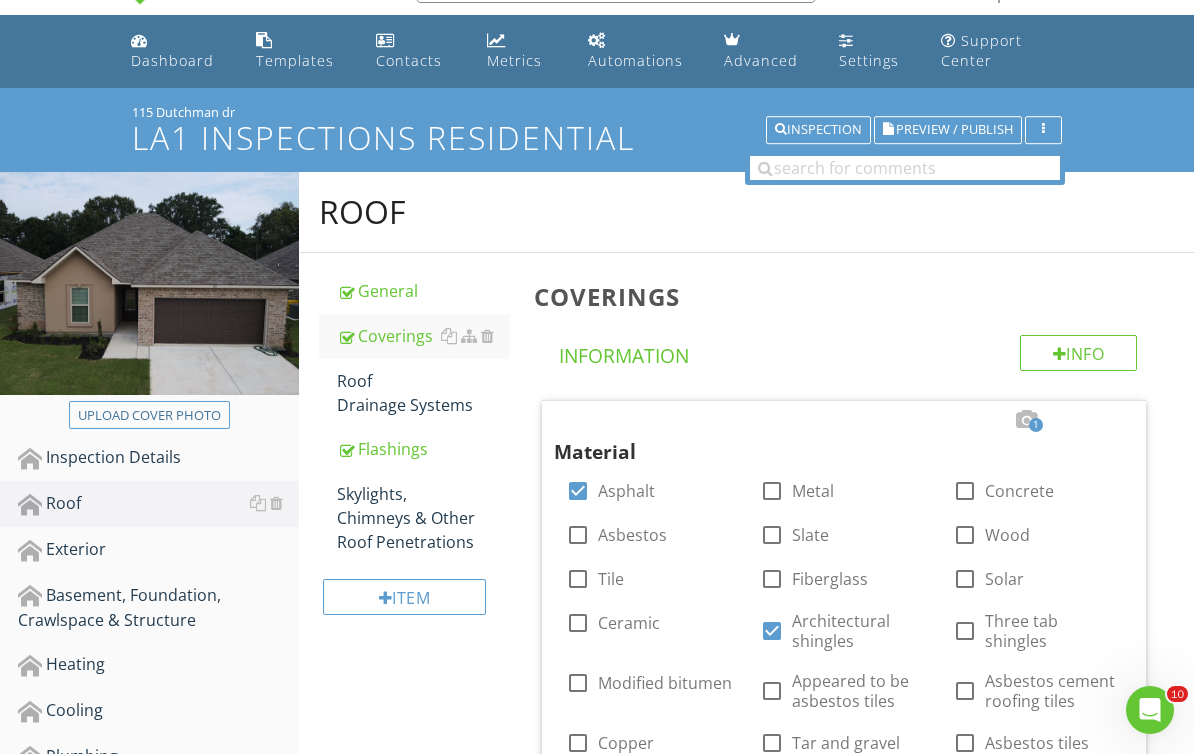 scroll, scrollTop: 0, scrollLeft: 0, axis: both 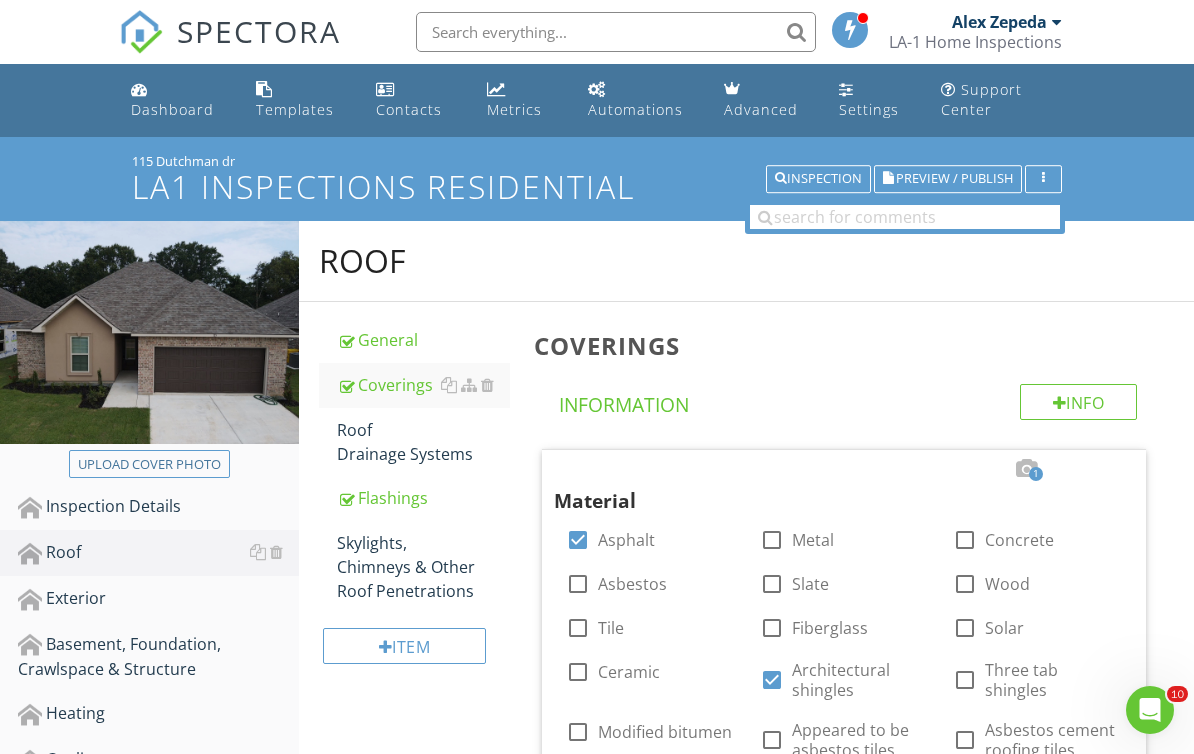 click on "Flashings" at bounding box center (424, 498) 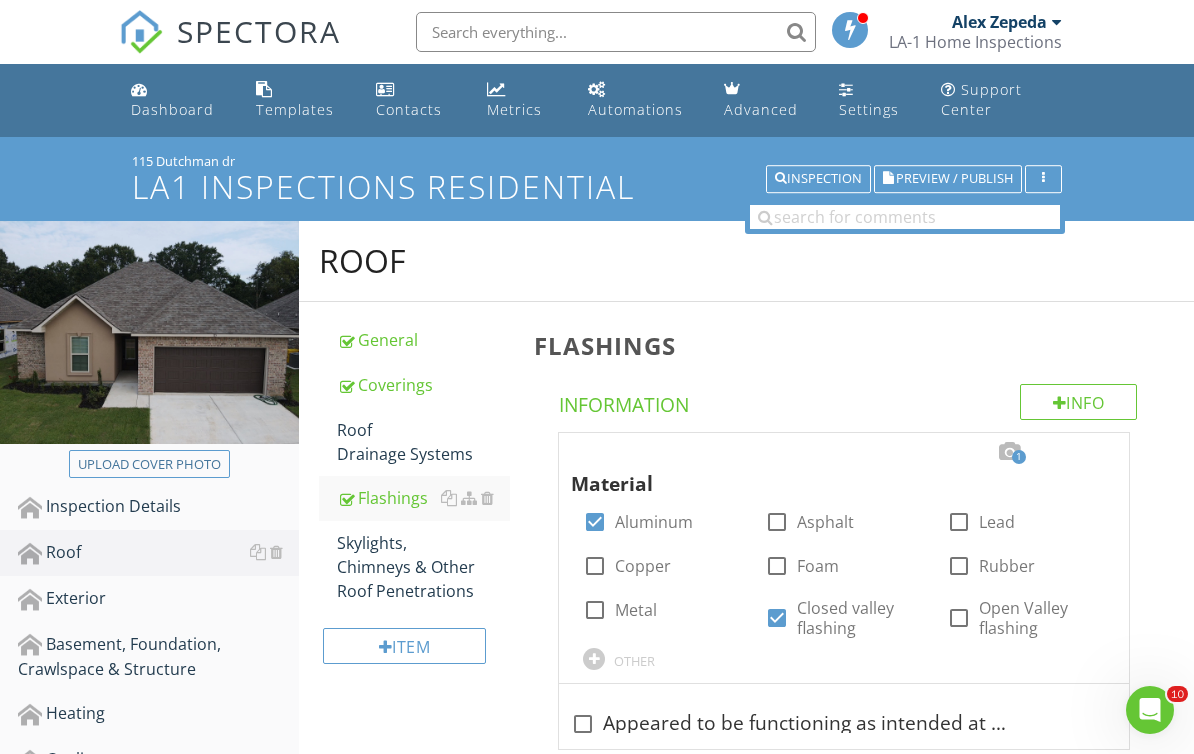 click on "Skylights, Chimneys & Other Roof Penetrations" at bounding box center [424, 567] 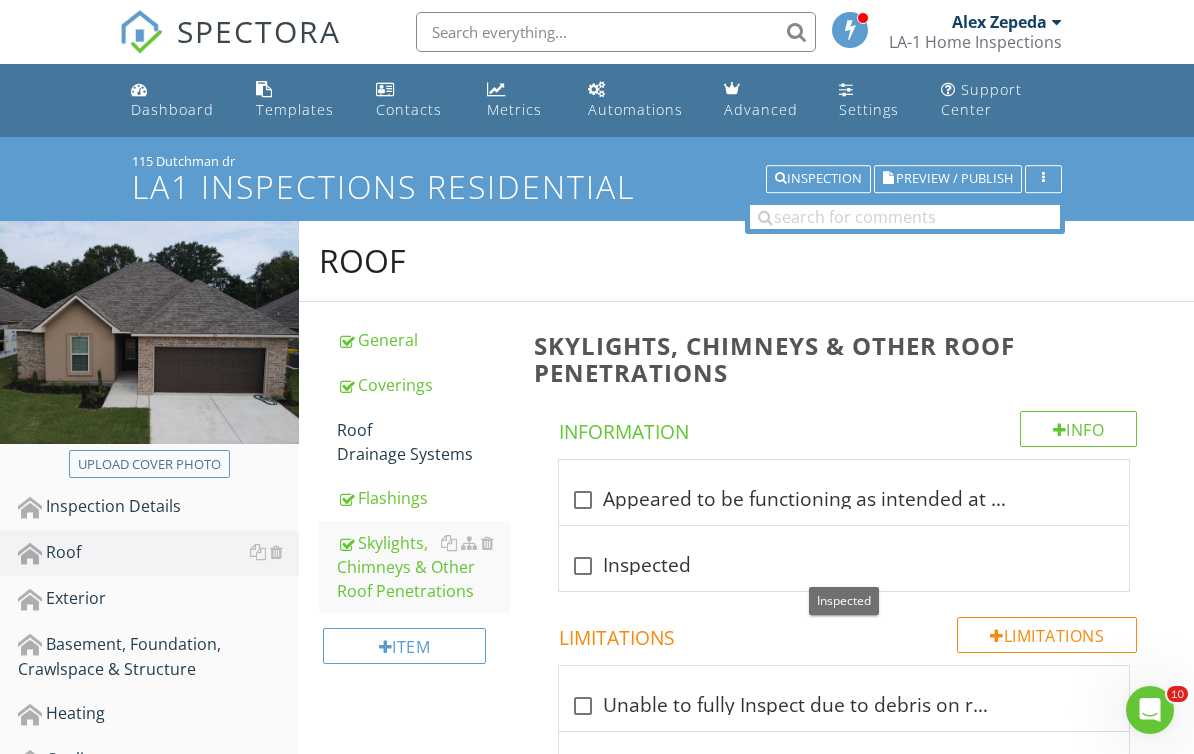 click at bounding box center [583, 566] 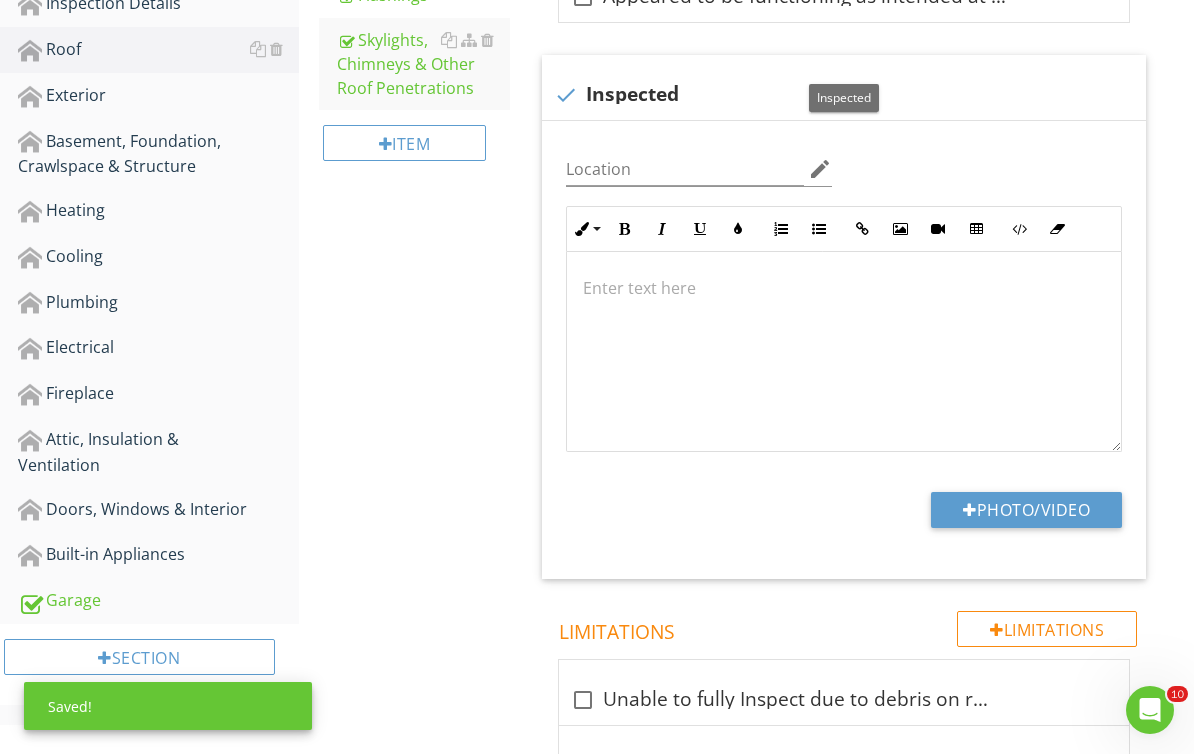 scroll, scrollTop: 514, scrollLeft: 0, axis: vertical 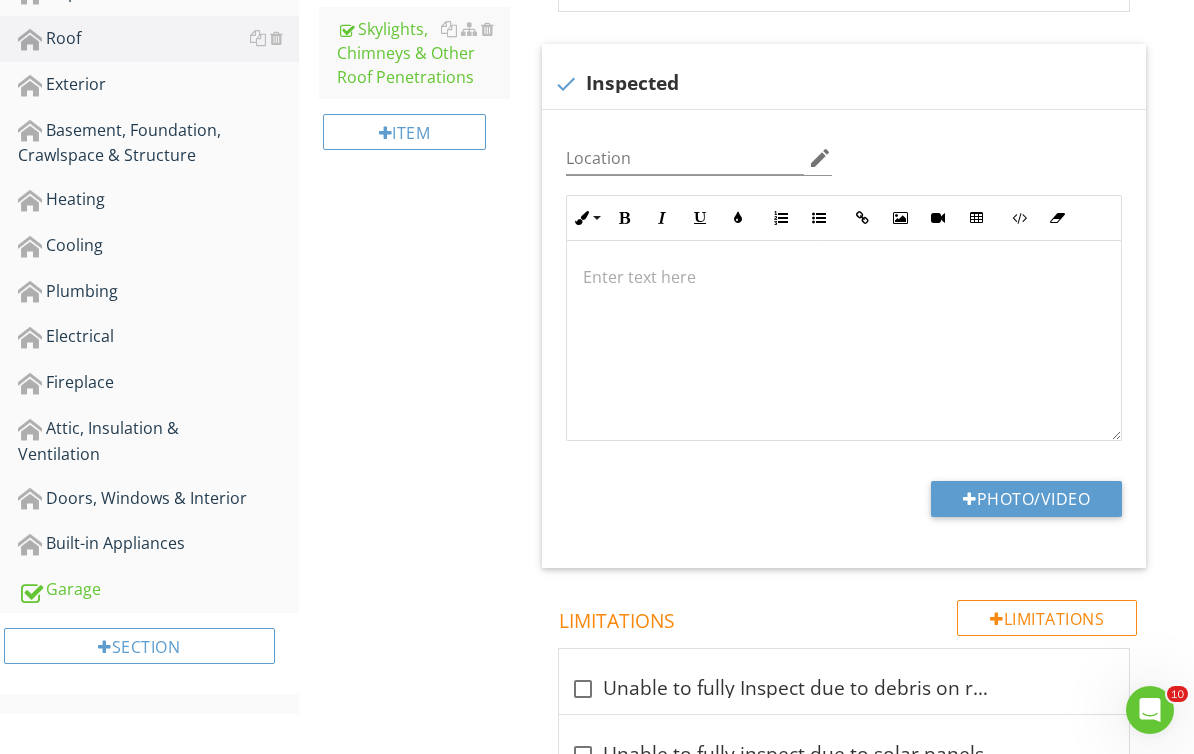 click on "Photo/Video" at bounding box center [1026, 499] 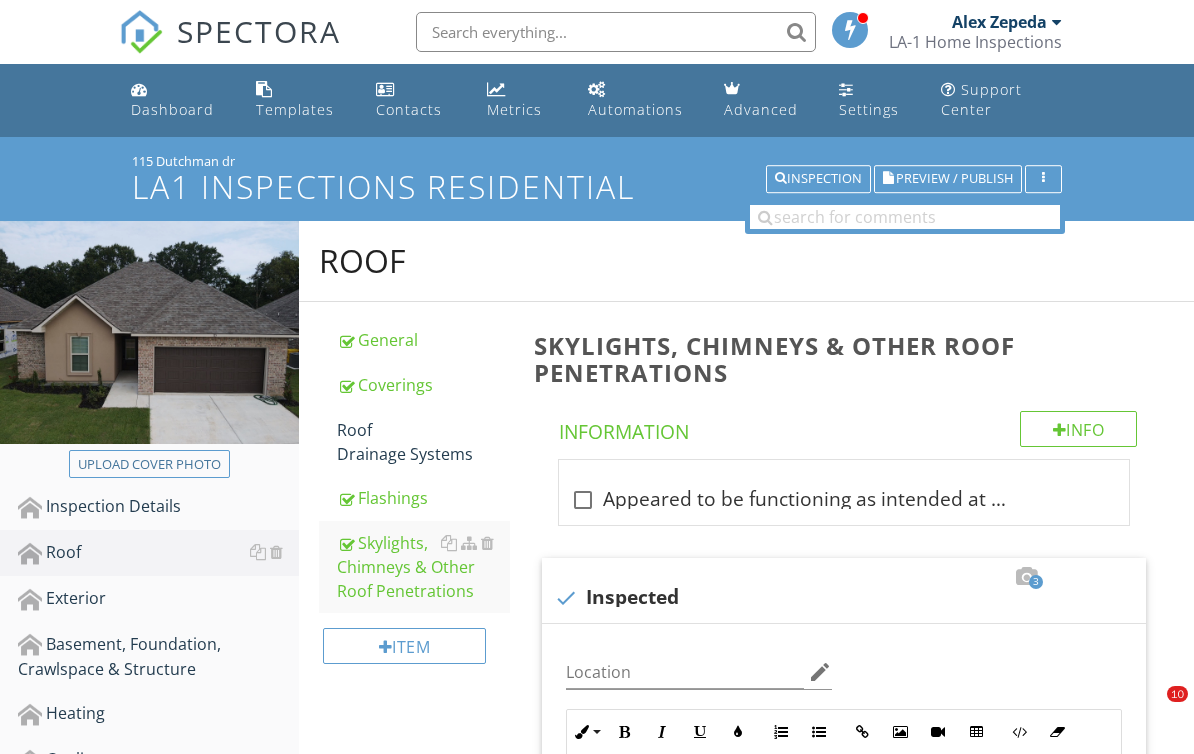 scroll, scrollTop: 514, scrollLeft: 0, axis: vertical 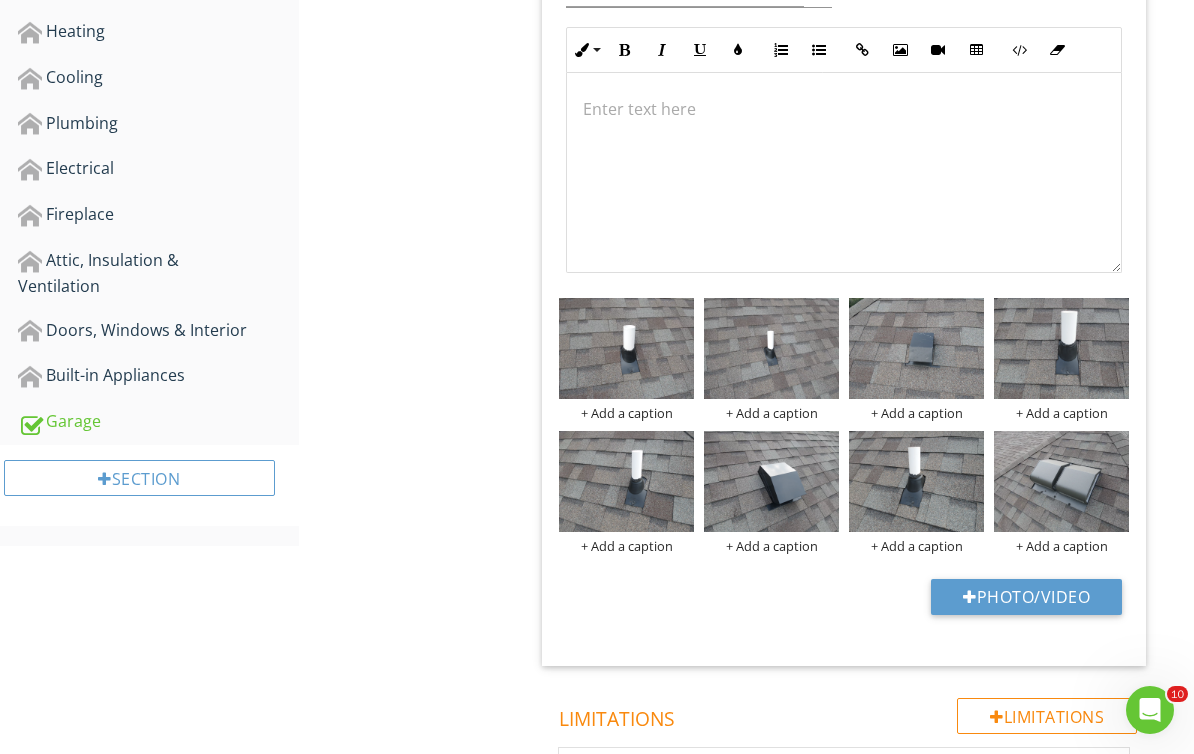click on "Attic, Insulation & Ventilation" at bounding box center (158, 273) 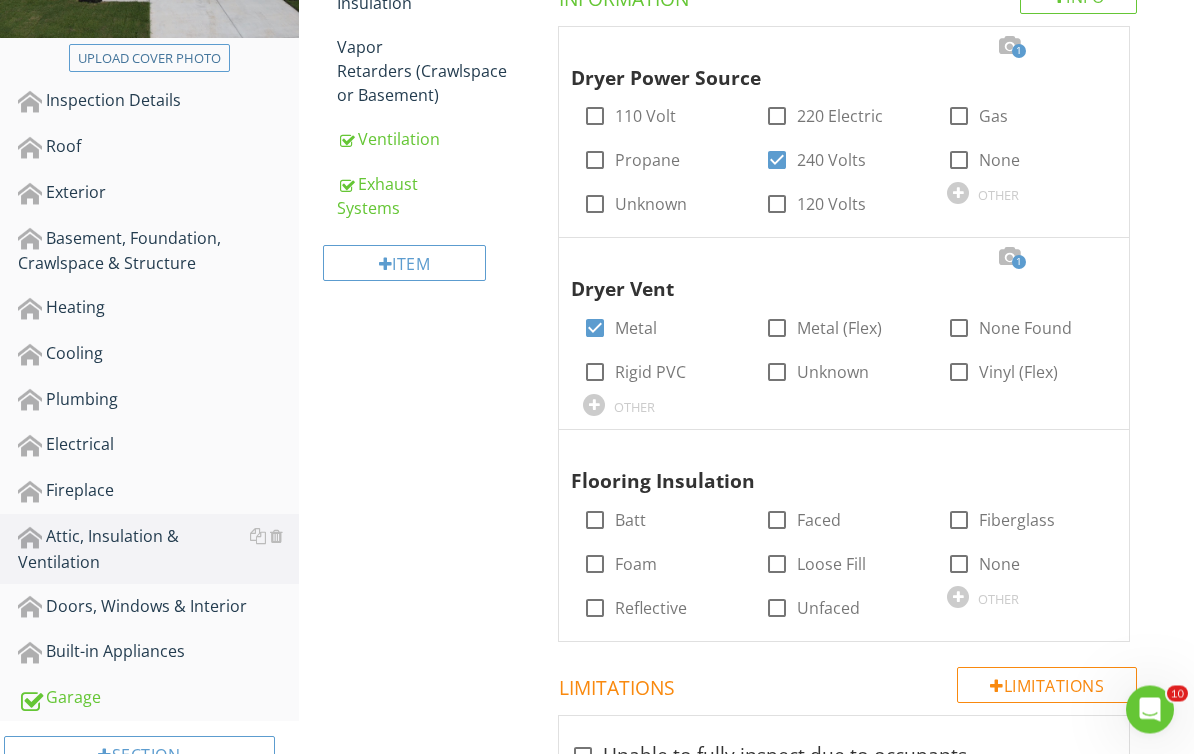 scroll, scrollTop: 406, scrollLeft: 0, axis: vertical 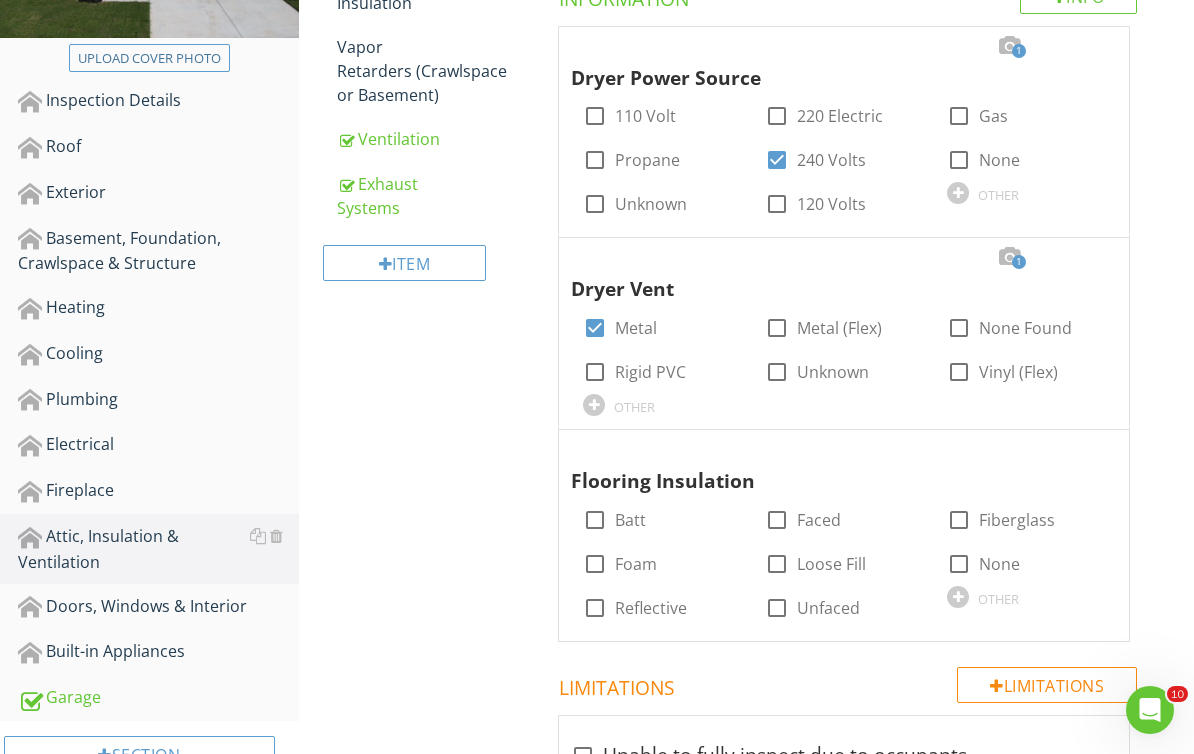 click on "Ventilation" at bounding box center [424, 139] 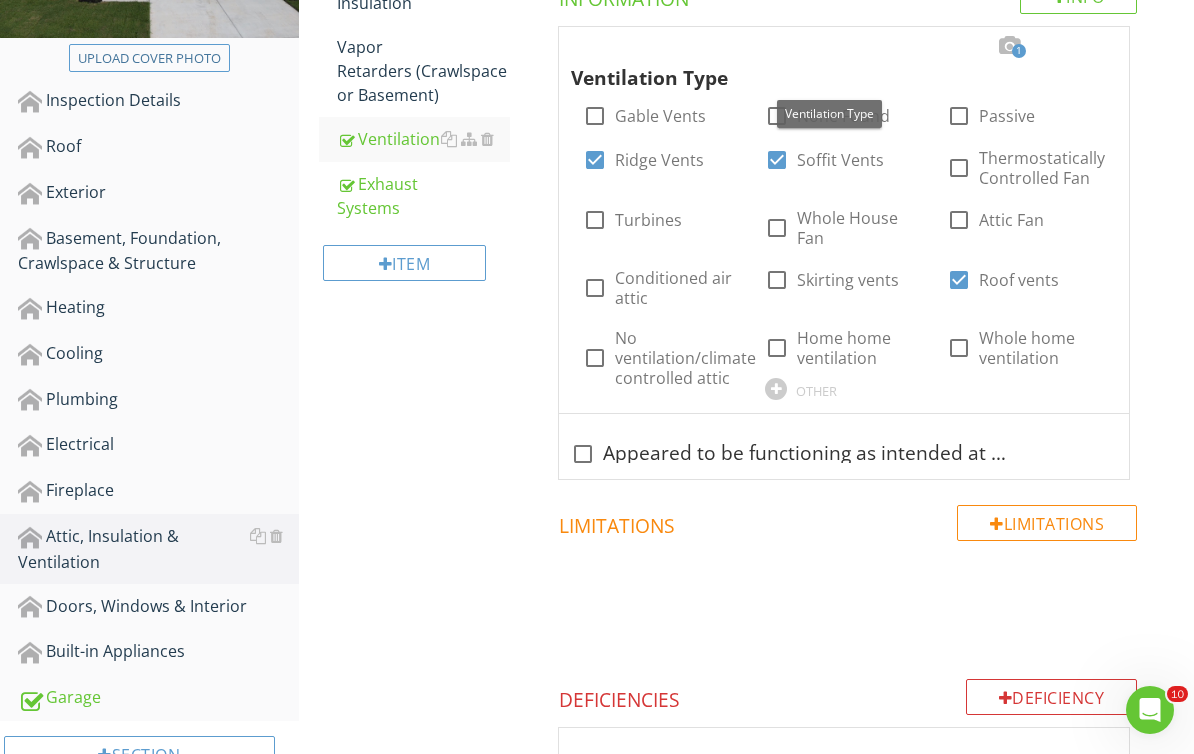 click at bounding box center [1093, 46] 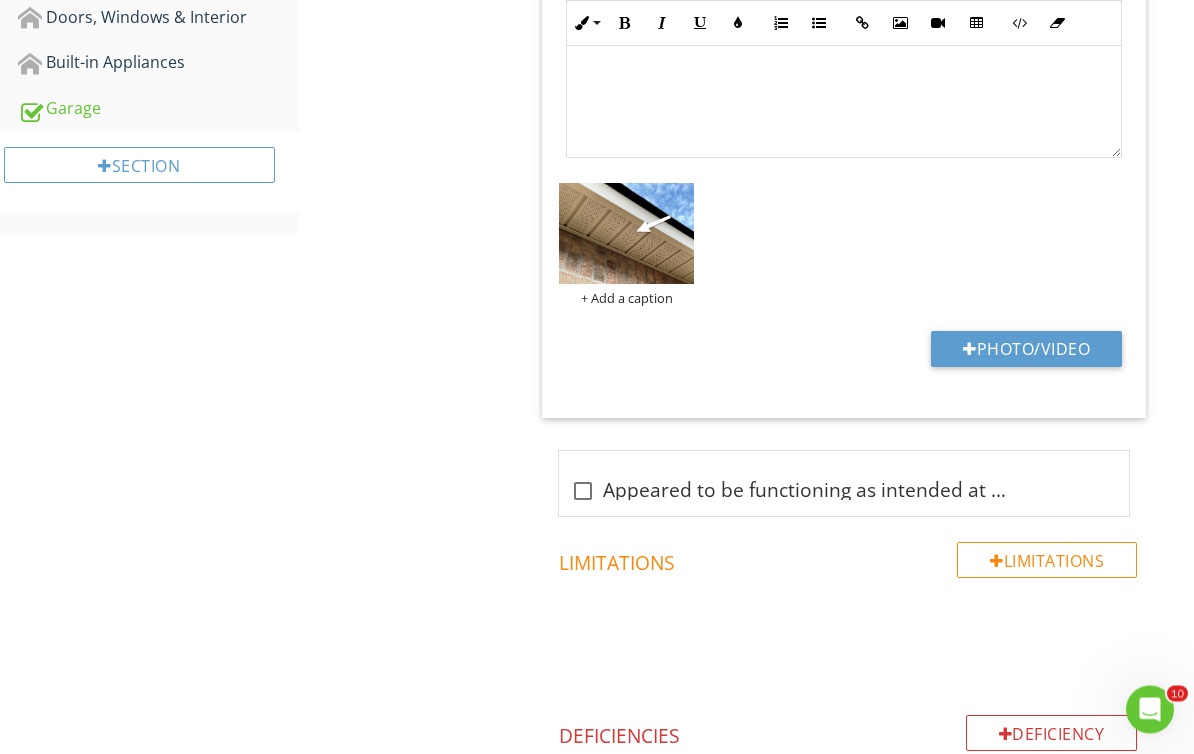 scroll, scrollTop: 995, scrollLeft: 0, axis: vertical 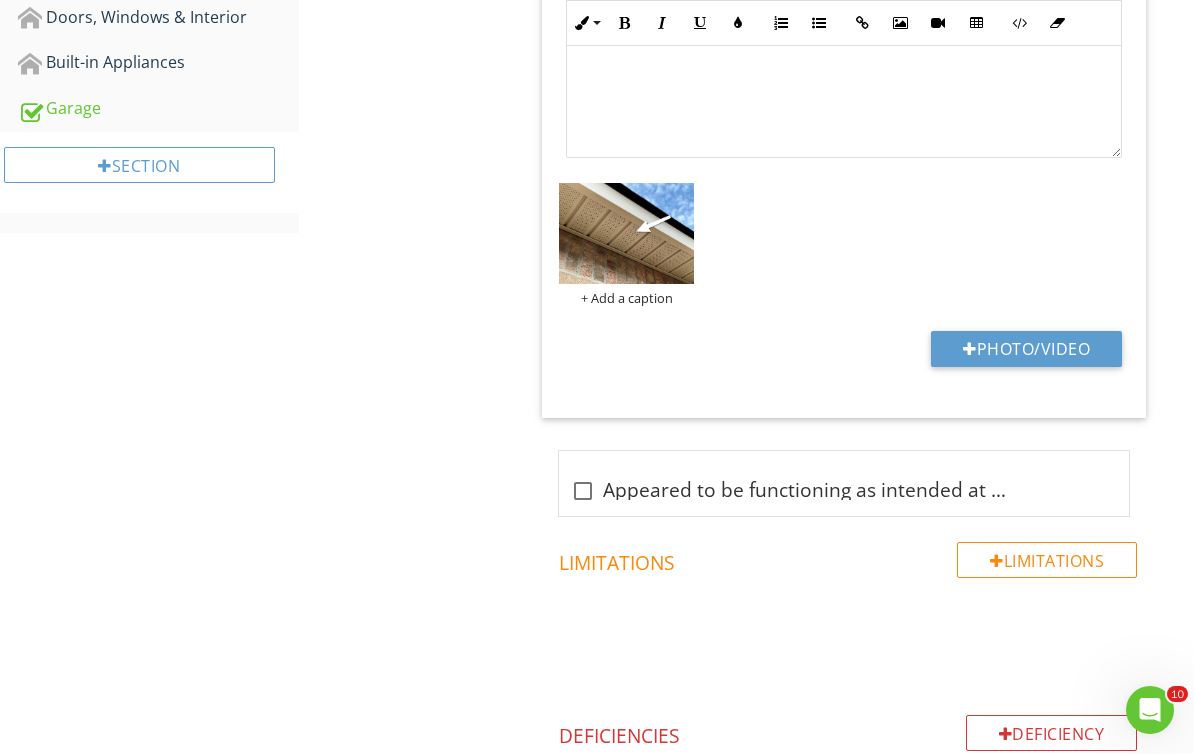 click on "Photo/Video" at bounding box center [1026, 349] 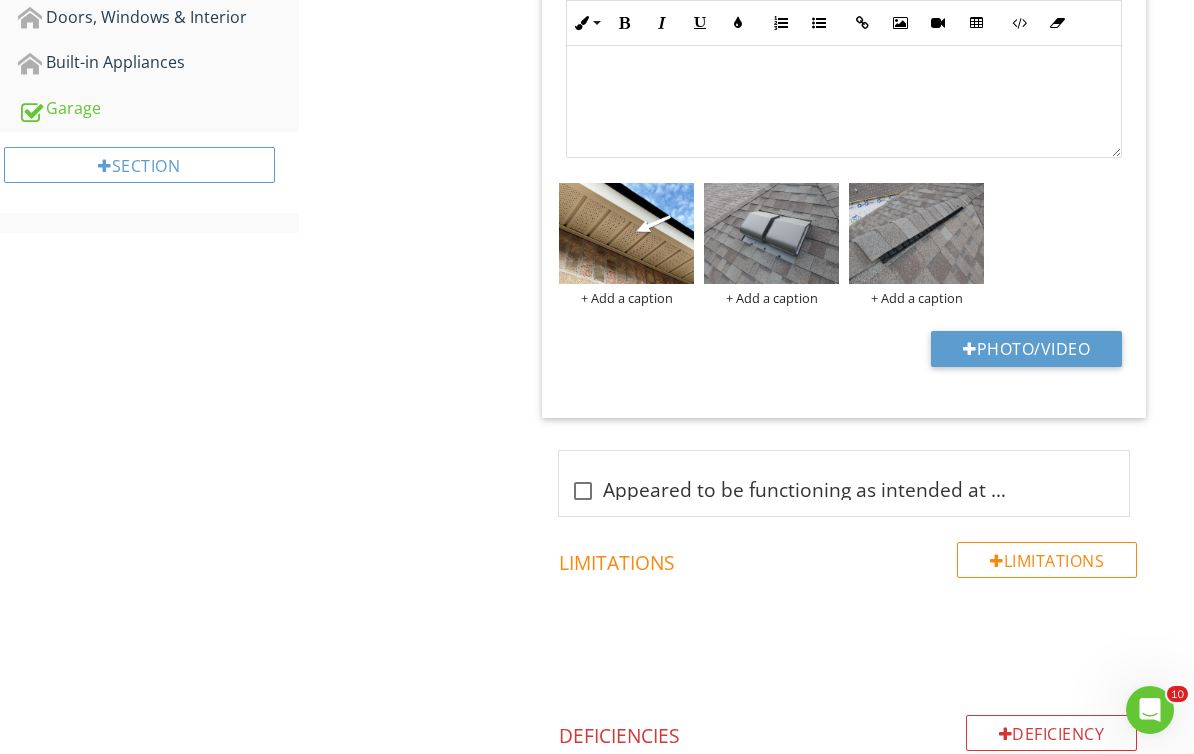 click at bounding box center (771, 233) 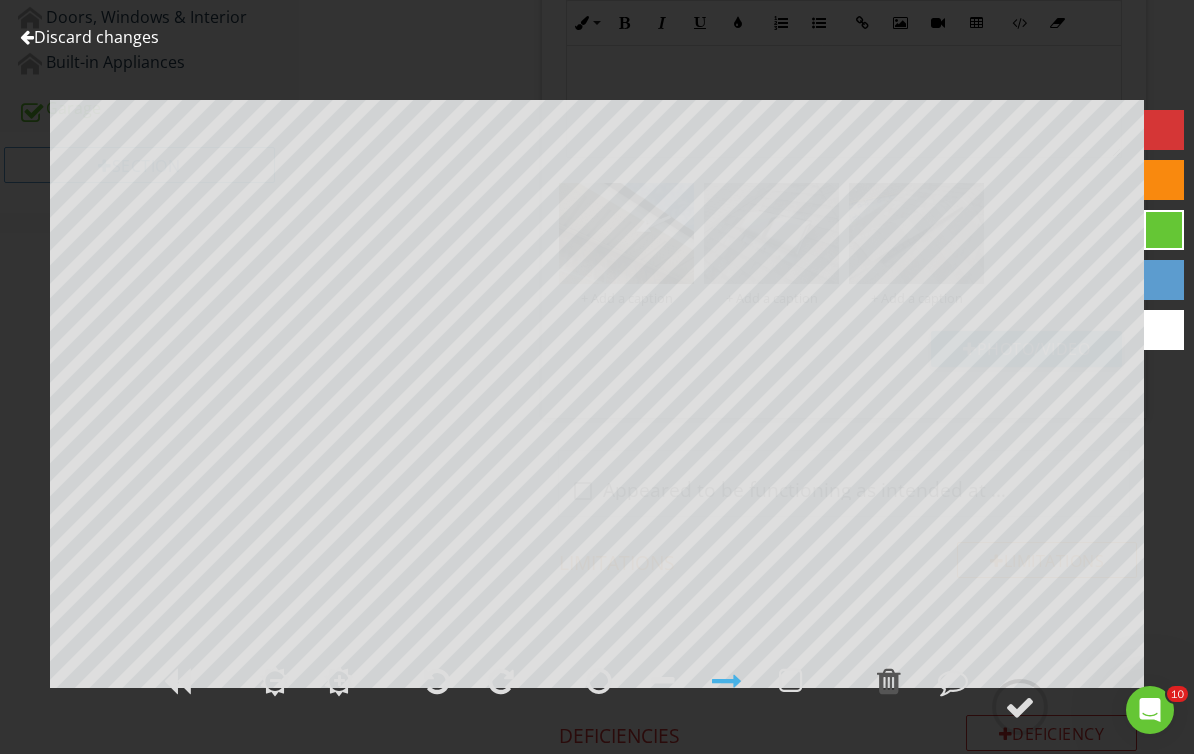 click at bounding box center [1164, 330] 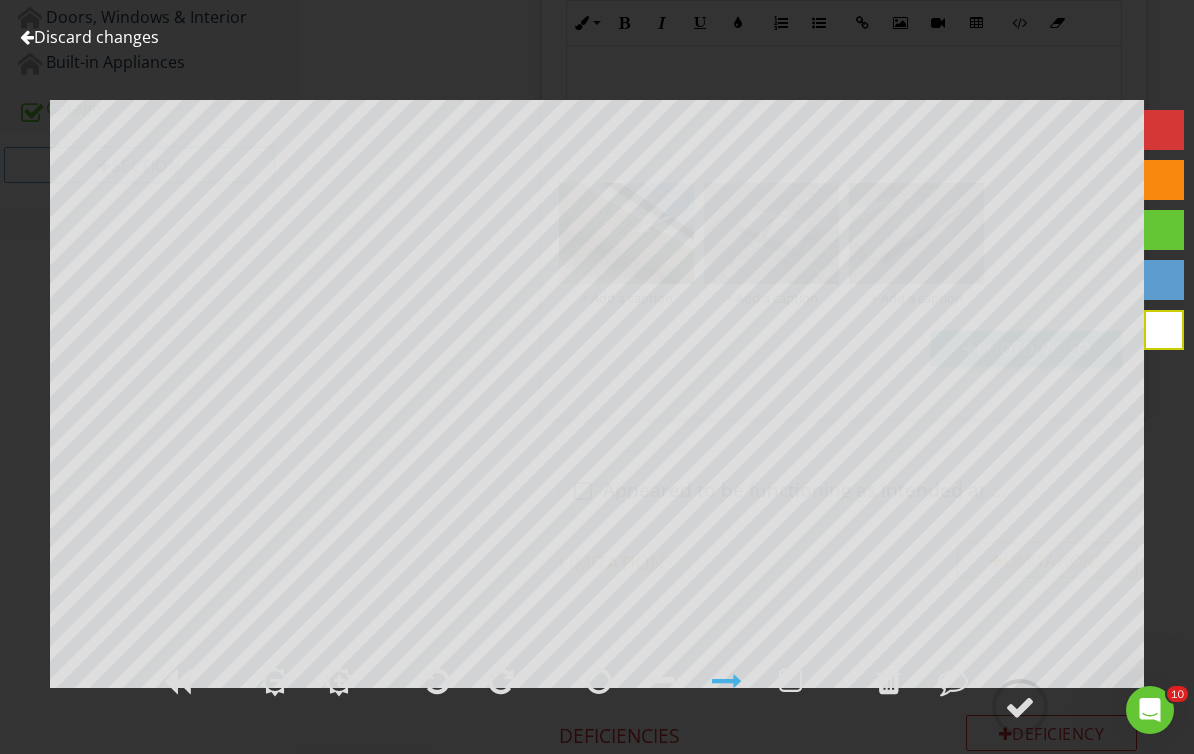 click at bounding box center (1020, 707) 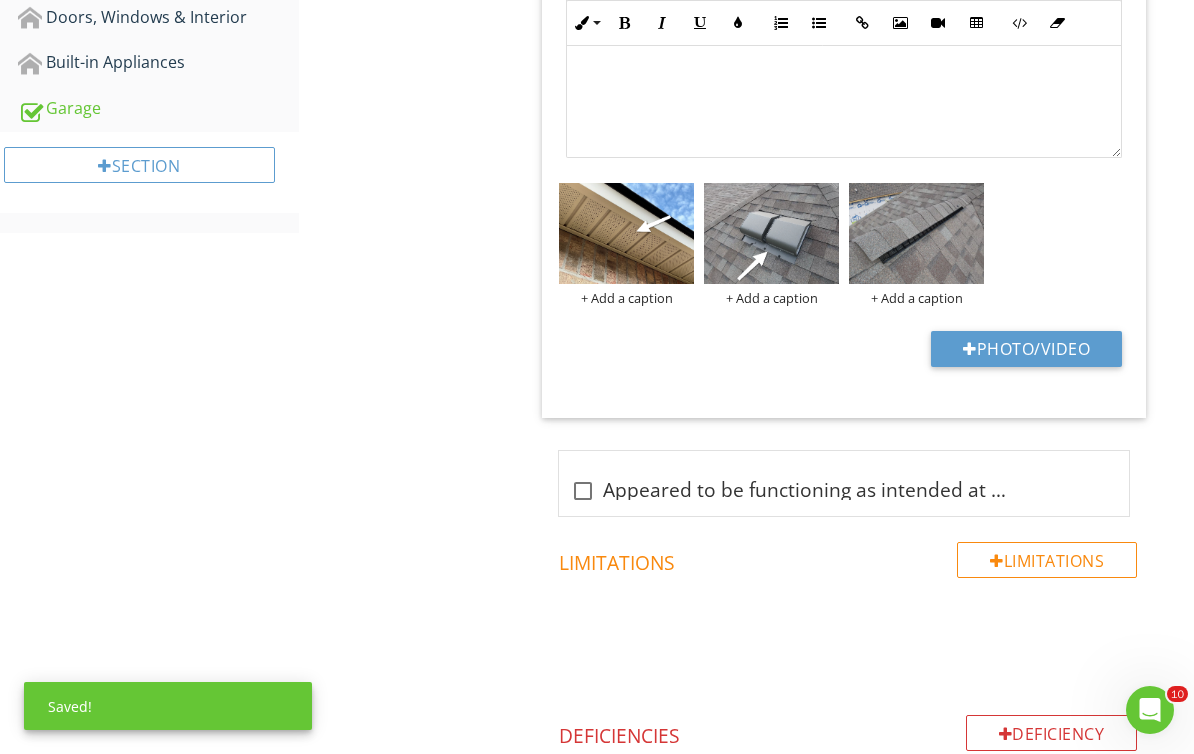 click at bounding box center [916, 233] 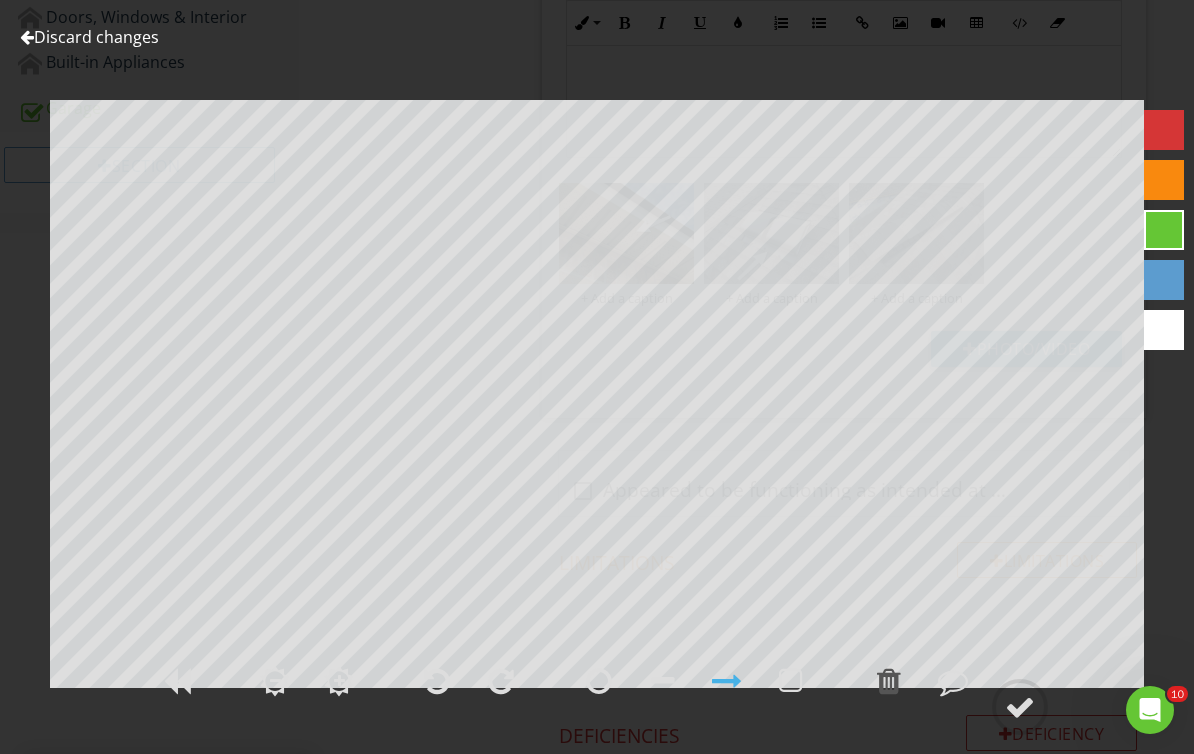 click at bounding box center (1164, 330) 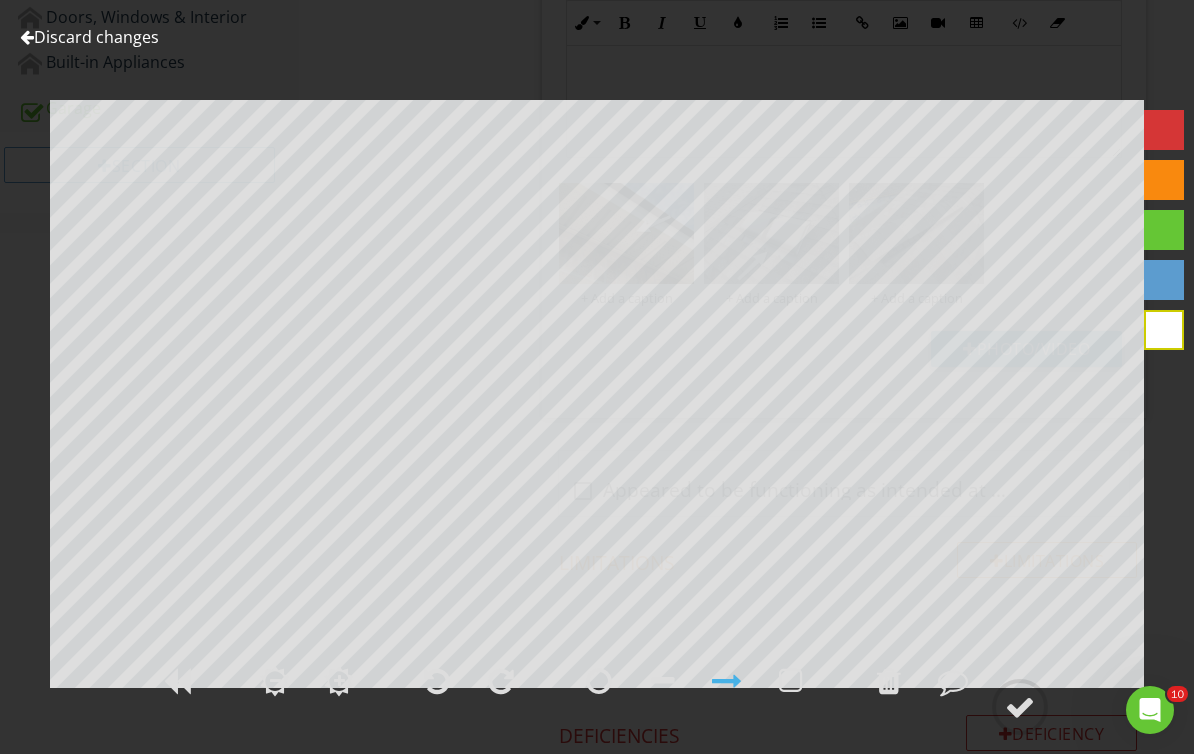 click at bounding box center [1020, 707] 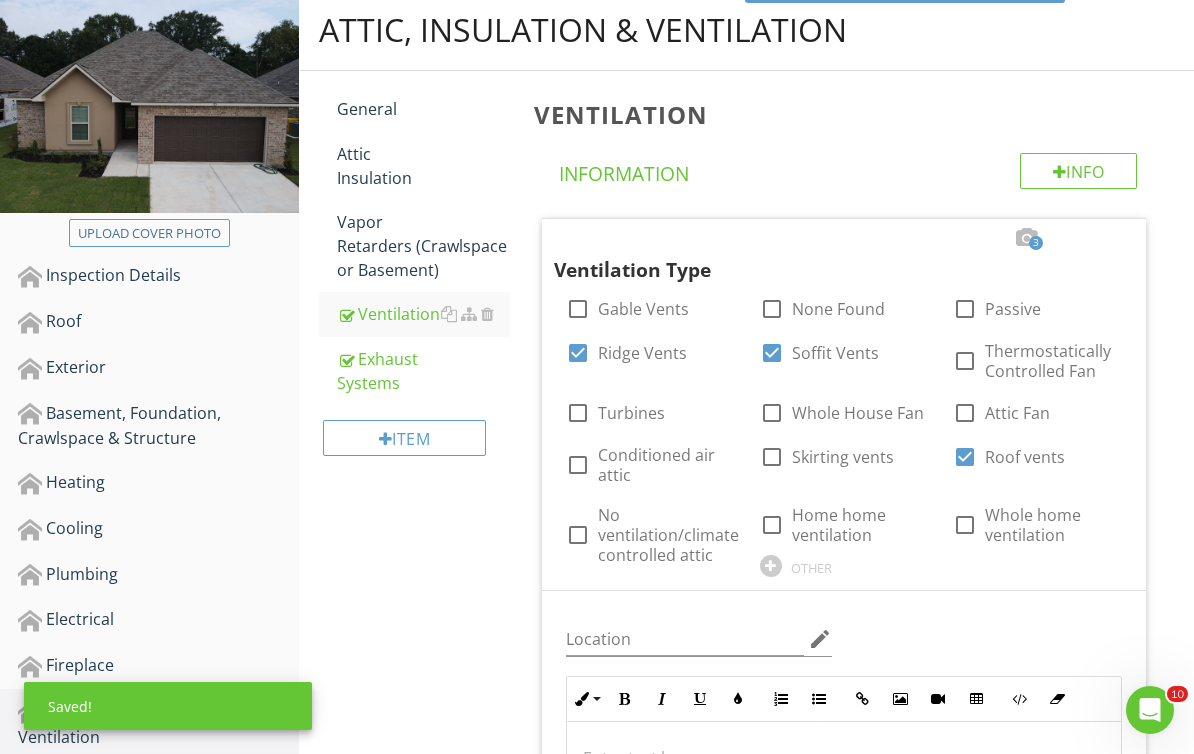 scroll, scrollTop: 0, scrollLeft: 0, axis: both 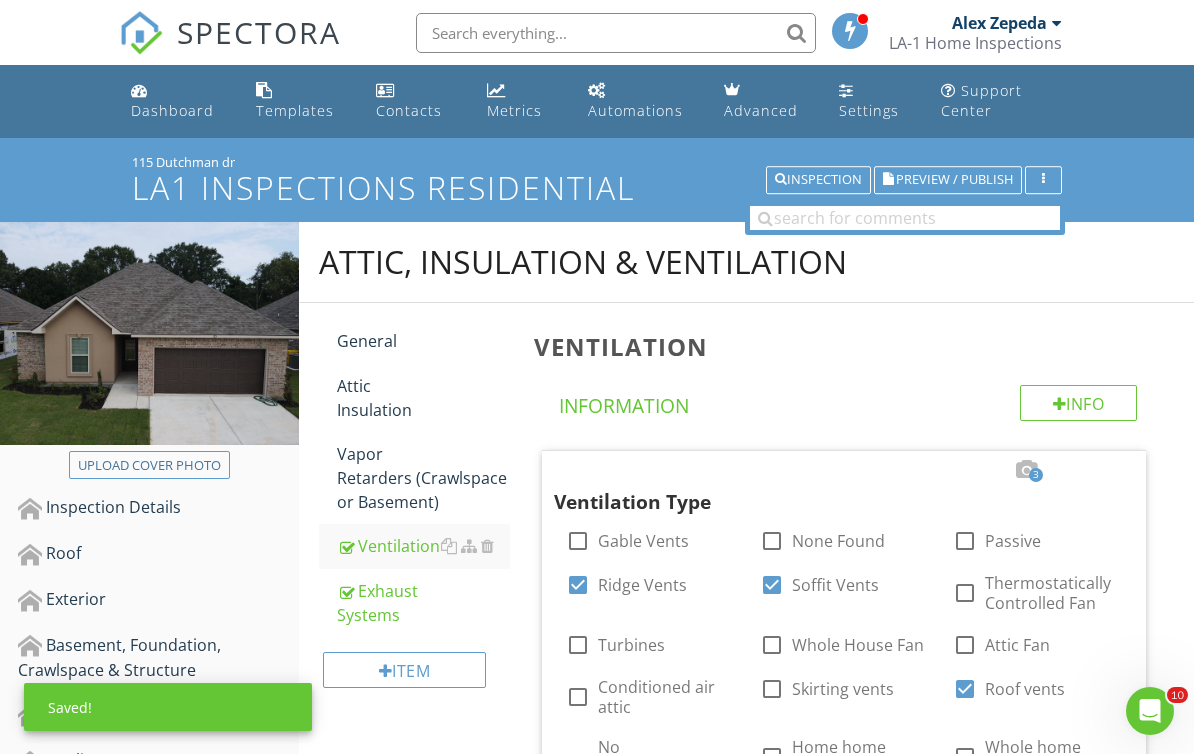 click on "Preview / Publish" at bounding box center [954, 179] 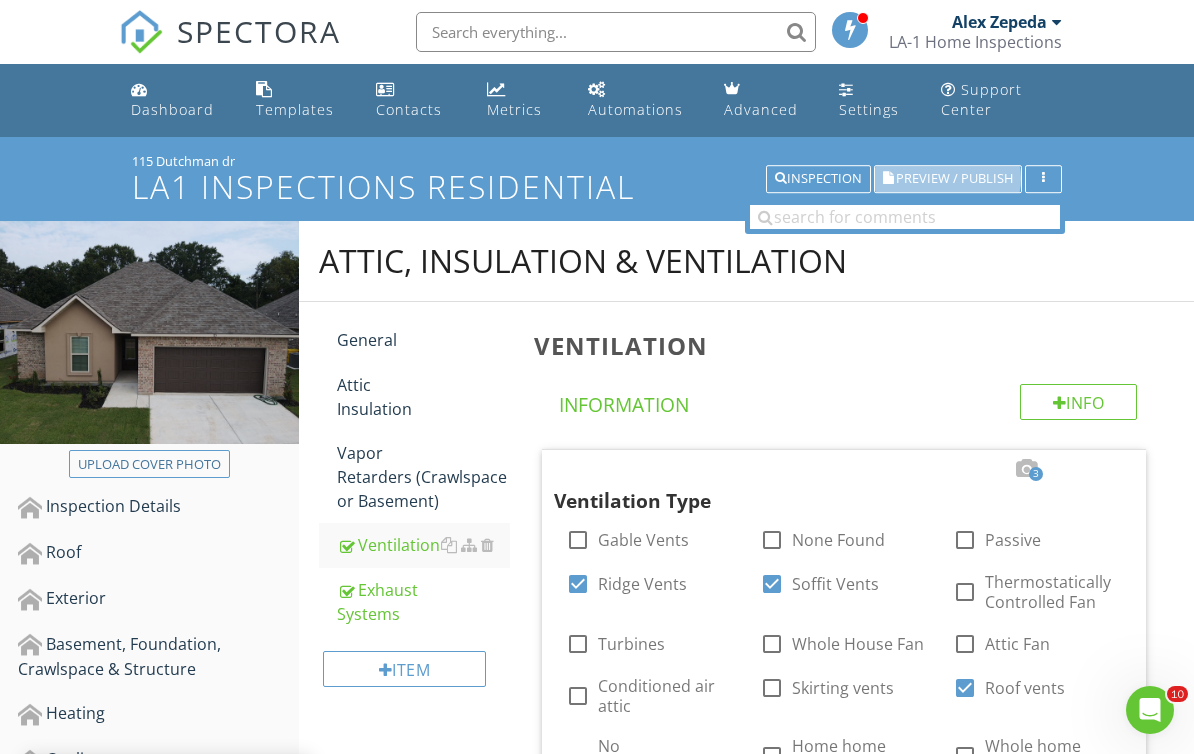 click on "Preview / Publish" at bounding box center (954, 179) 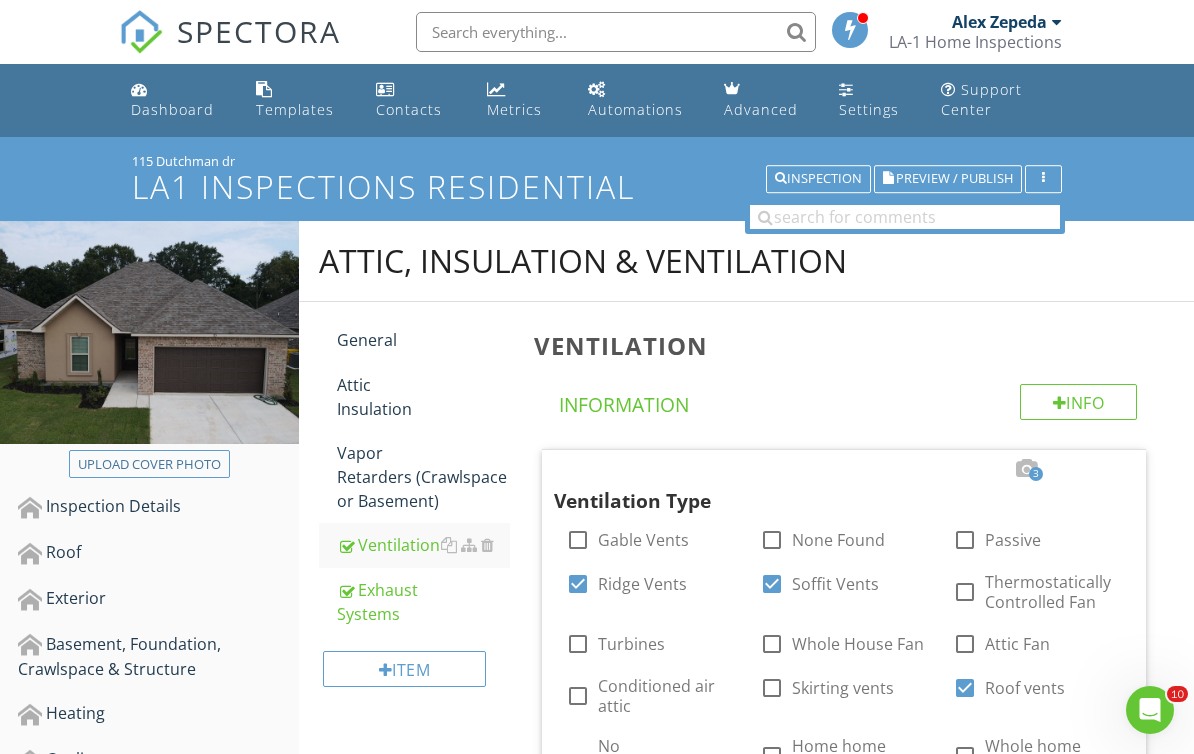 click on "Dashboard" at bounding box center [172, 109] 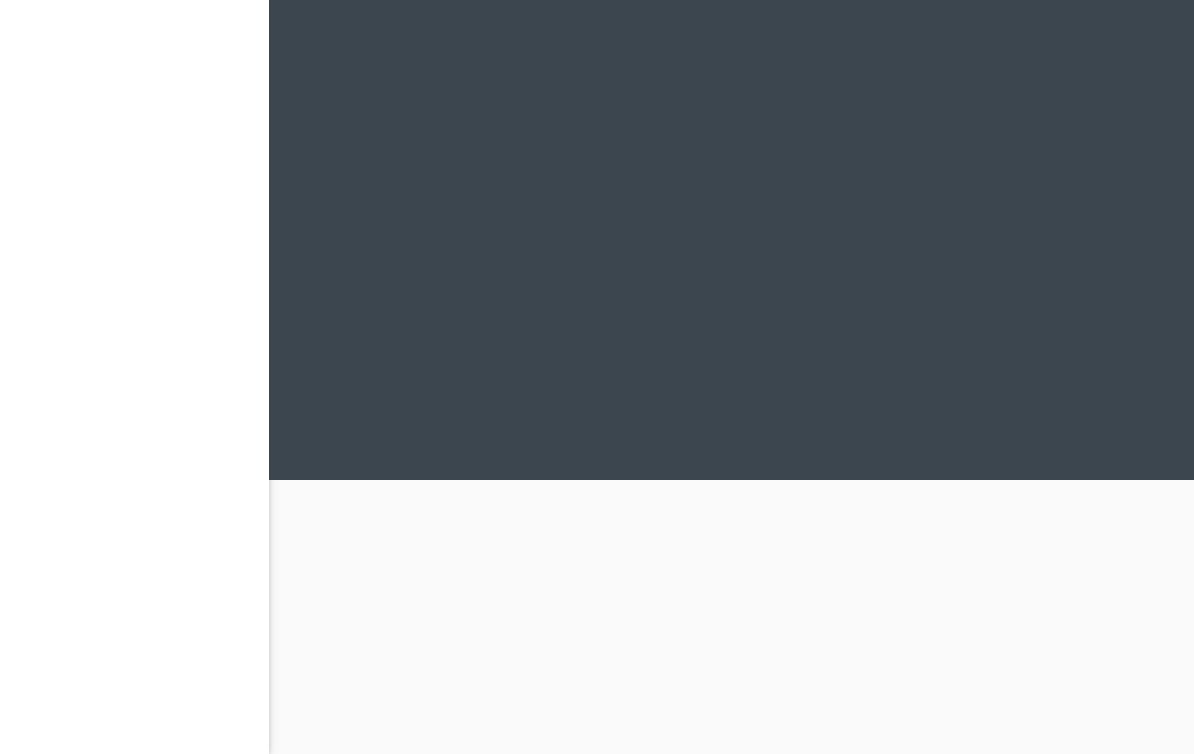 scroll, scrollTop: 0, scrollLeft: 0, axis: both 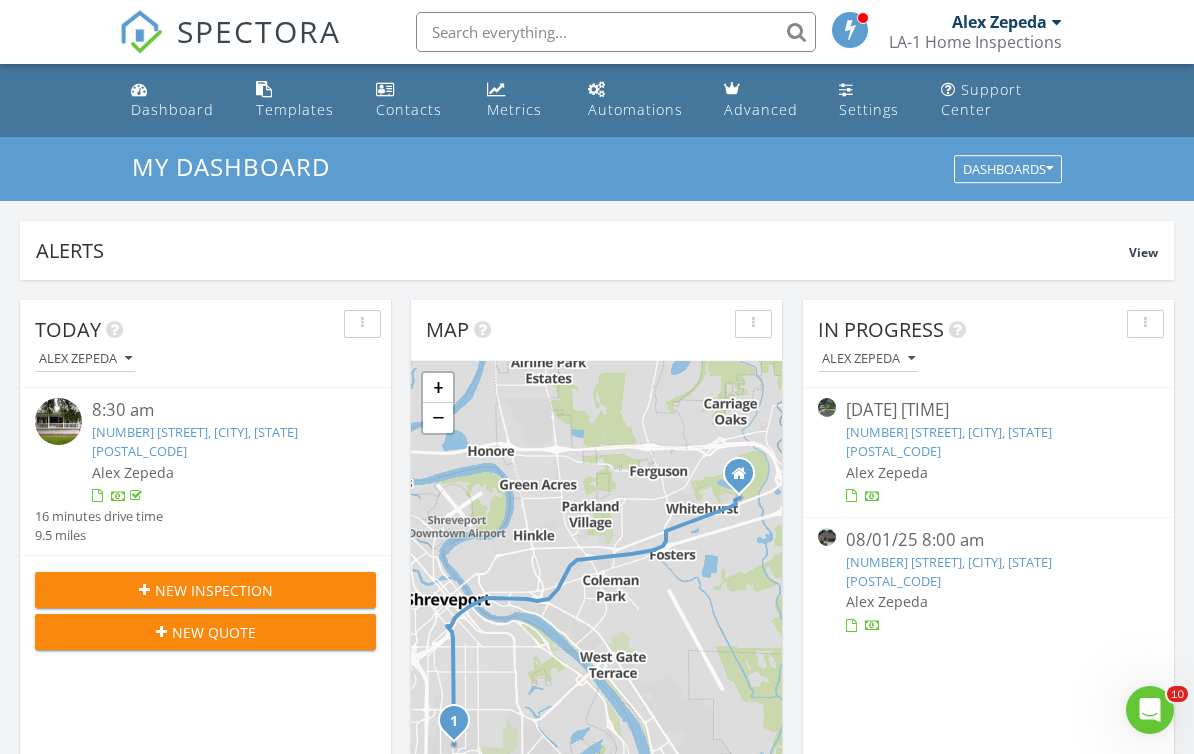 click on "[NUMBER] [STREET], [CITY], [STATE] [POSTAL_CODE]" at bounding box center (949, 571) 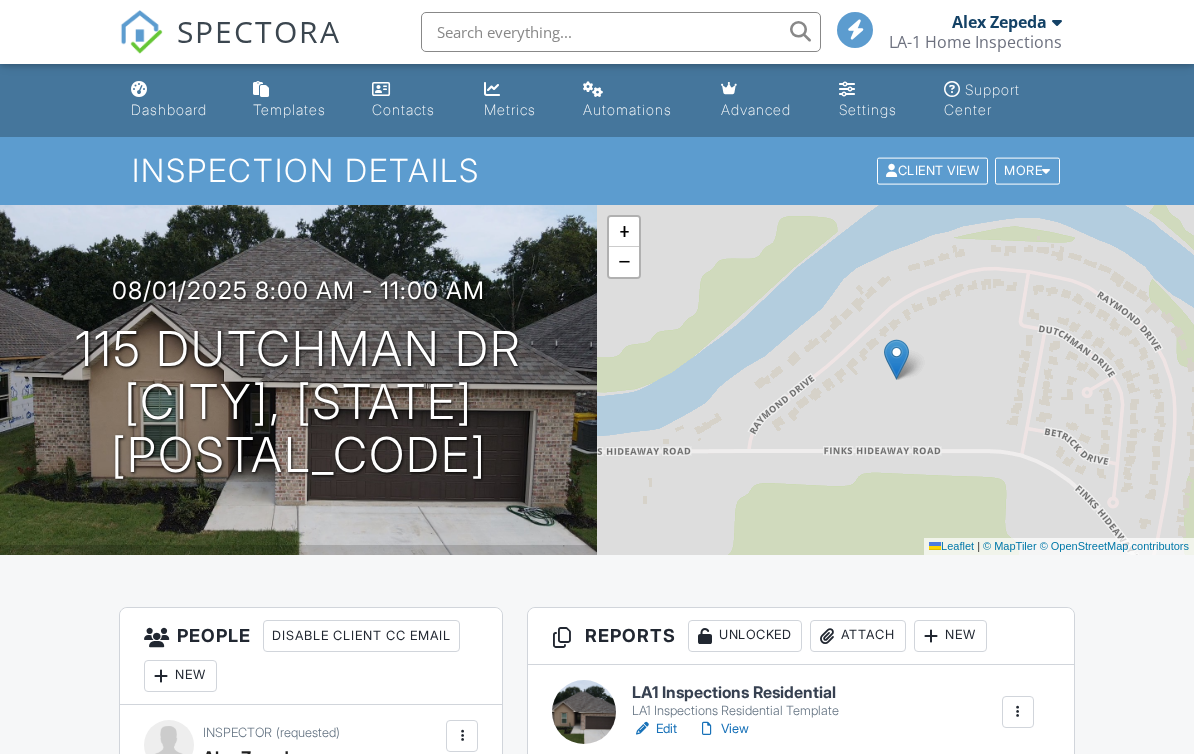scroll, scrollTop: 60, scrollLeft: 0, axis: vertical 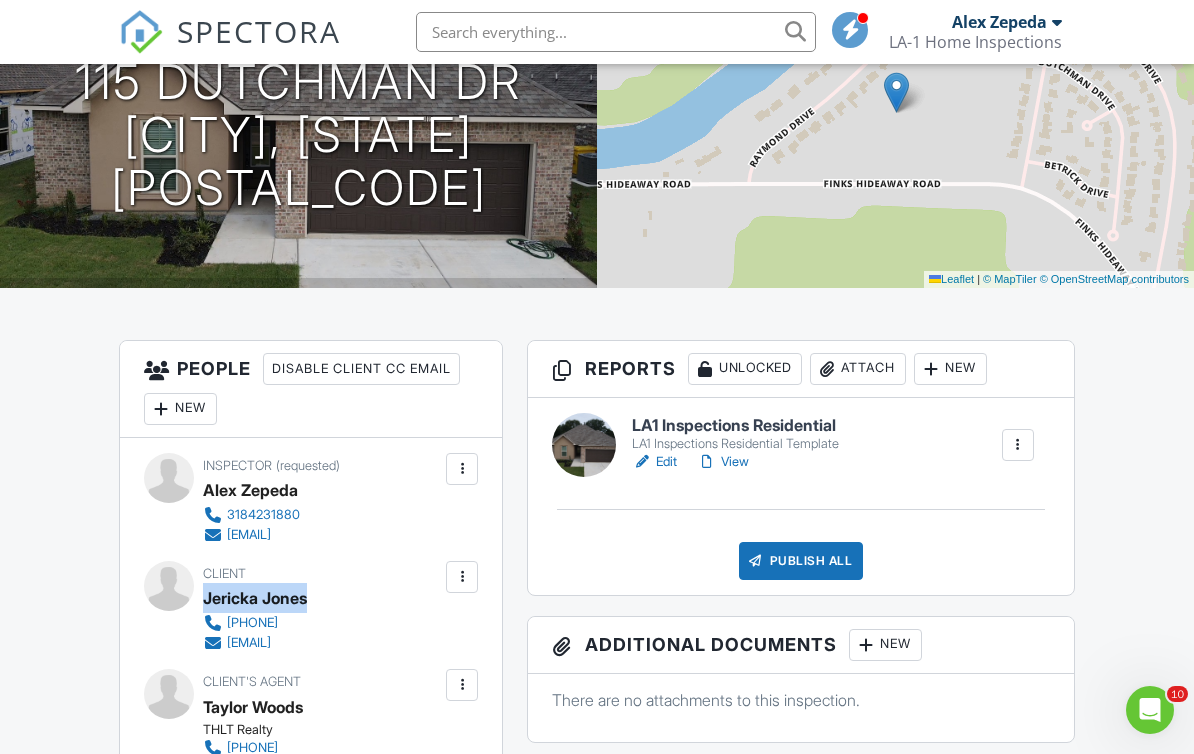 click on "Edit" at bounding box center (654, 462) 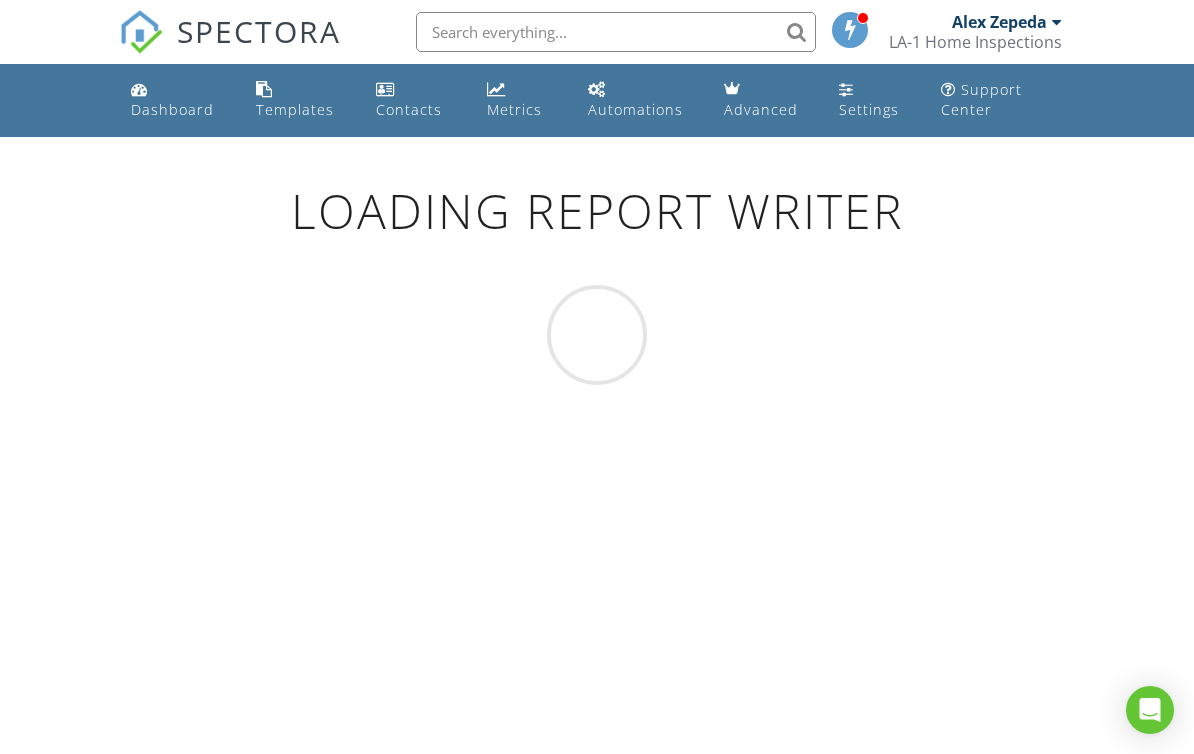 scroll, scrollTop: 0, scrollLeft: 0, axis: both 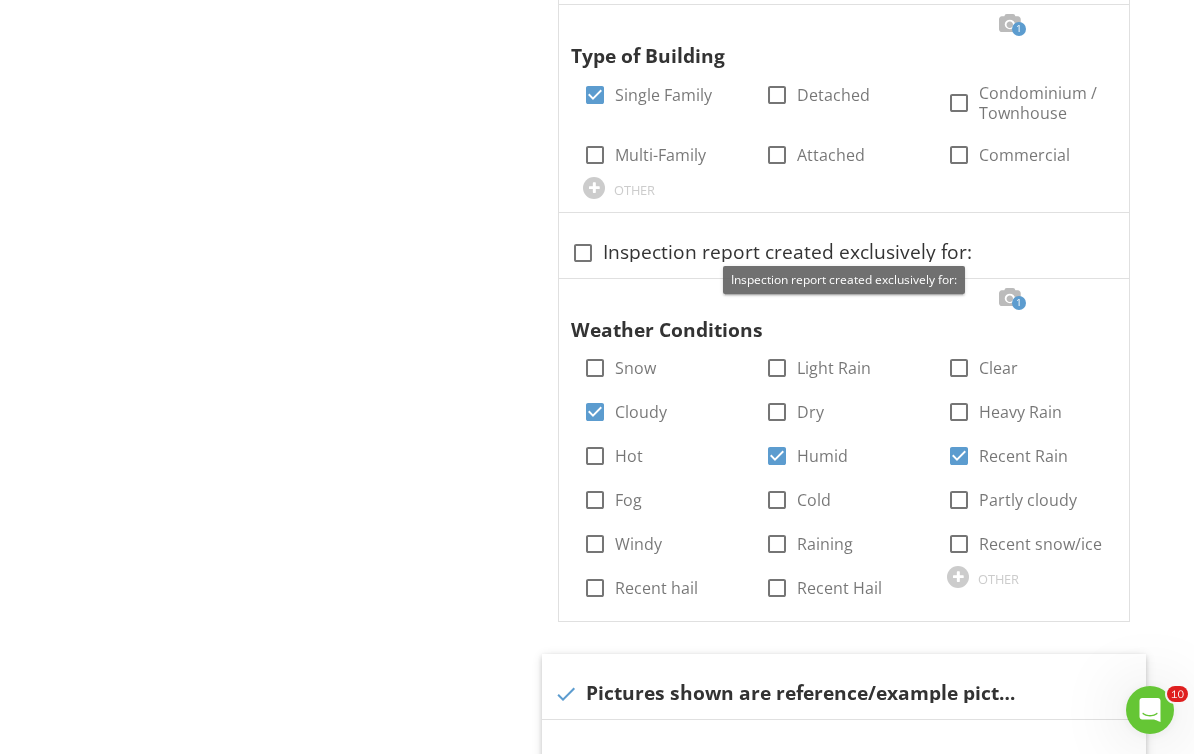 click at bounding box center [583, 253] 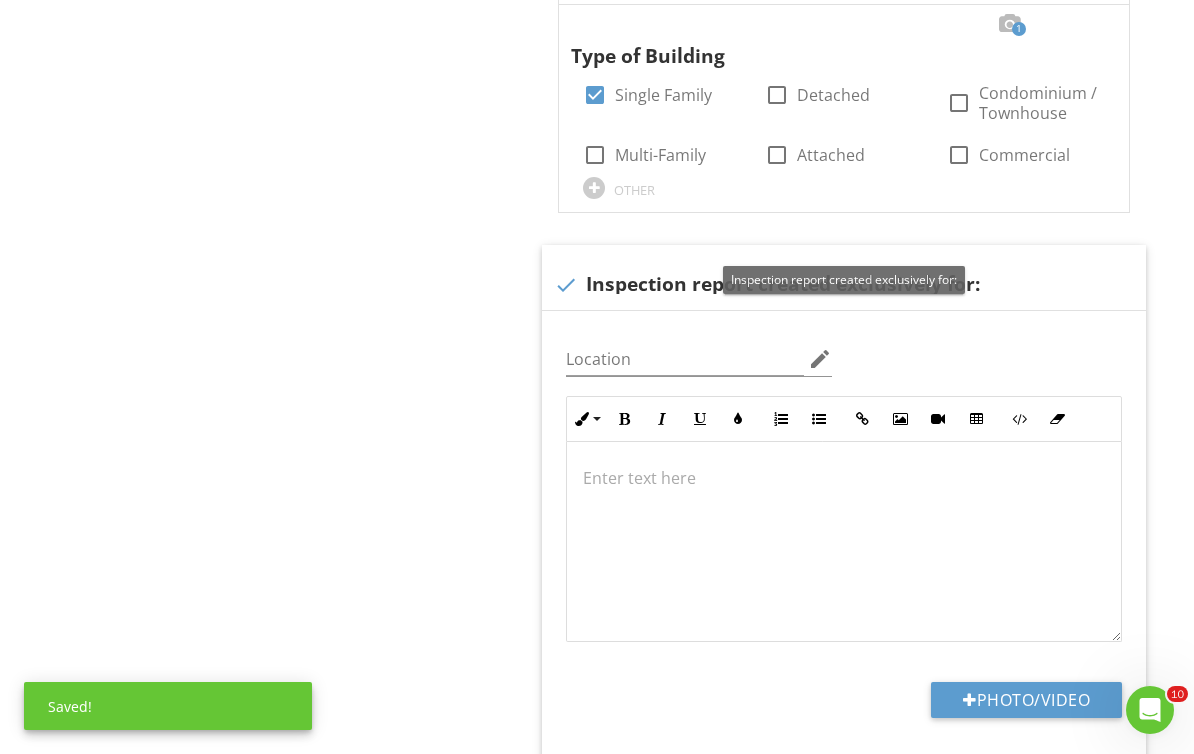 click at bounding box center [914, 264] 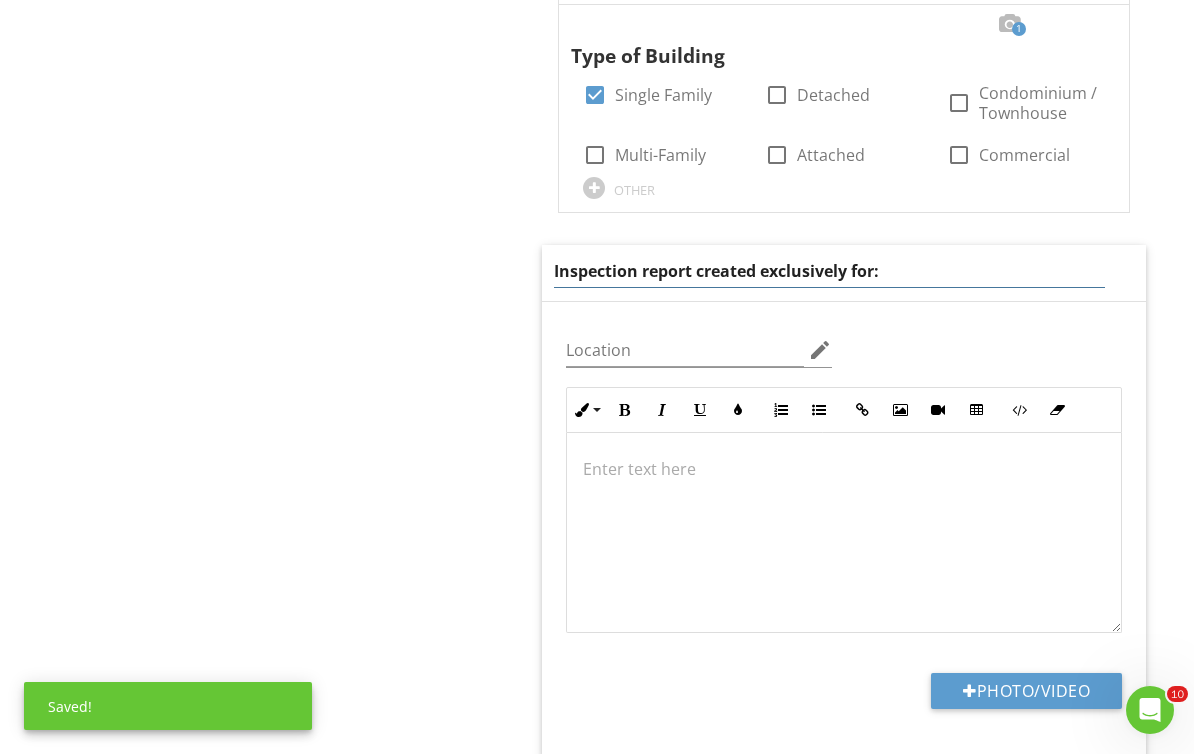 click on "Inspection report created exclusively for:" at bounding box center [829, 271] 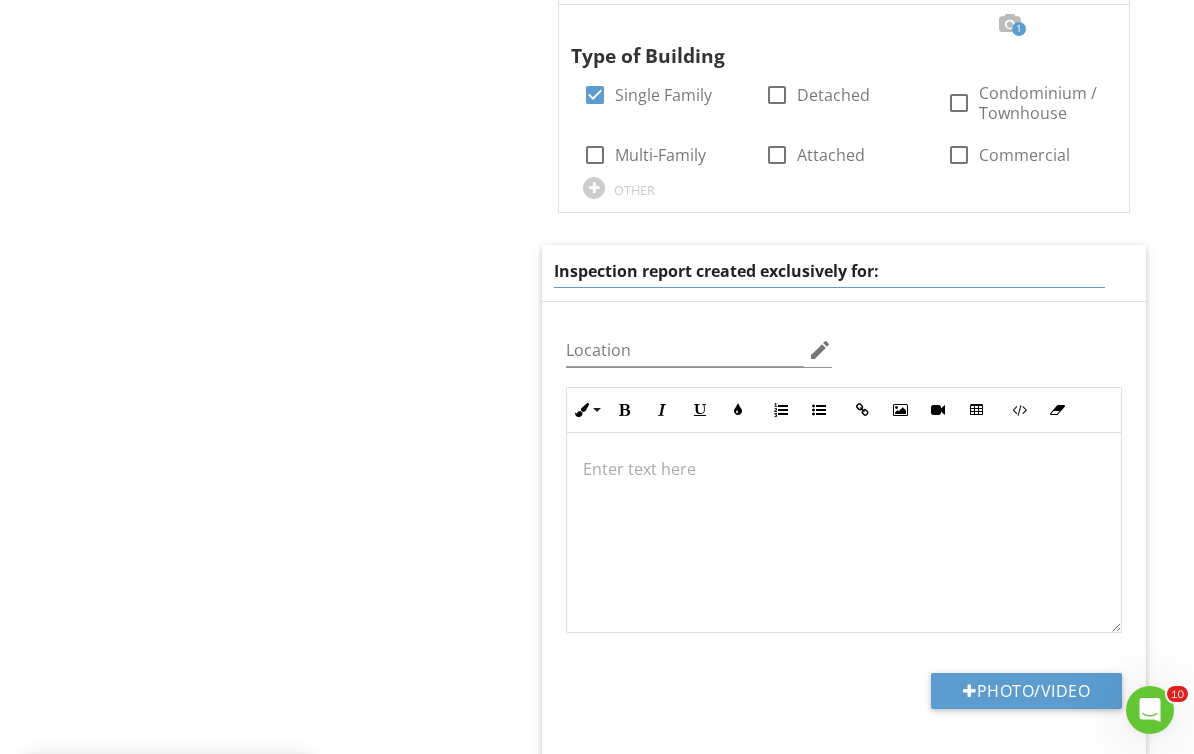 click on "Inspection report created exclusively for:" at bounding box center [829, 271] 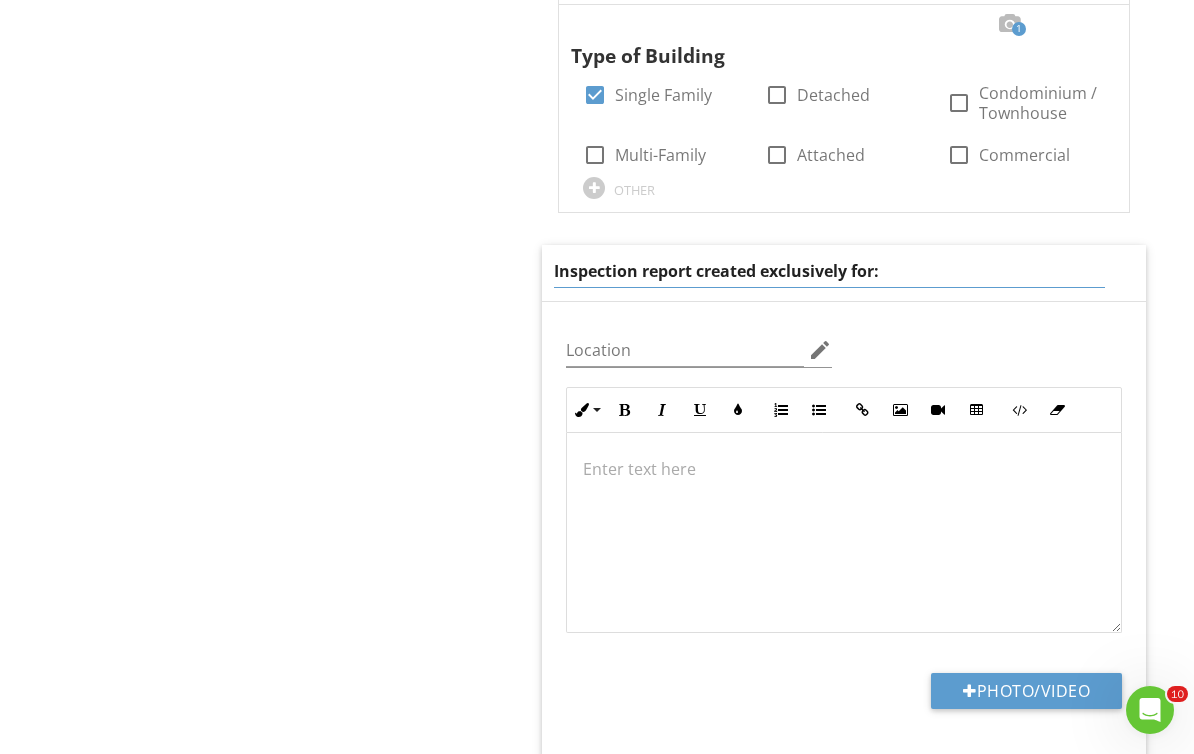 paste on "Jericka Jones" 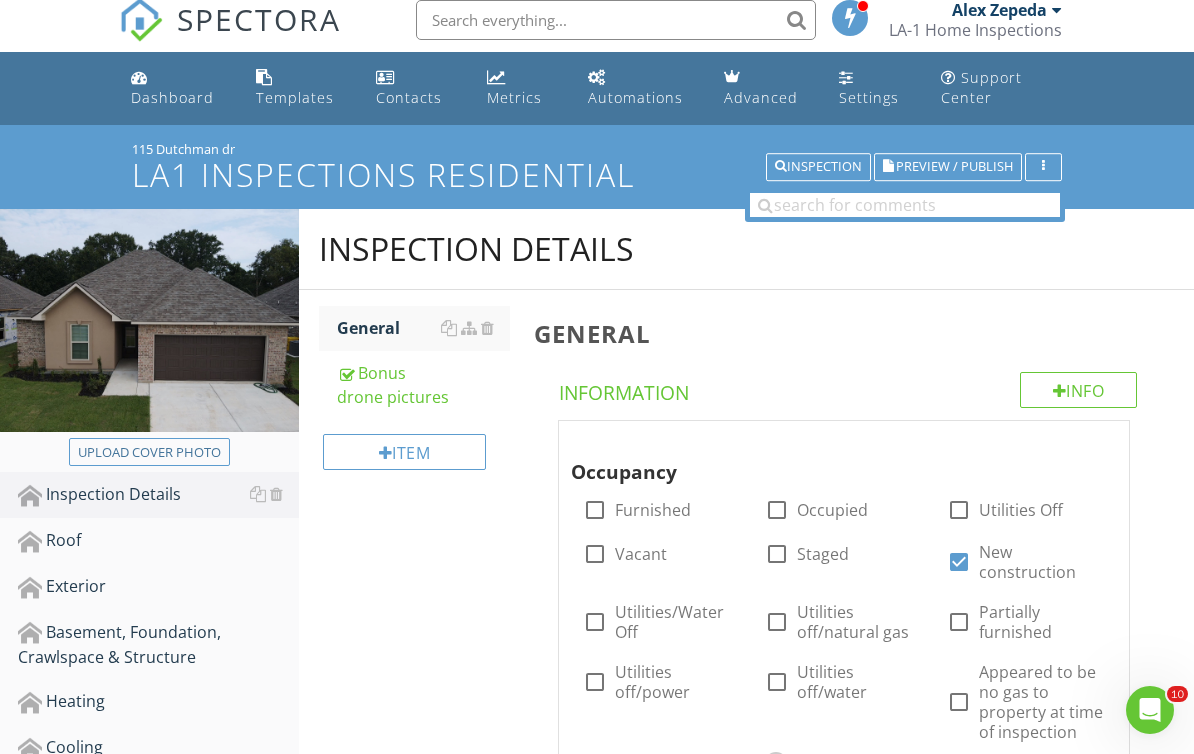 scroll, scrollTop: 0, scrollLeft: 0, axis: both 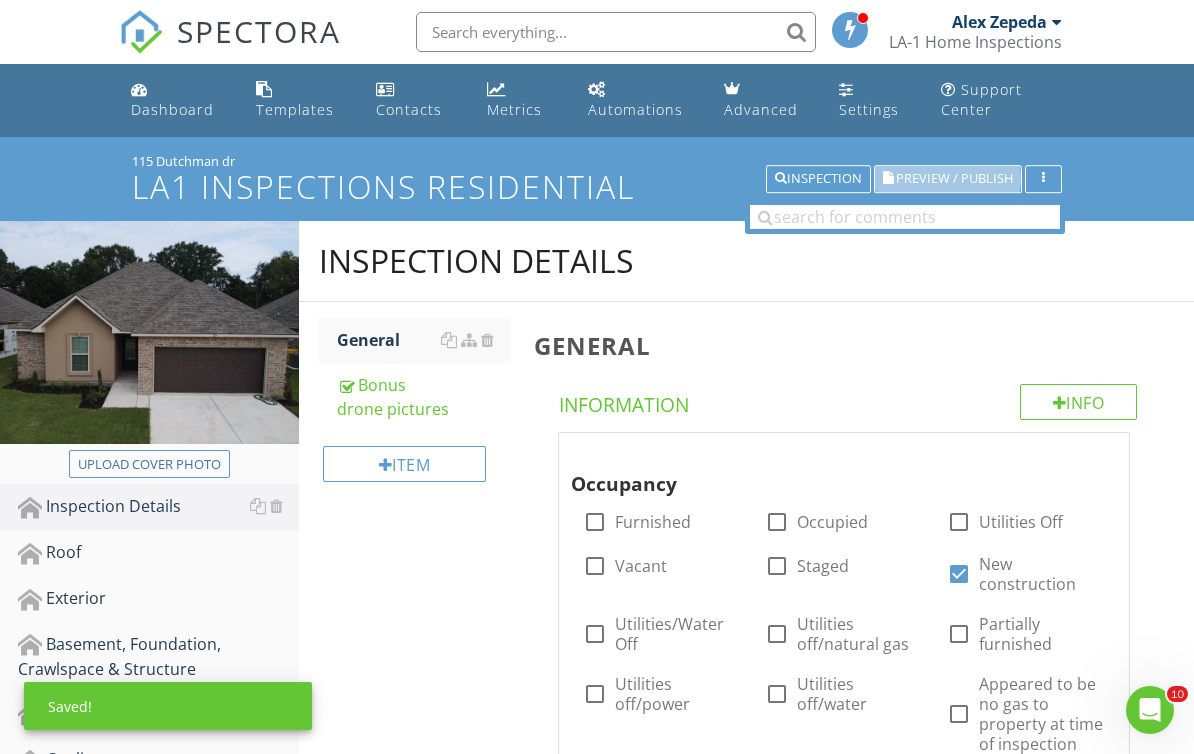 click on "Preview / Publish" at bounding box center [954, 179] 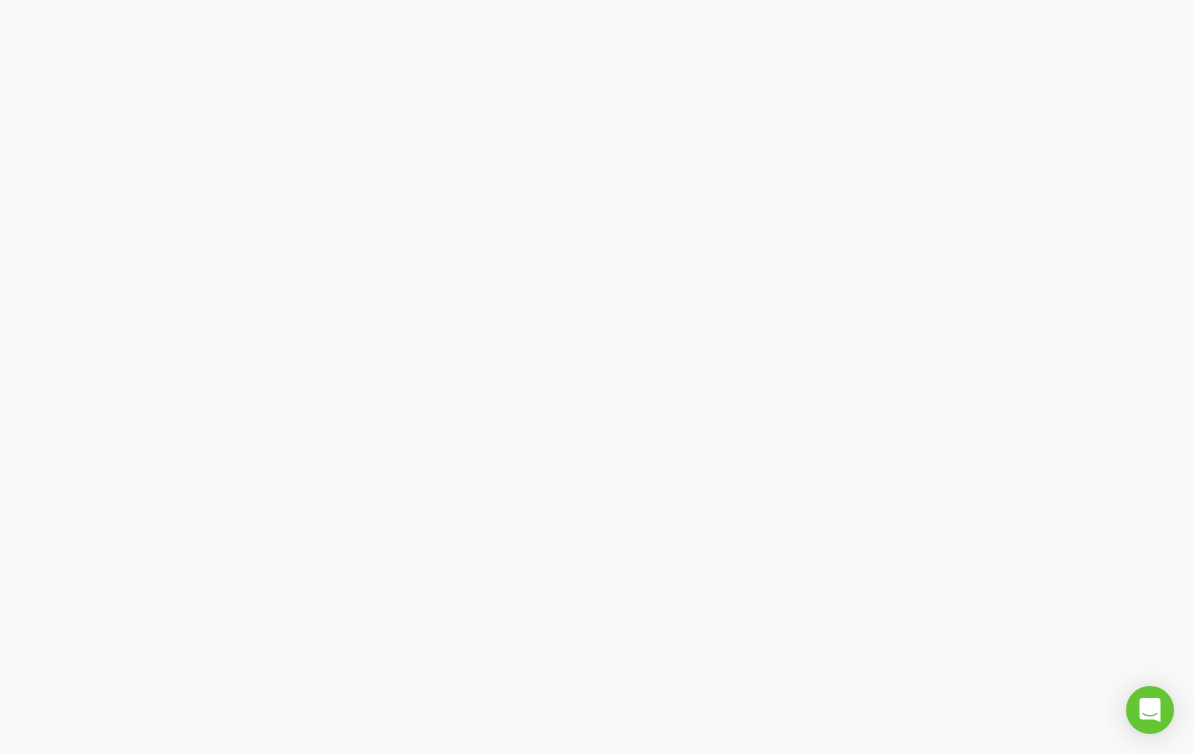 scroll, scrollTop: 0, scrollLeft: 0, axis: both 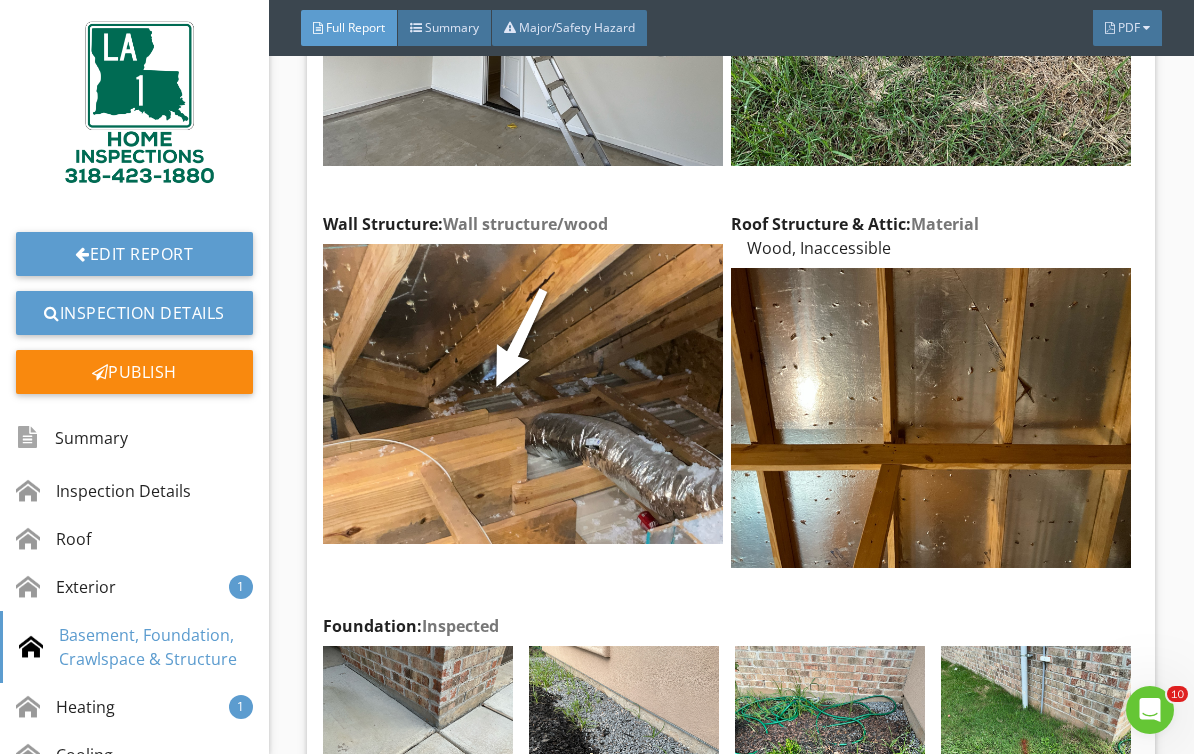 click on "Edit" at bounding box center [0, 0] 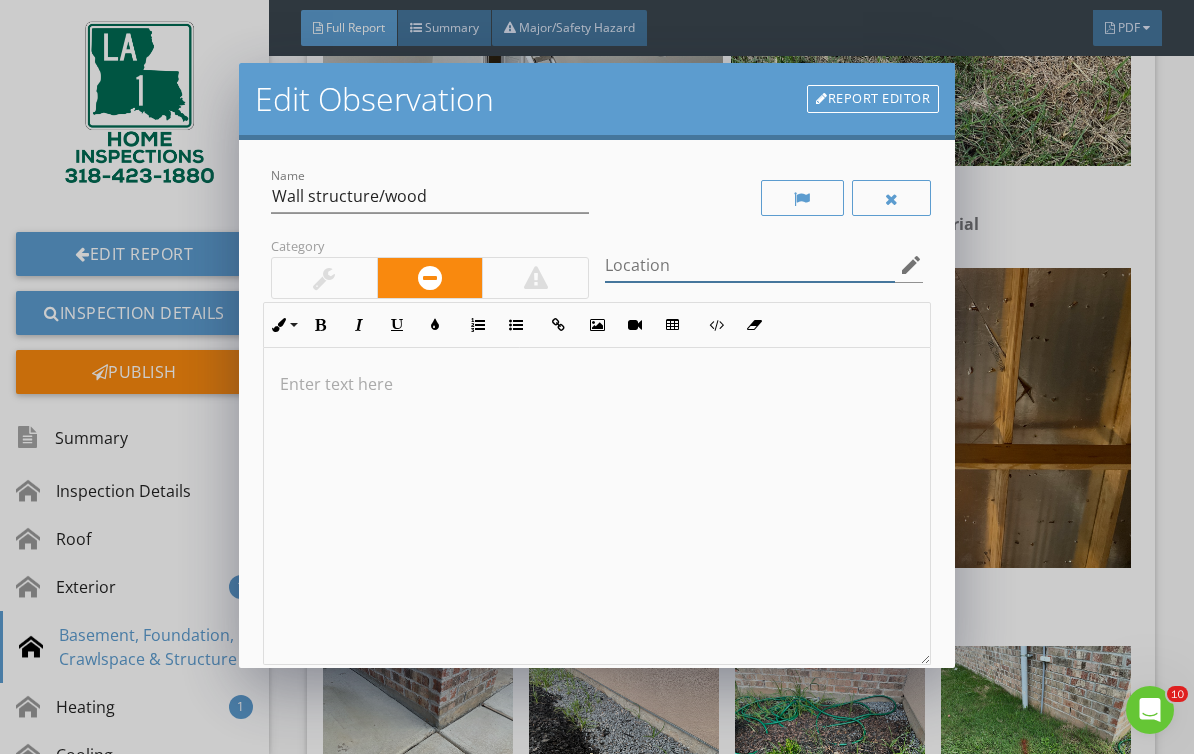 click at bounding box center [750, 265] 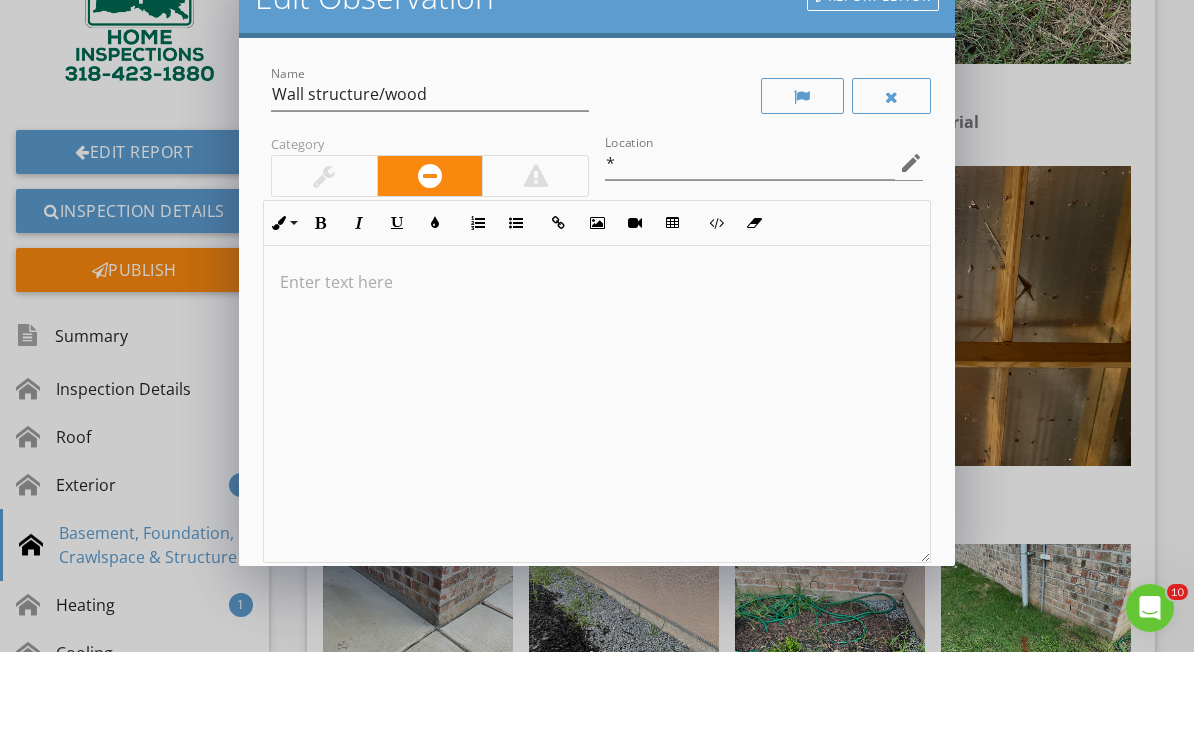 scroll, scrollTop: 34, scrollLeft: 0, axis: vertical 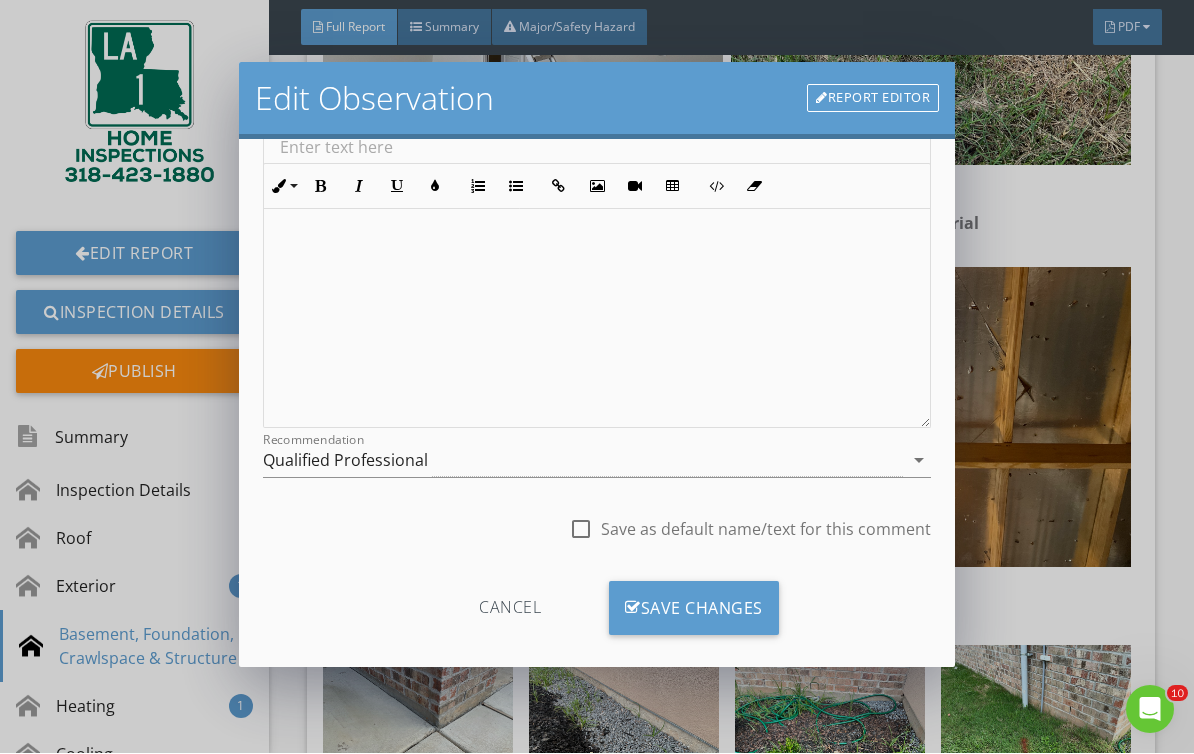 type on "*" 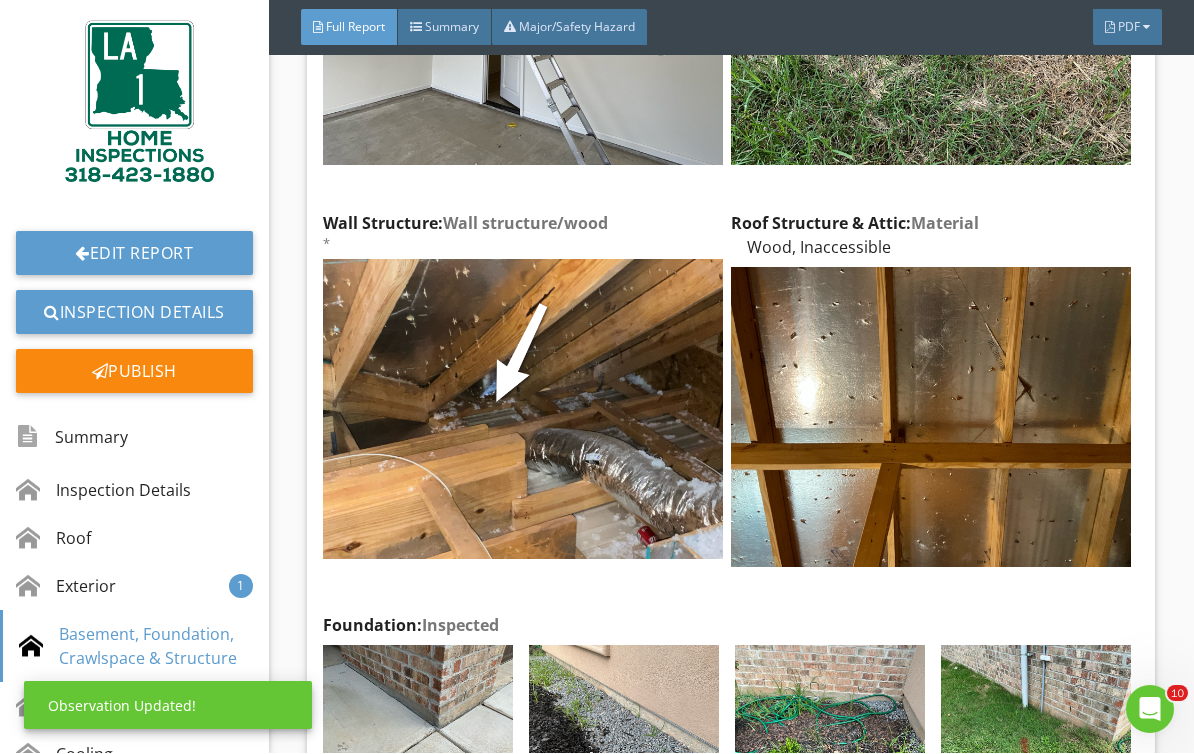 scroll, scrollTop: 0, scrollLeft: 0, axis: both 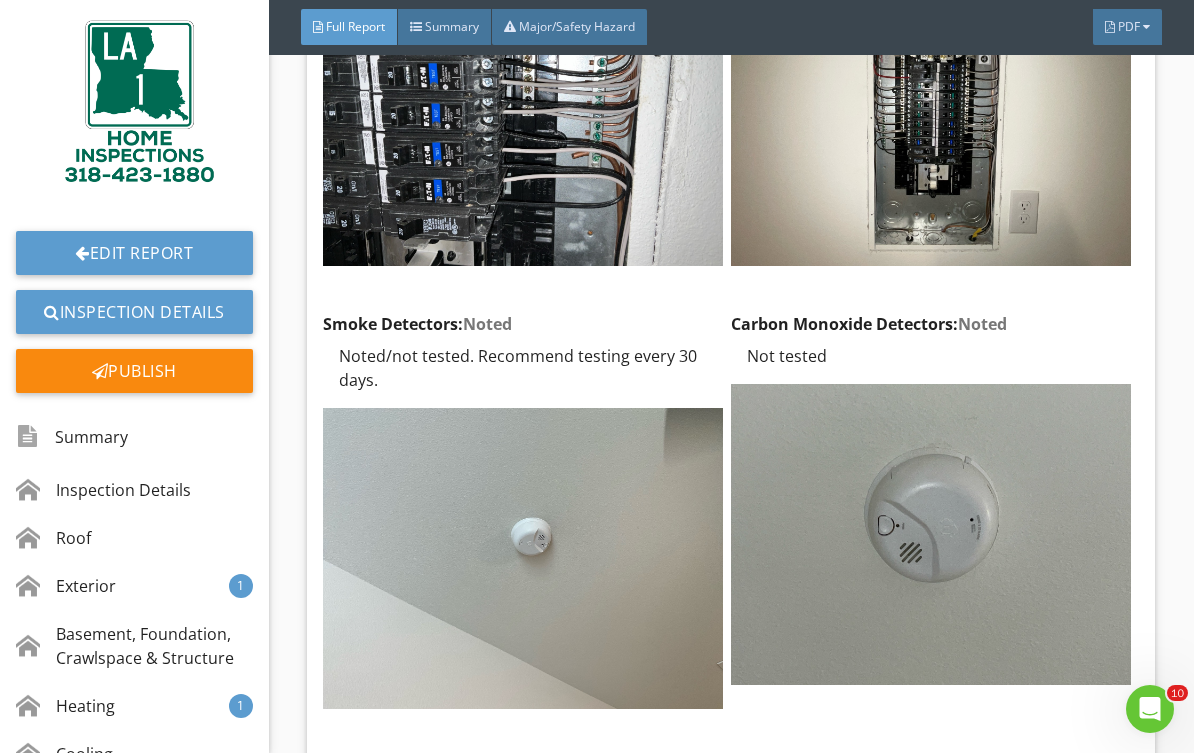 click on "Edit" at bounding box center (0, 0) 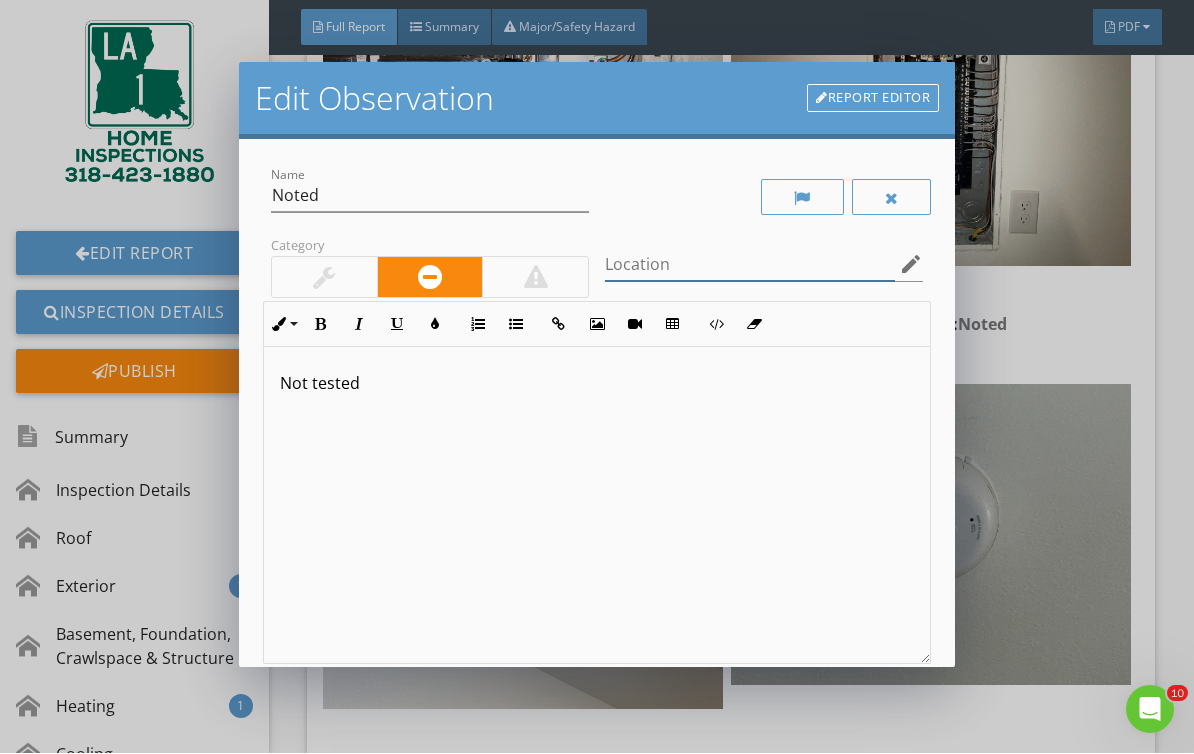 click at bounding box center (750, 265) 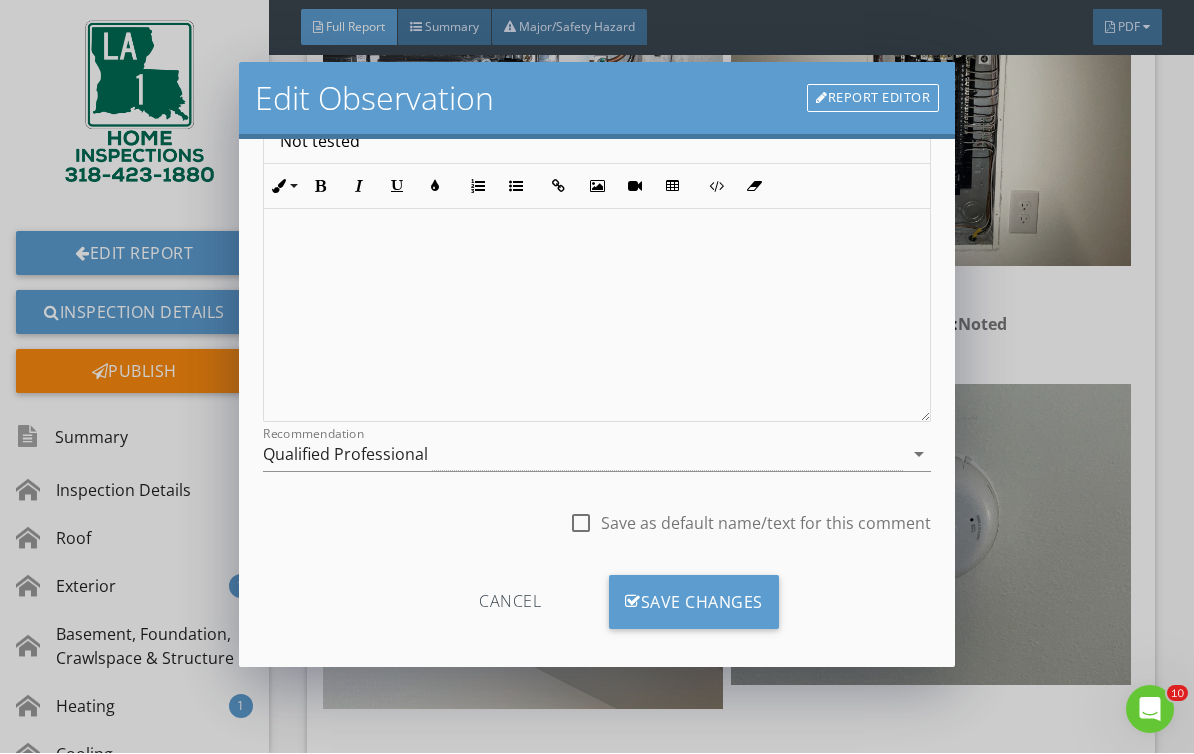 scroll, scrollTop: 236, scrollLeft: 0, axis: vertical 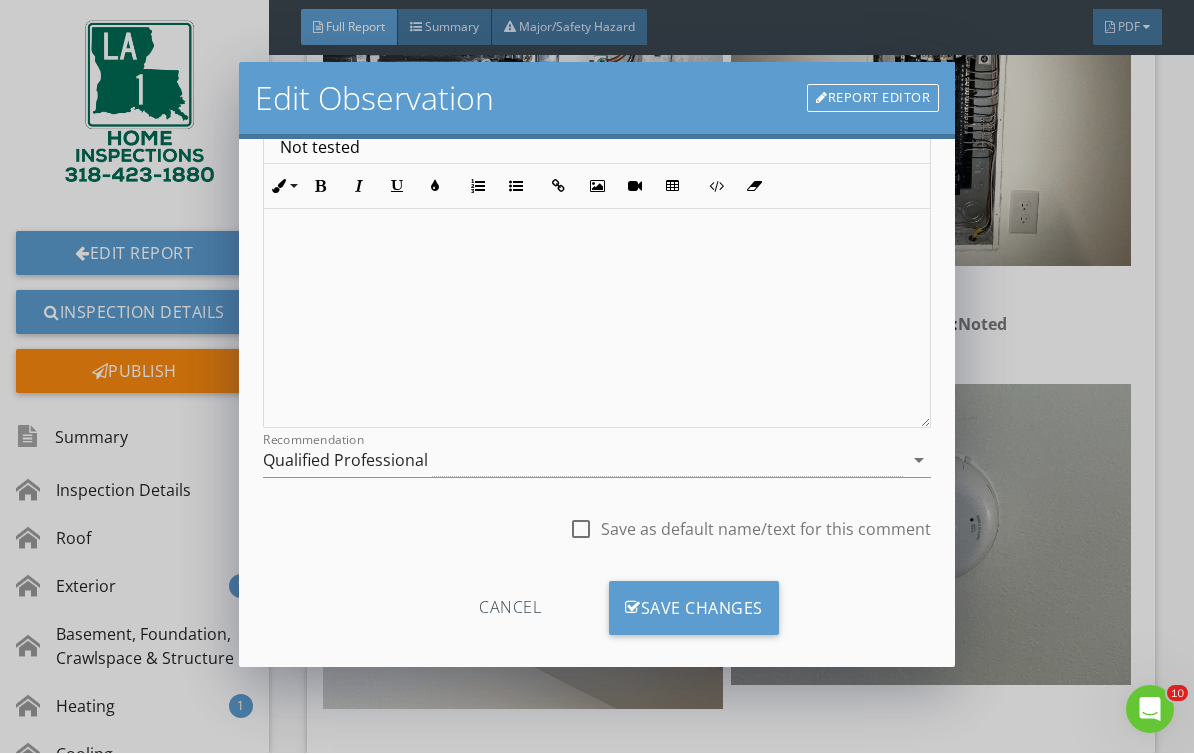 type on "*" 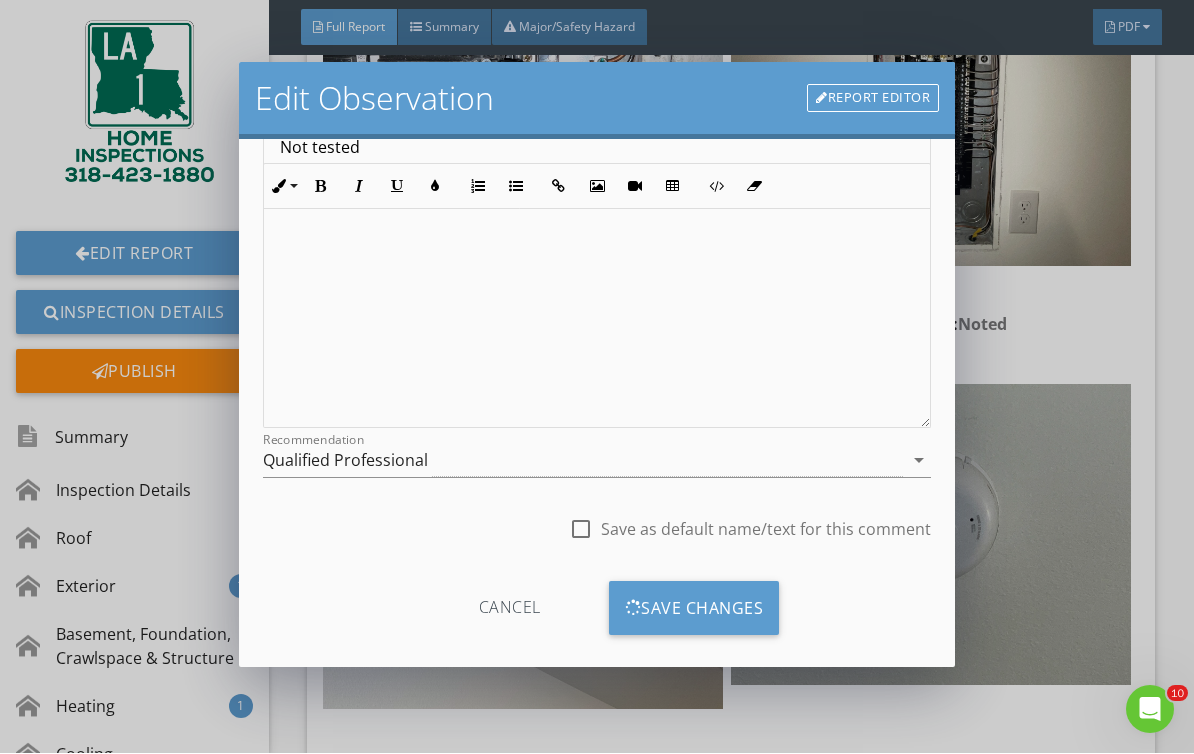 scroll, scrollTop: 0, scrollLeft: 0, axis: both 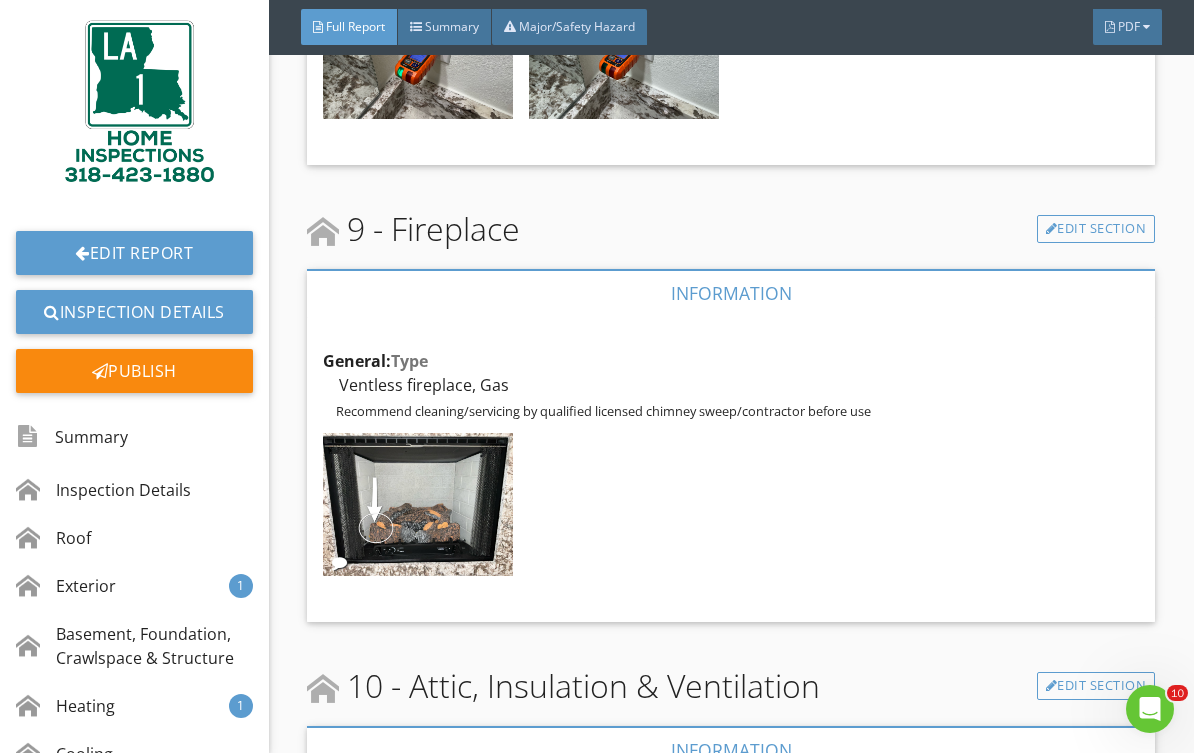 click on "Edit" at bounding box center (0, 0) 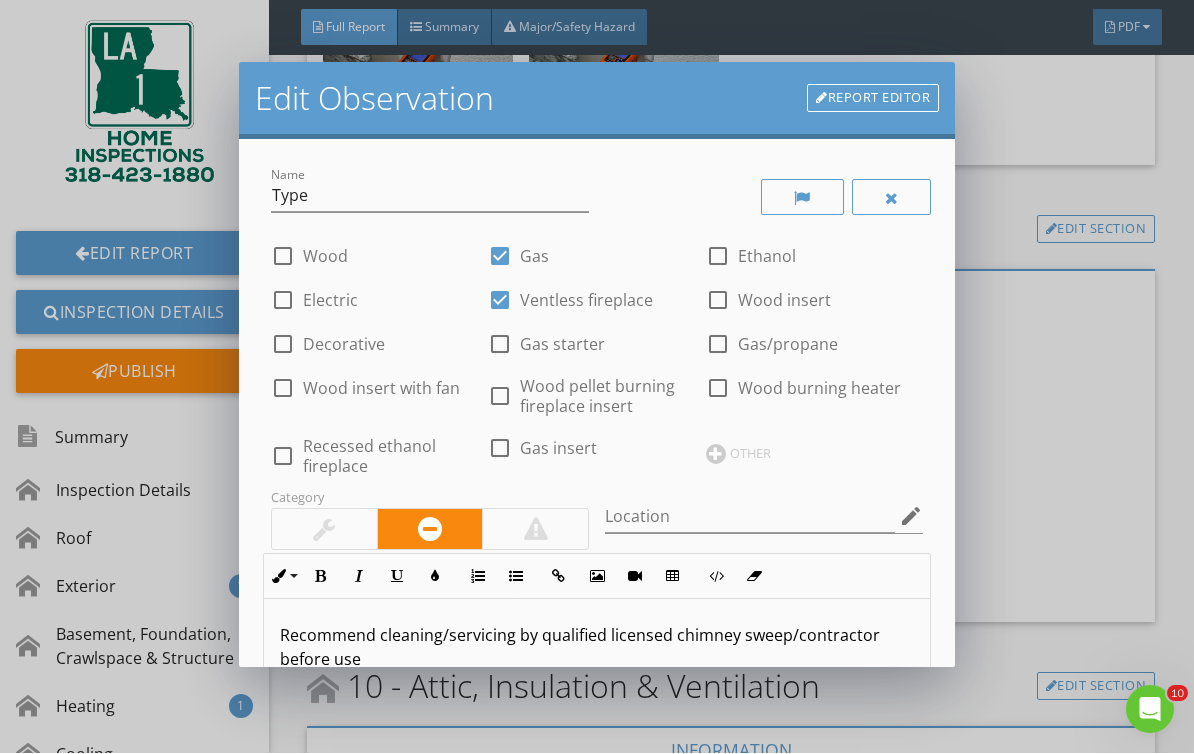 click on "Recommend cleaning/servicing by qualified licensed chimney sweep/contractor before use" at bounding box center (597, 758) 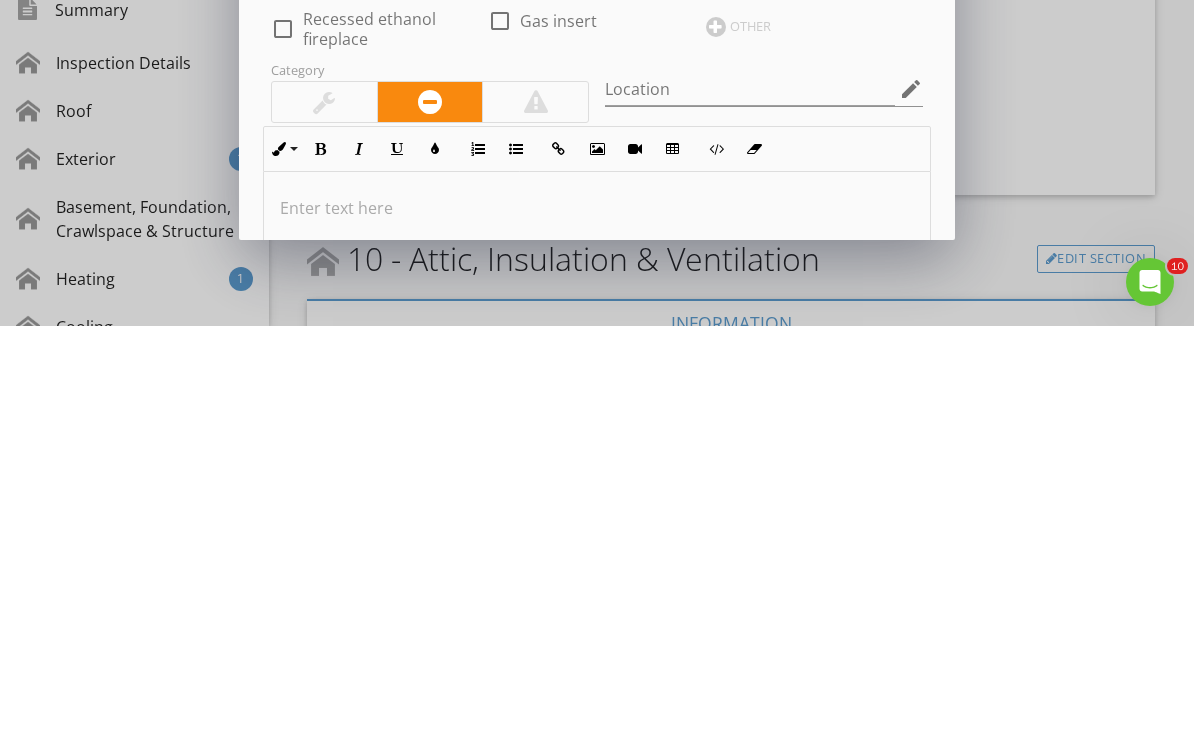 scroll, scrollTop: 34, scrollLeft: 0, axis: vertical 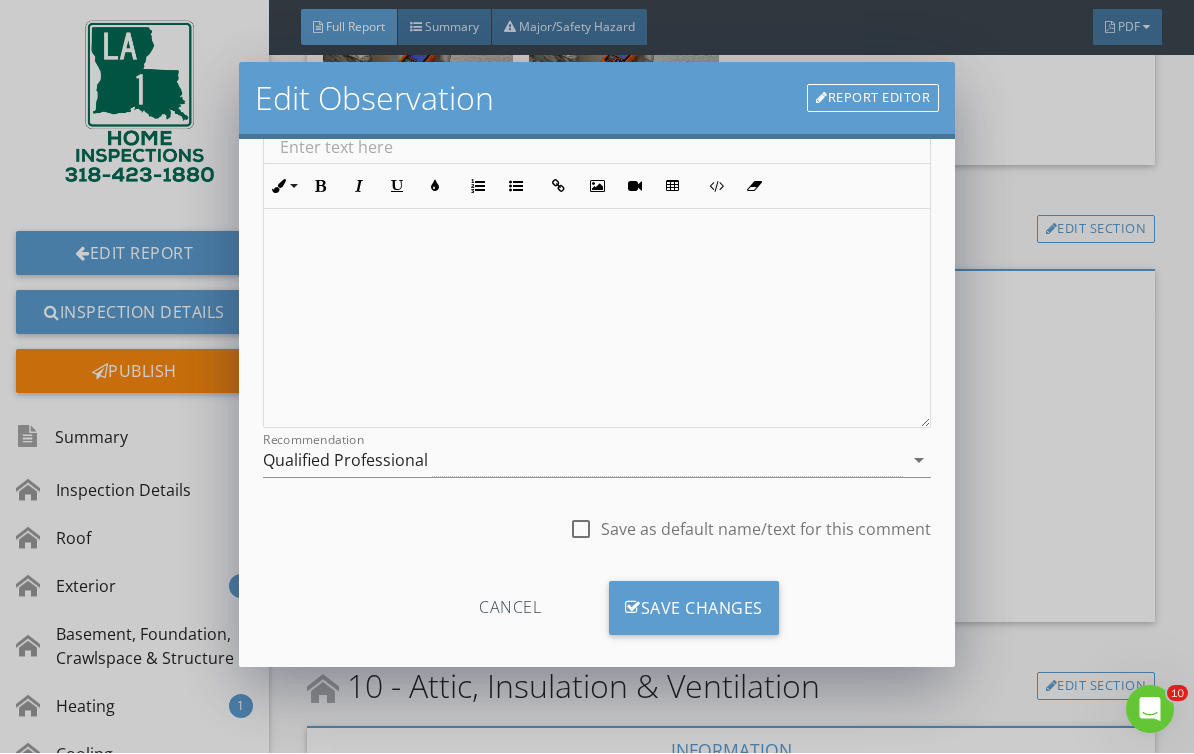 click on "Save Changes" at bounding box center [694, 609] 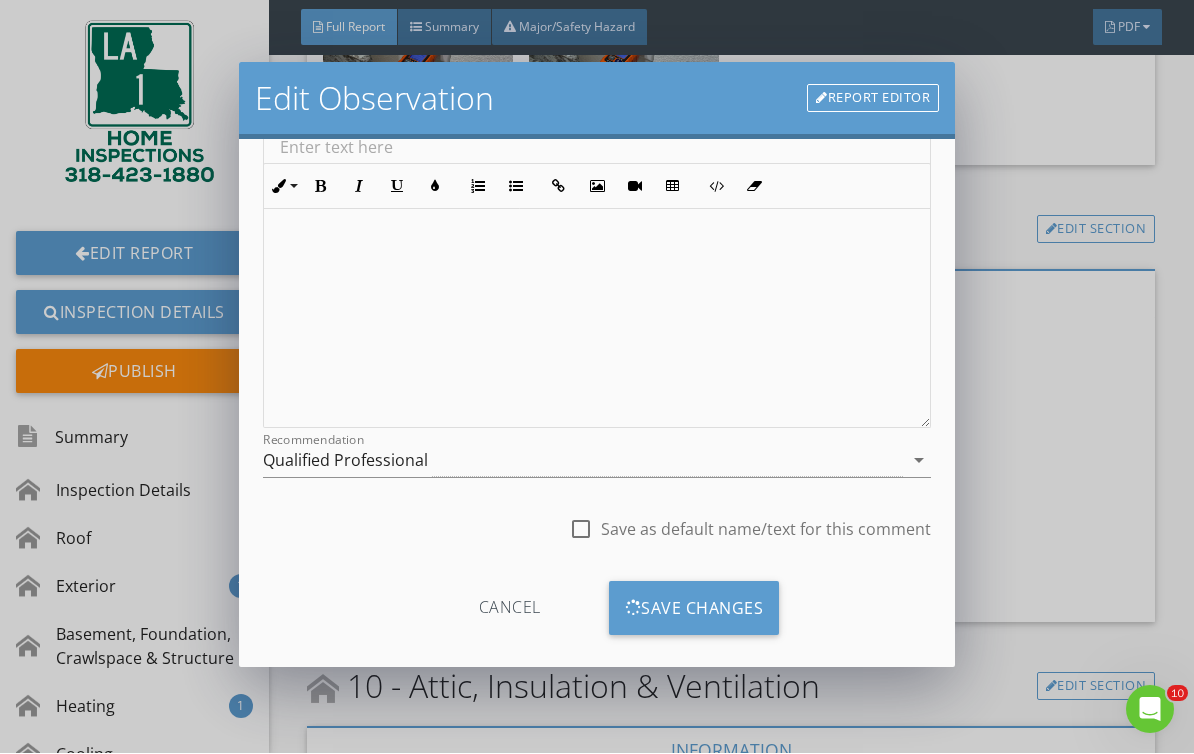 scroll, scrollTop: 251, scrollLeft: 0, axis: vertical 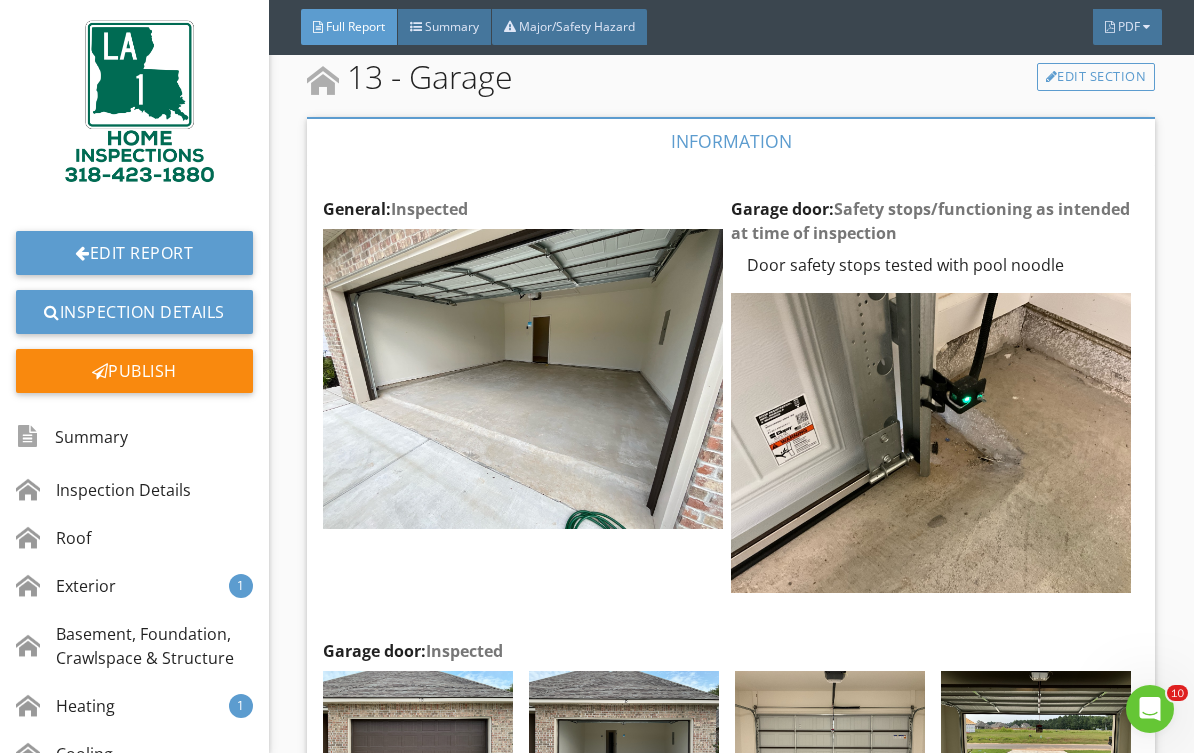 click on "Edit" at bounding box center (0, 0) 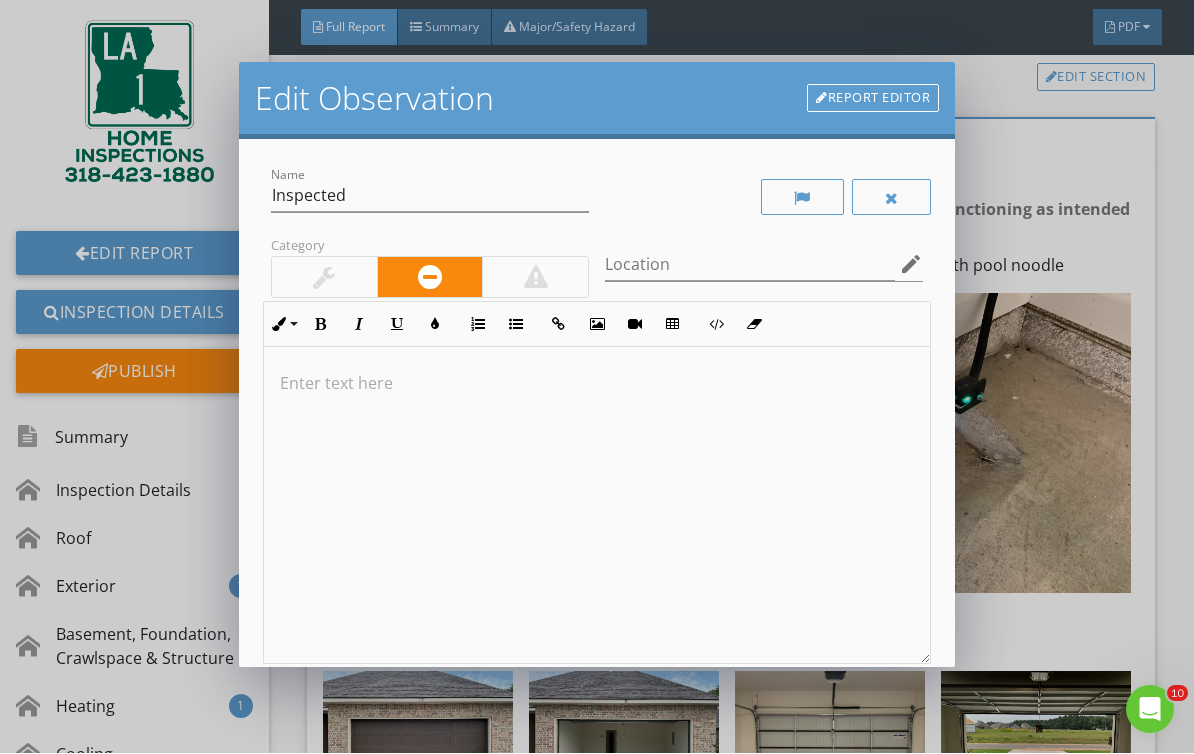 click at bounding box center [597, 384] 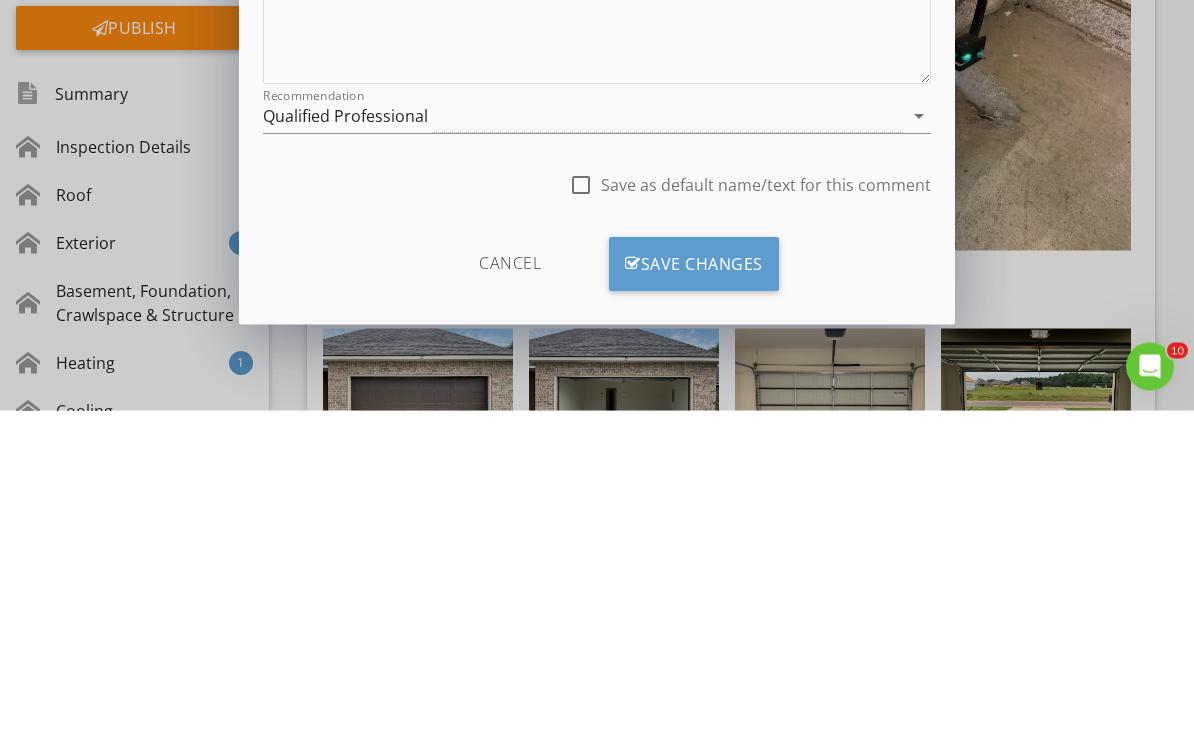 scroll, scrollTop: 236, scrollLeft: 0, axis: vertical 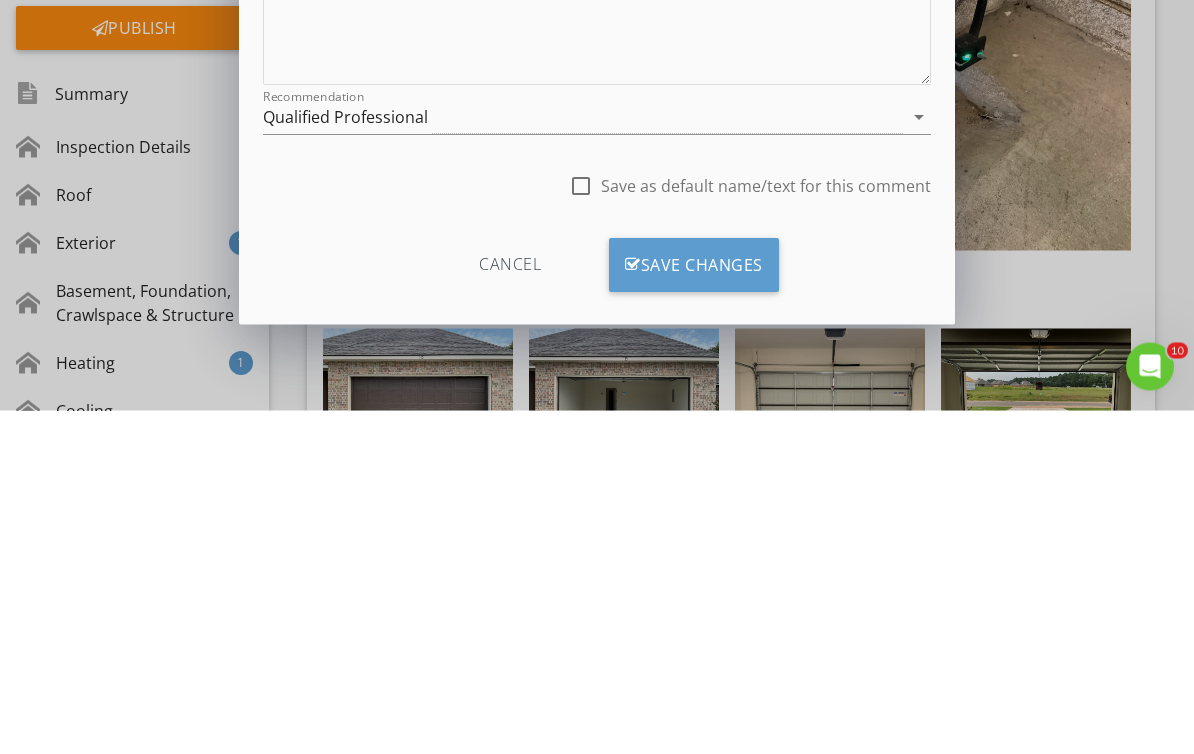 click on "Save Changes" at bounding box center (694, 609) 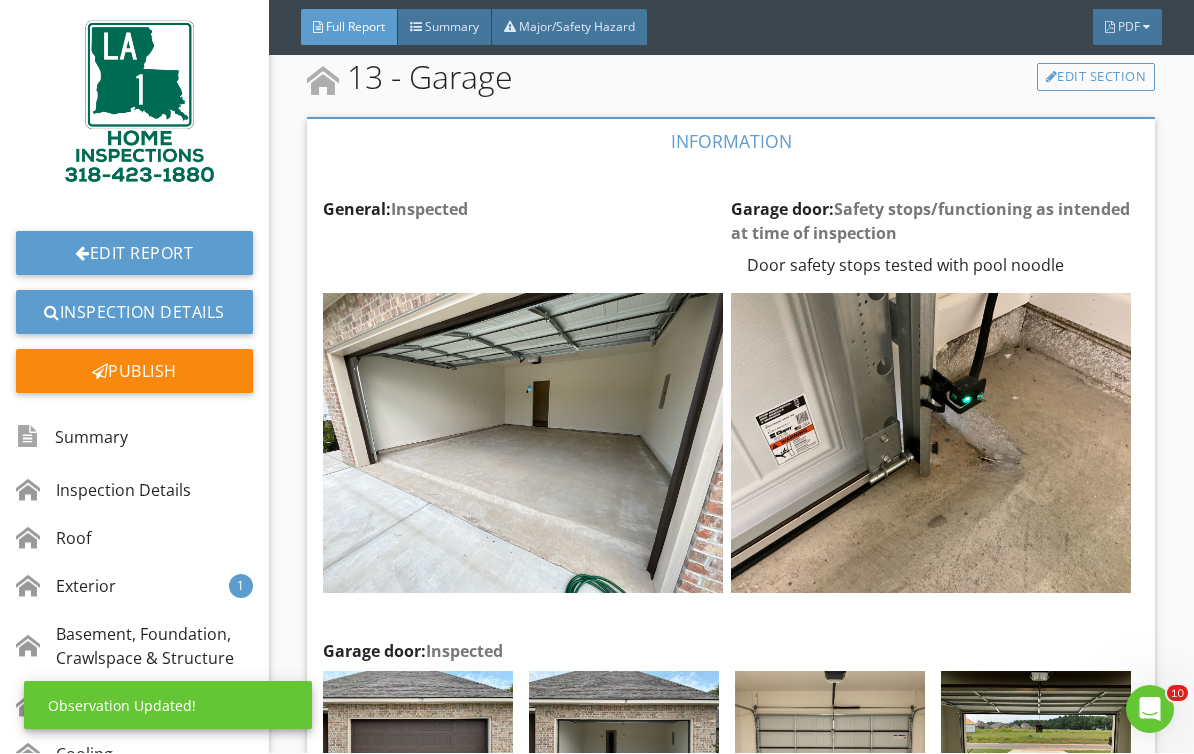 scroll, scrollTop: 0, scrollLeft: 0, axis: both 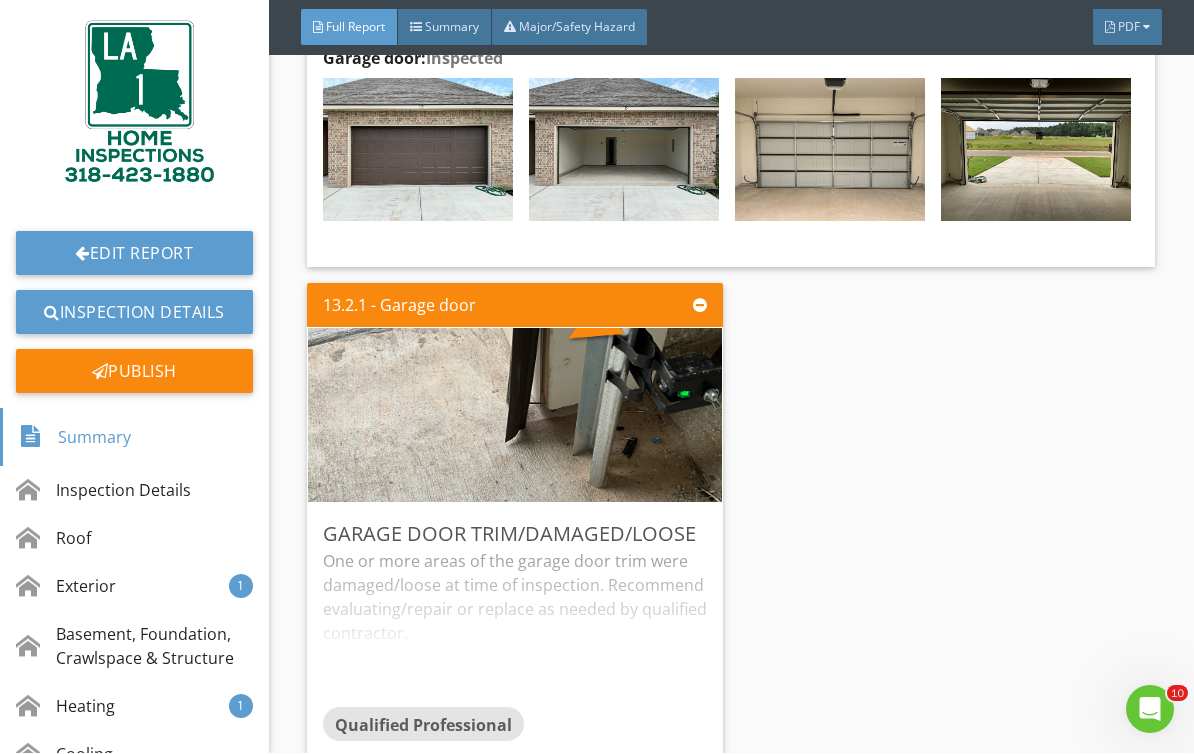 click on "Publish" at bounding box center (134, 372) 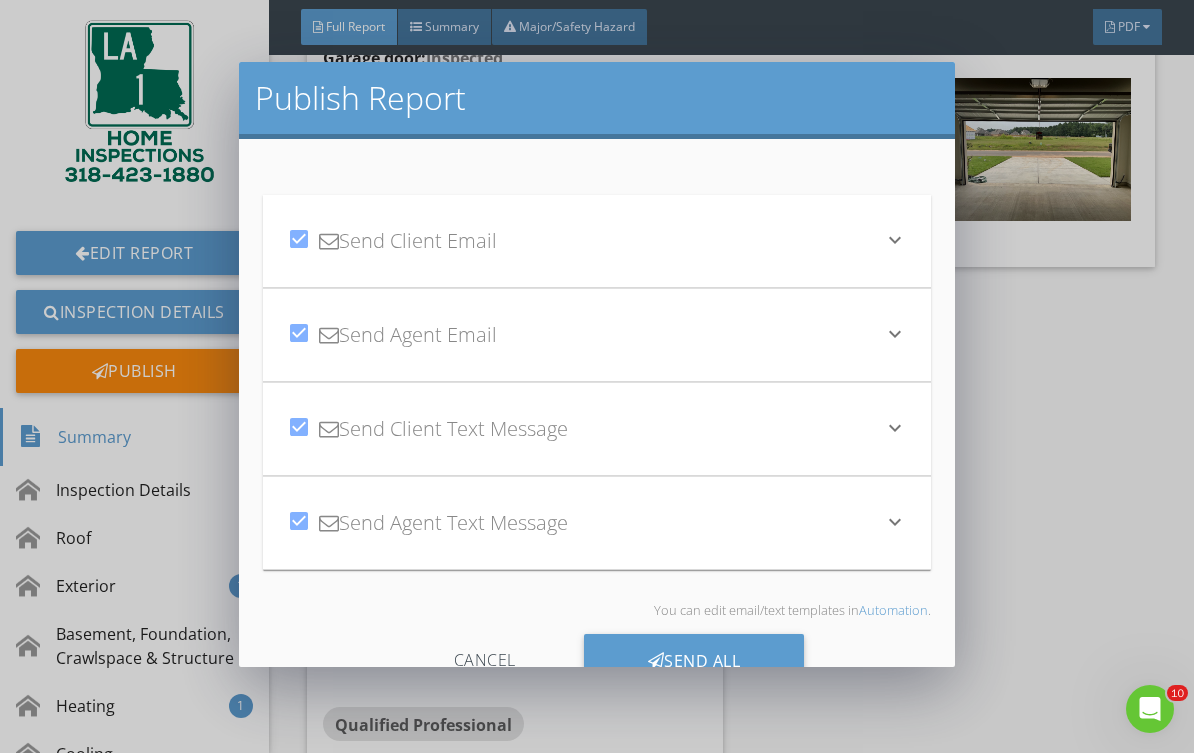 click on "Send All" at bounding box center [694, 662] 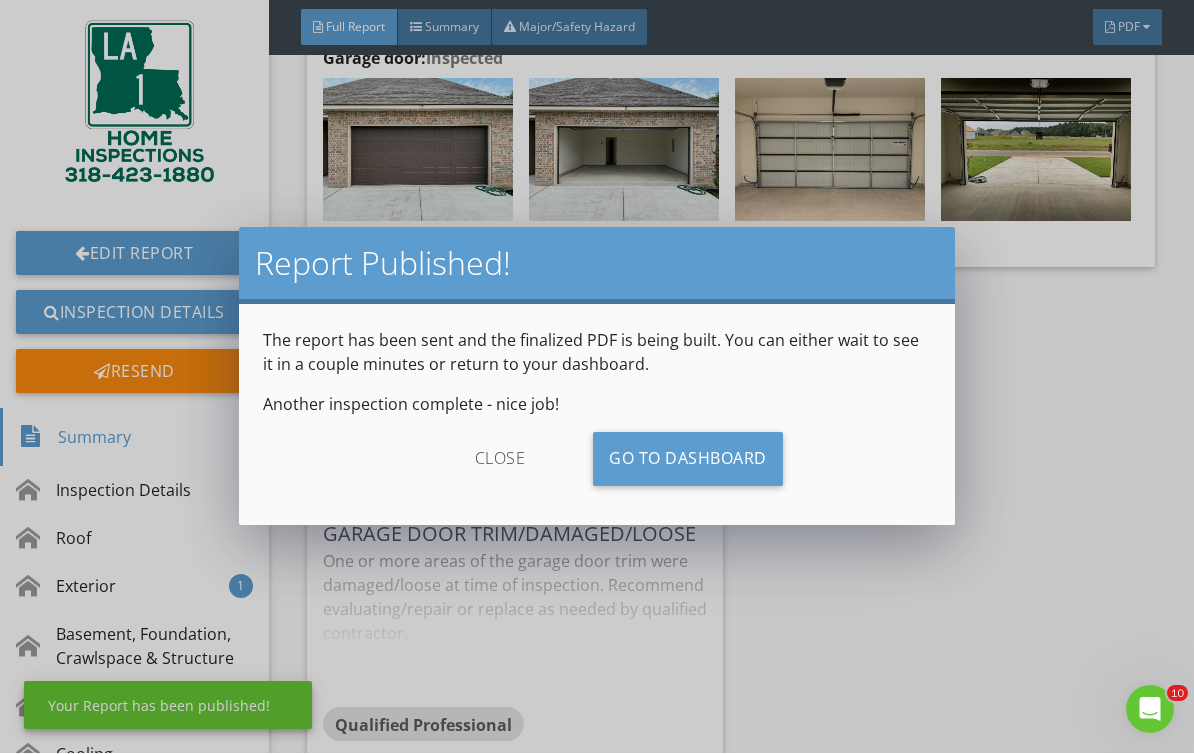 click on "Go To Dashboard" at bounding box center [688, 460] 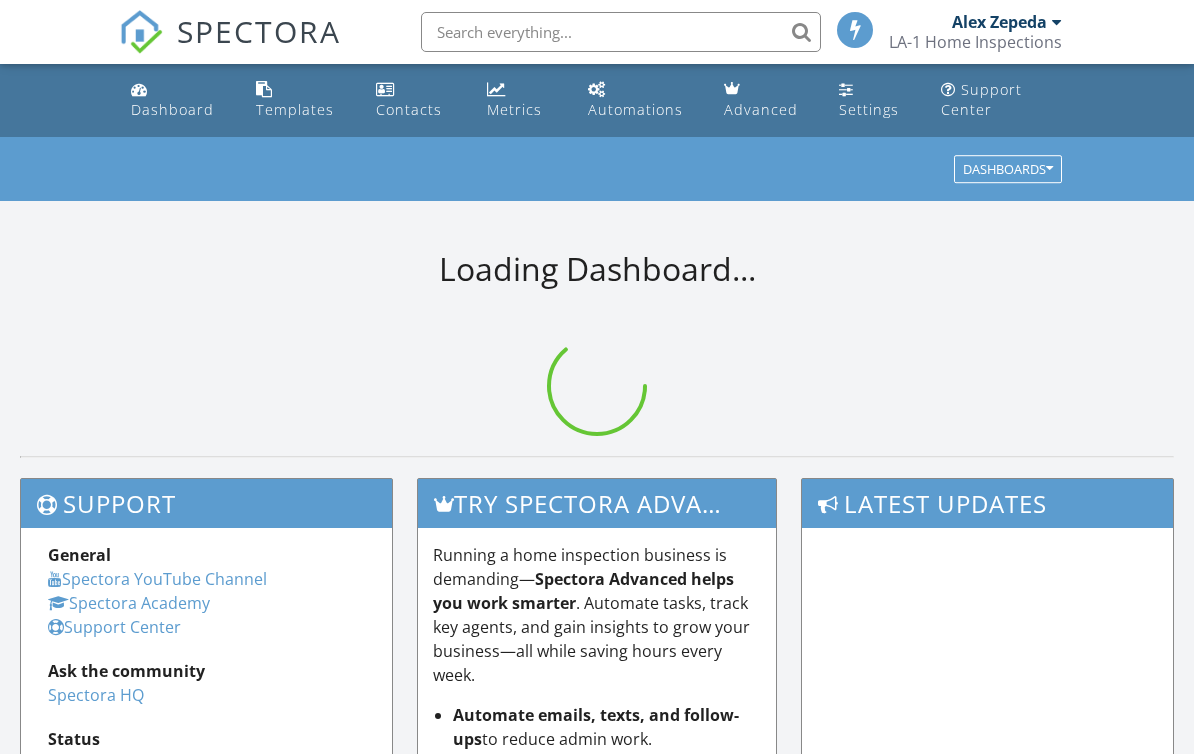 scroll, scrollTop: 0, scrollLeft: 0, axis: both 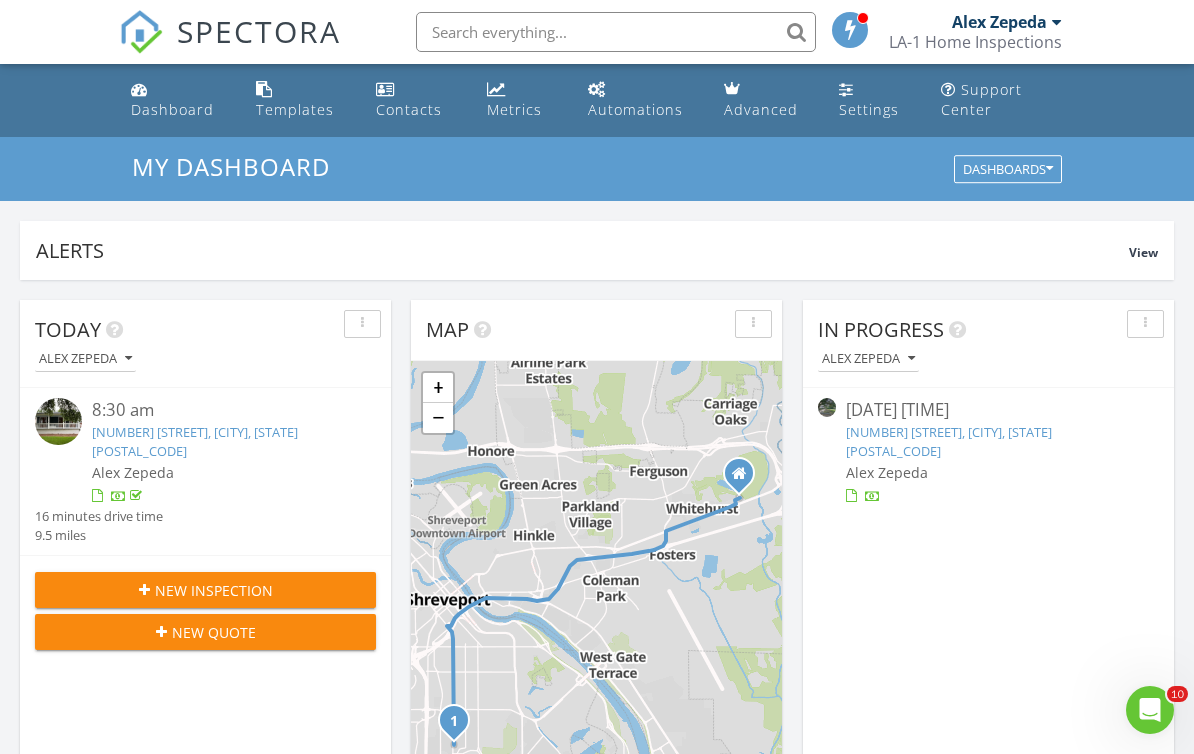 click on "Dashboard" at bounding box center (172, 109) 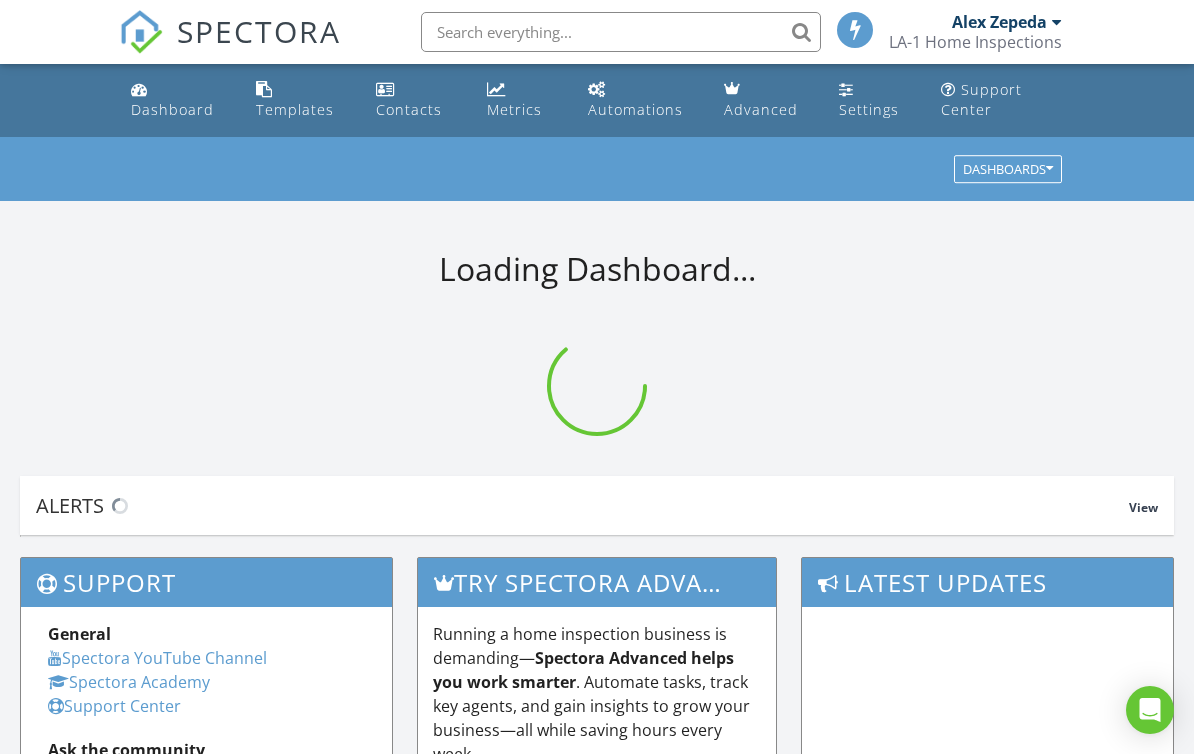 scroll, scrollTop: 0, scrollLeft: 0, axis: both 